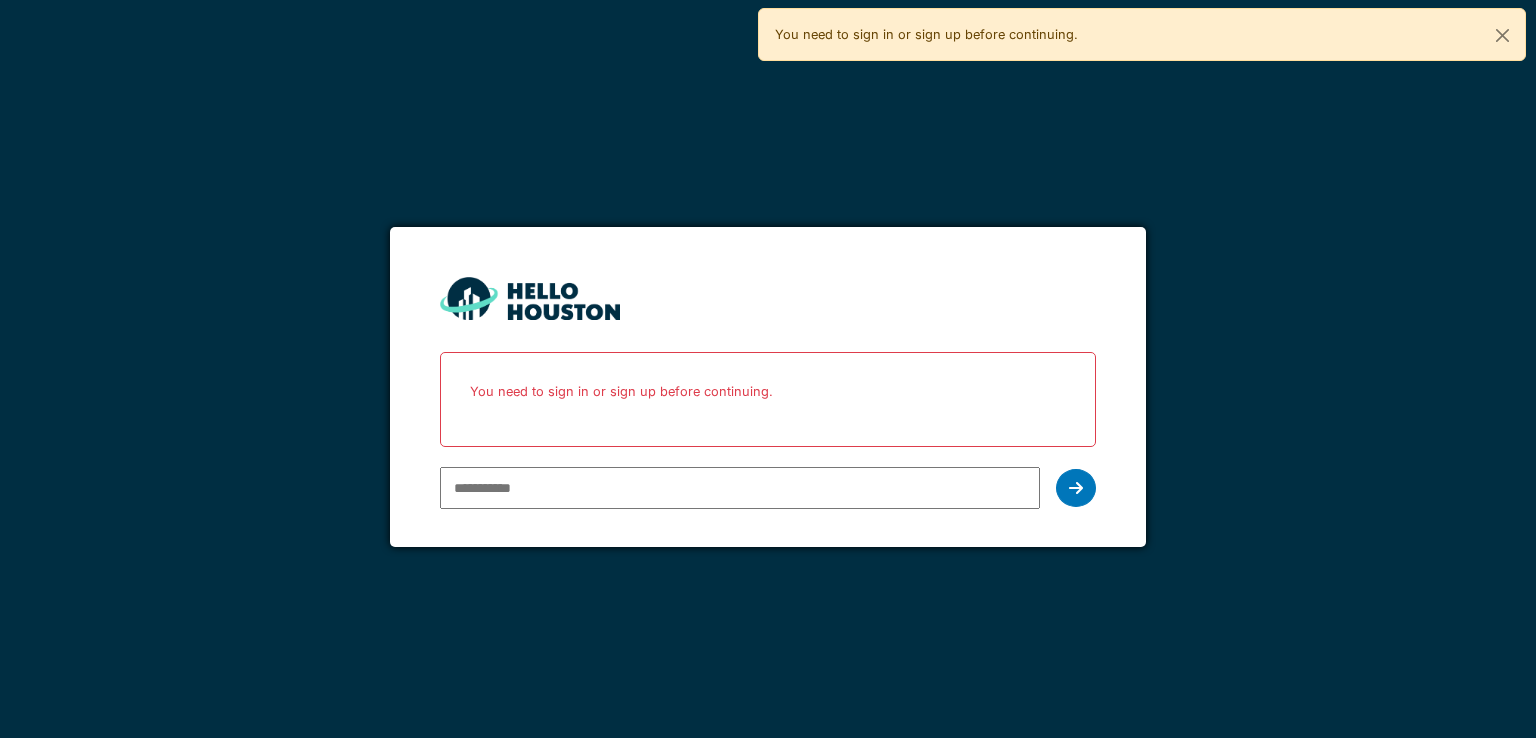 scroll, scrollTop: 0, scrollLeft: 0, axis: both 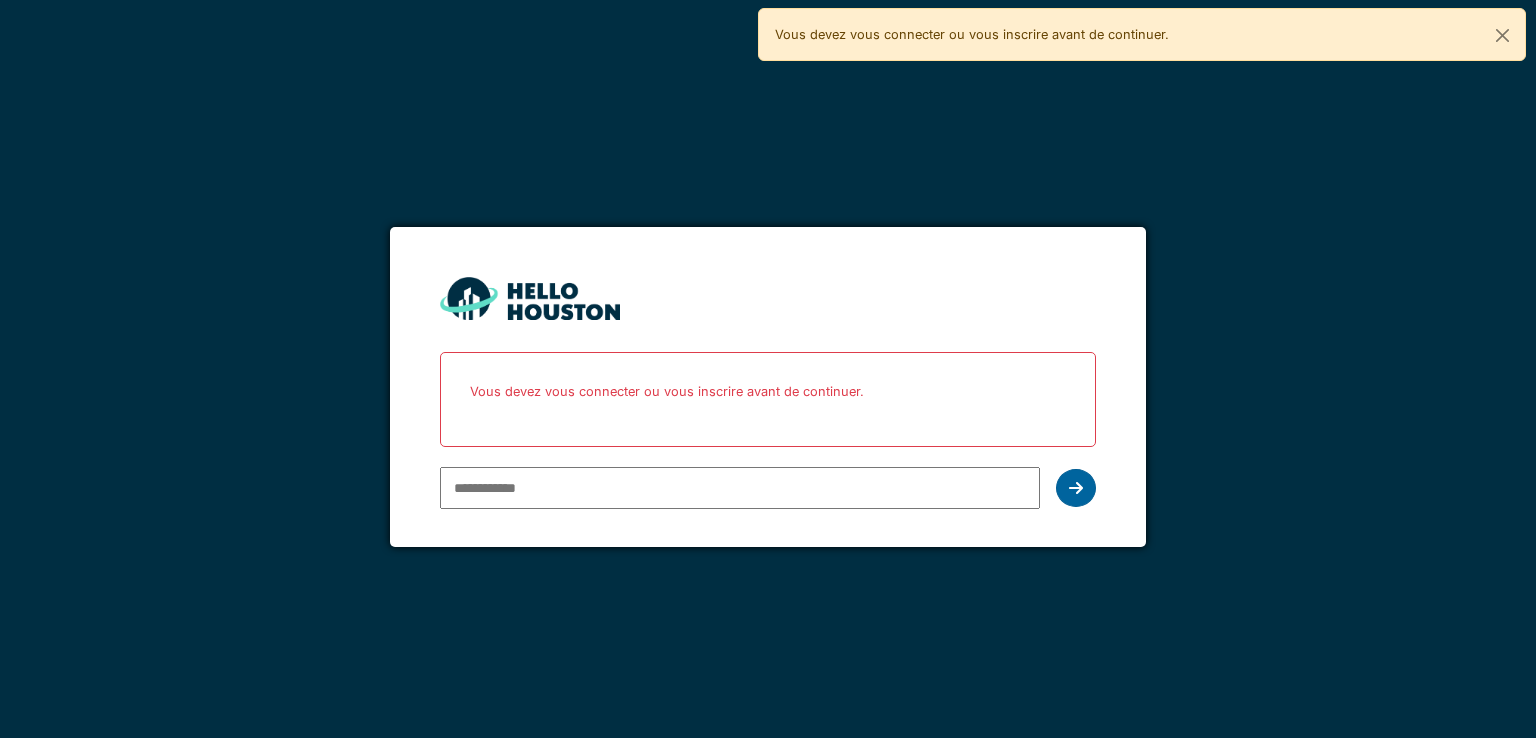 type on "**********" 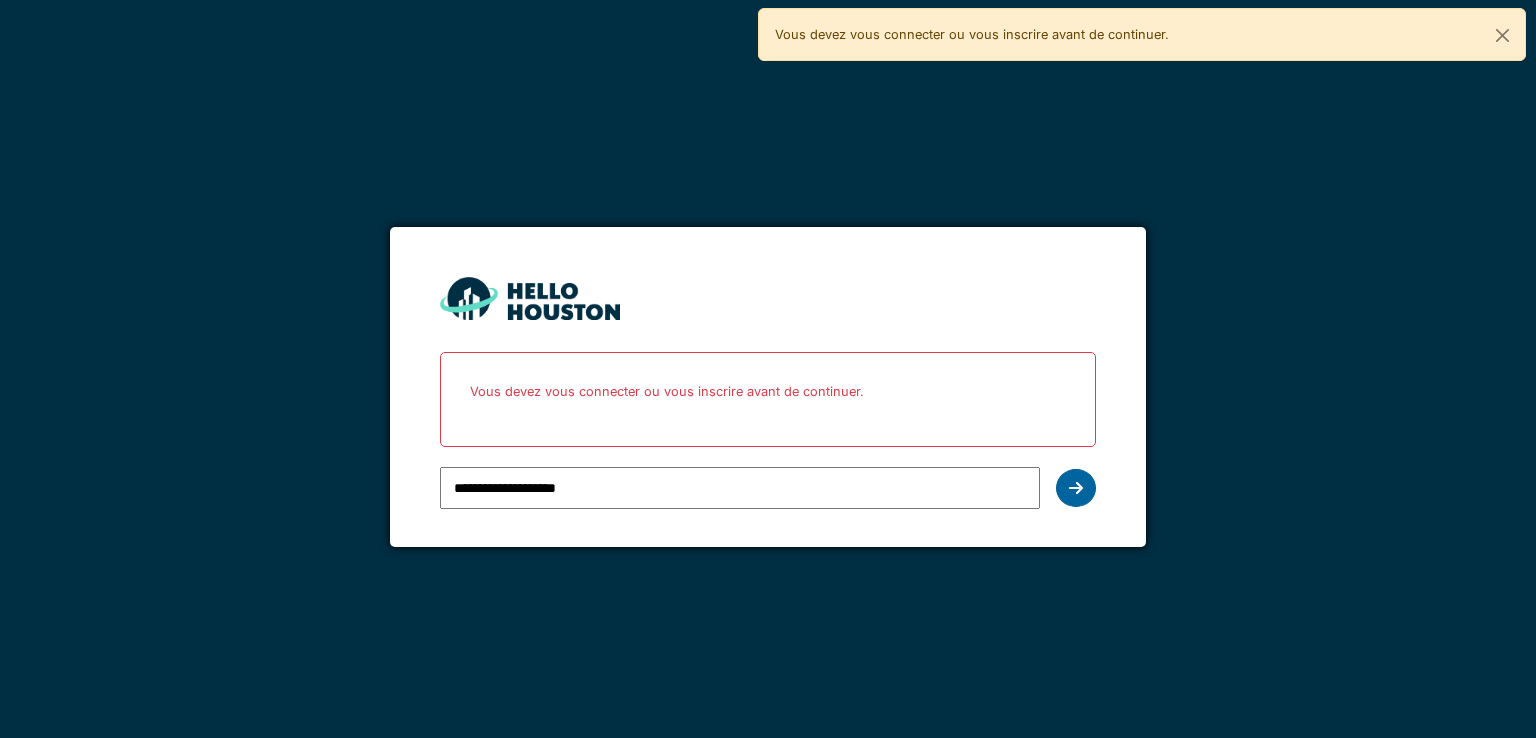 click at bounding box center [1076, 488] 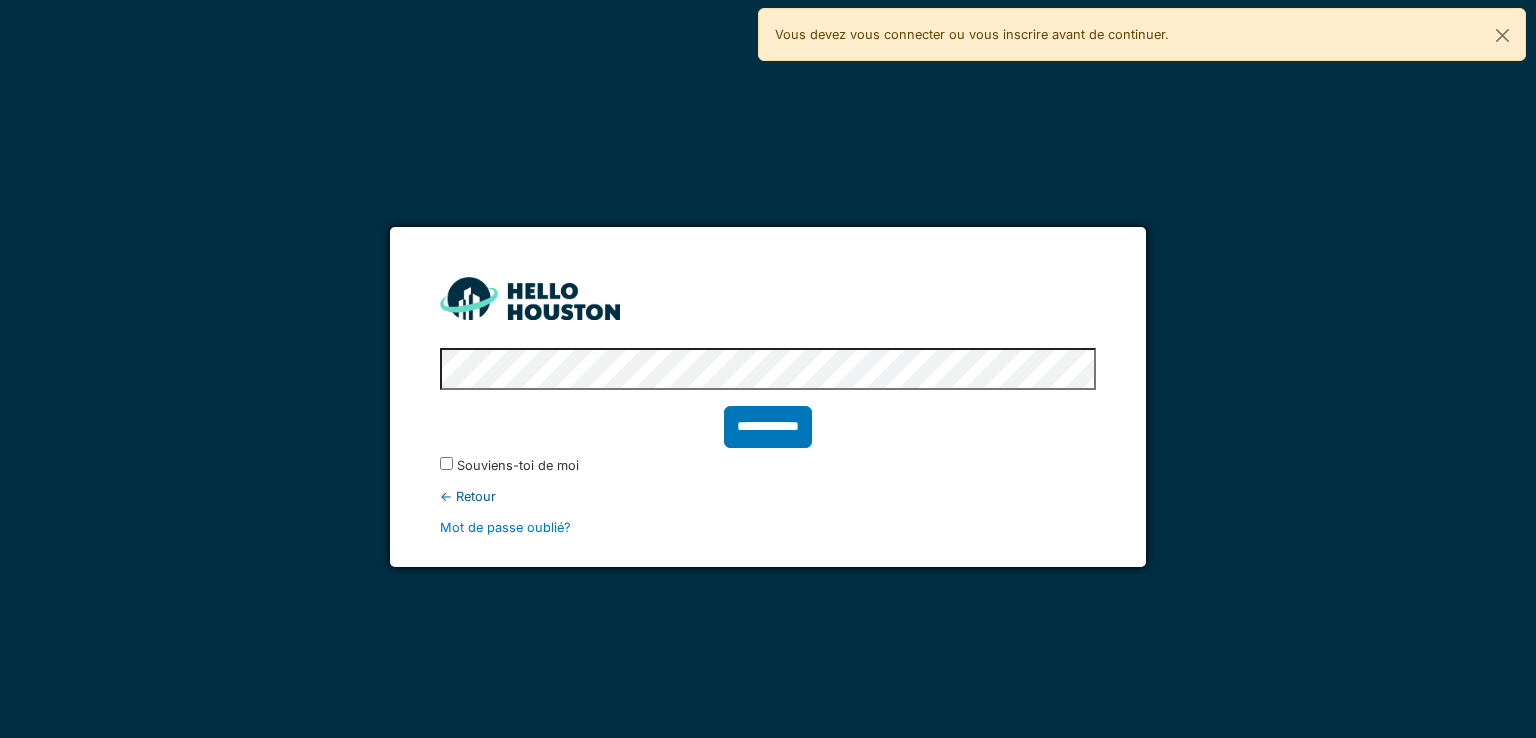 click on "**********" at bounding box center [768, 427] 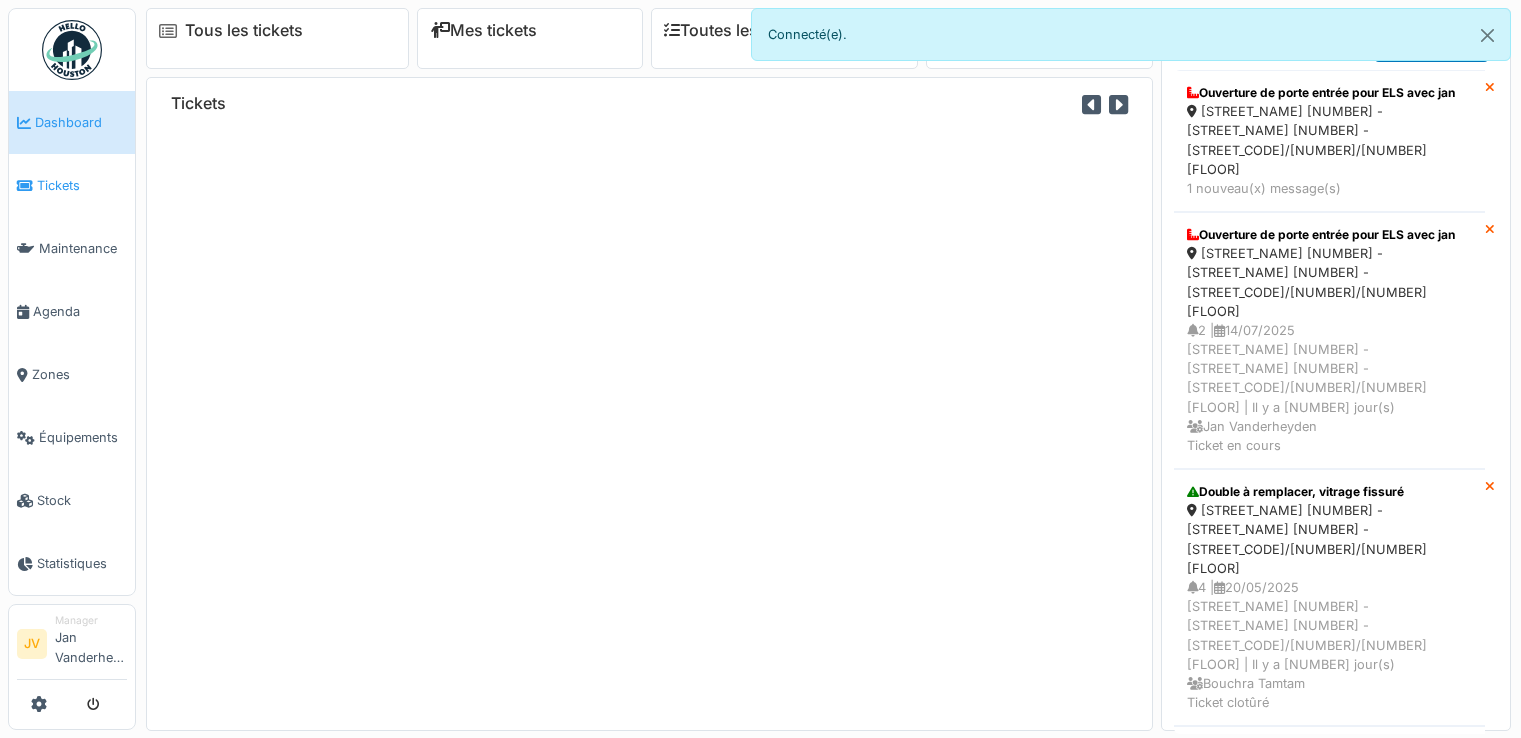 scroll, scrollTop: 0, scrollLeft: 0, axis: both 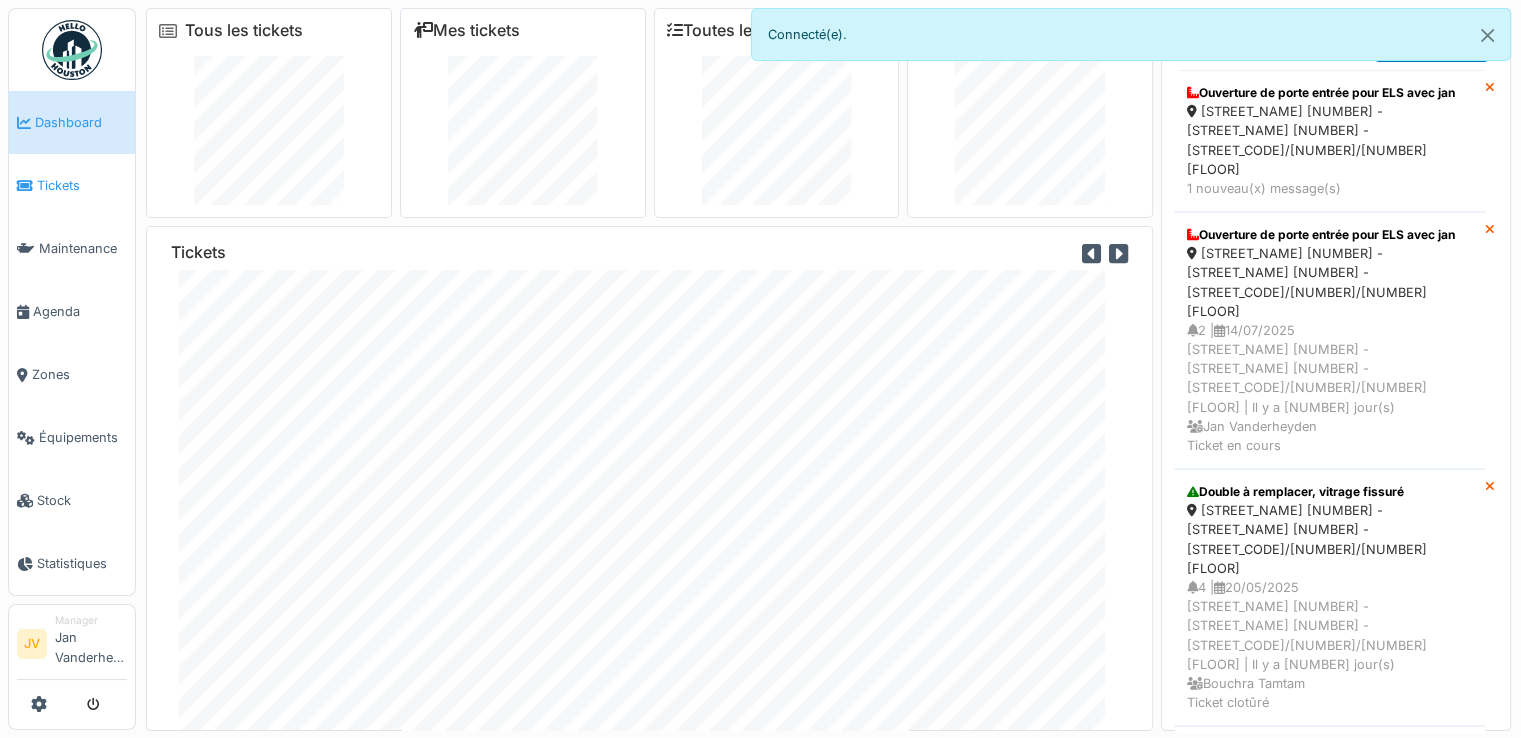 click on "Tickets" at bounding box center [82, 185] 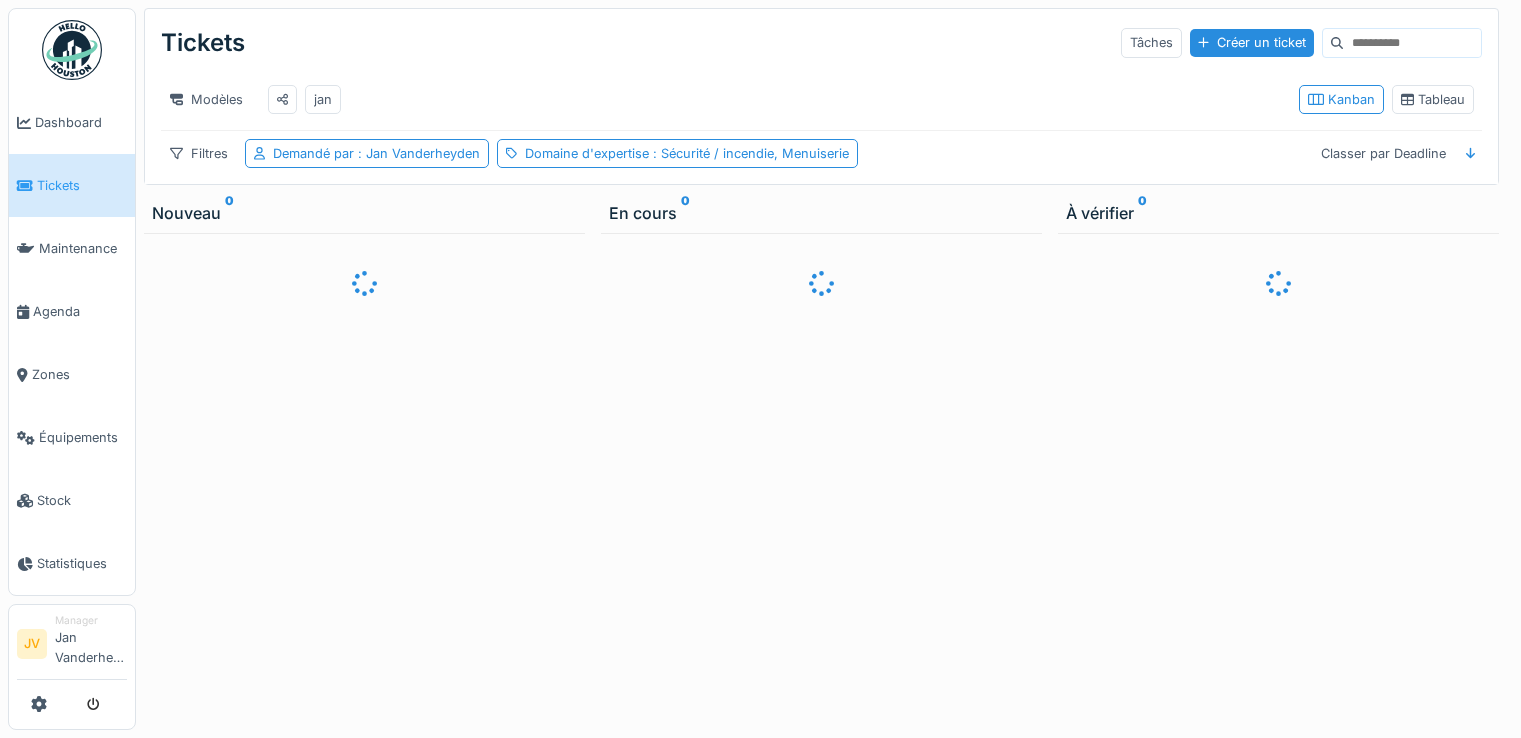 scroll, scrollTop: 0, scrollLeft: 0, axis: both 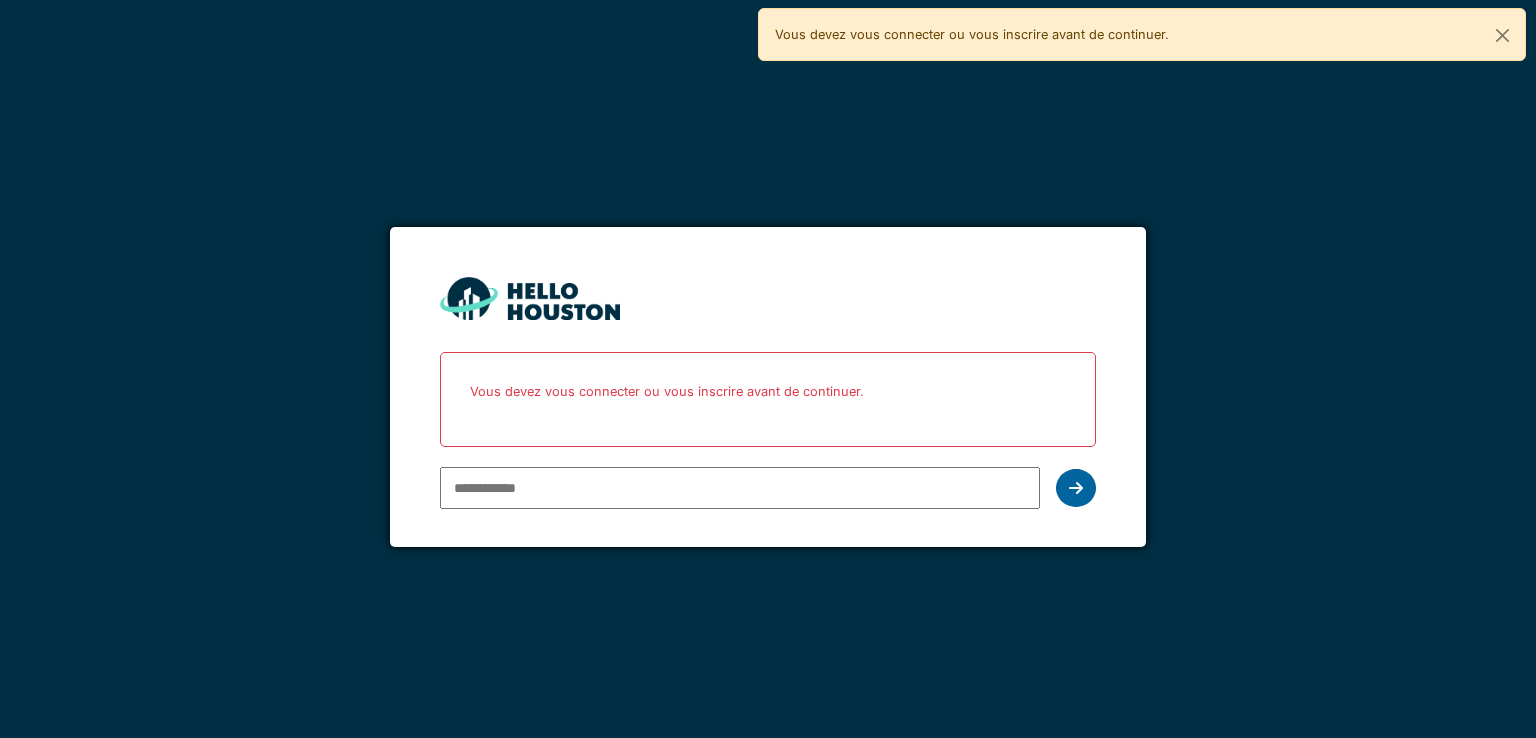 type on "**********" 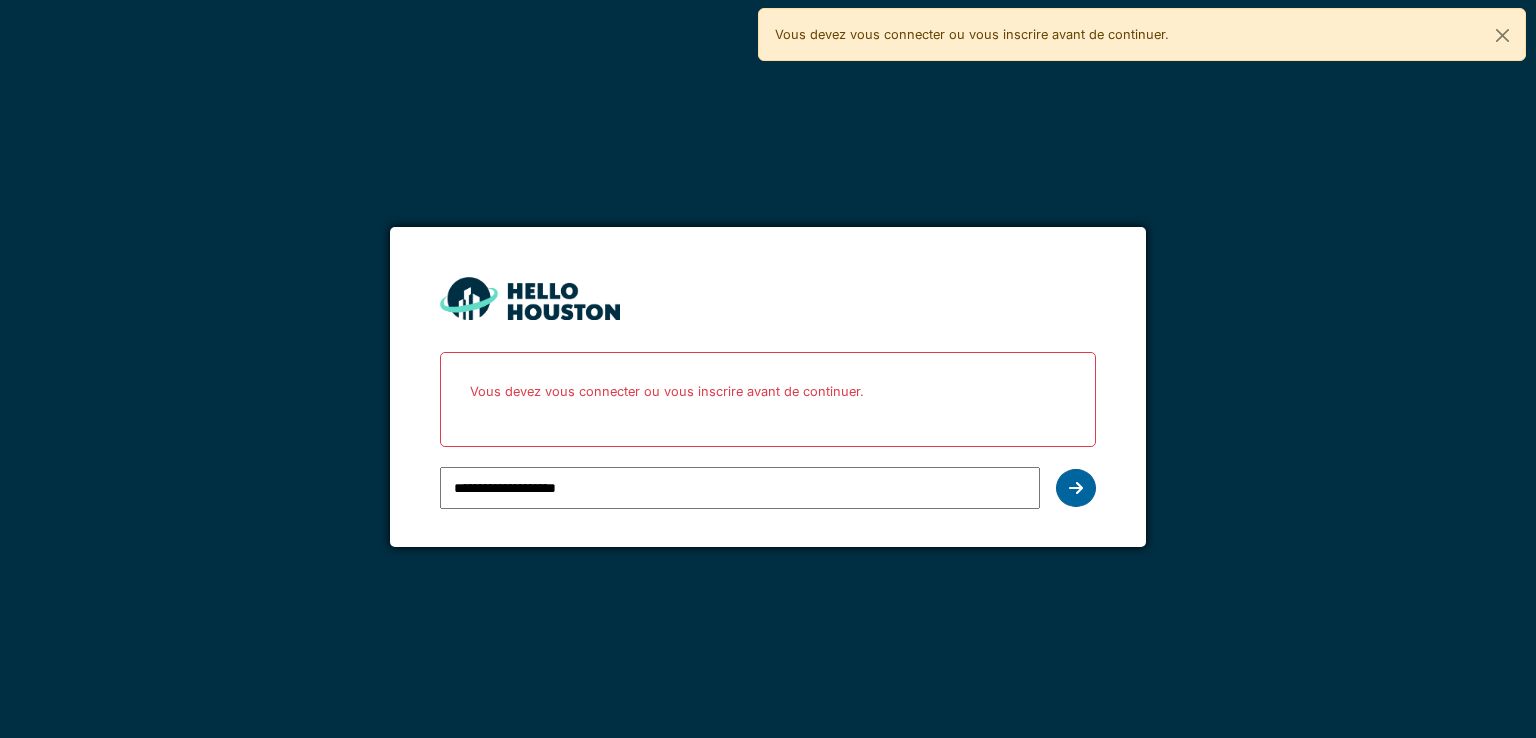 click at bounding box center [1076, 488] 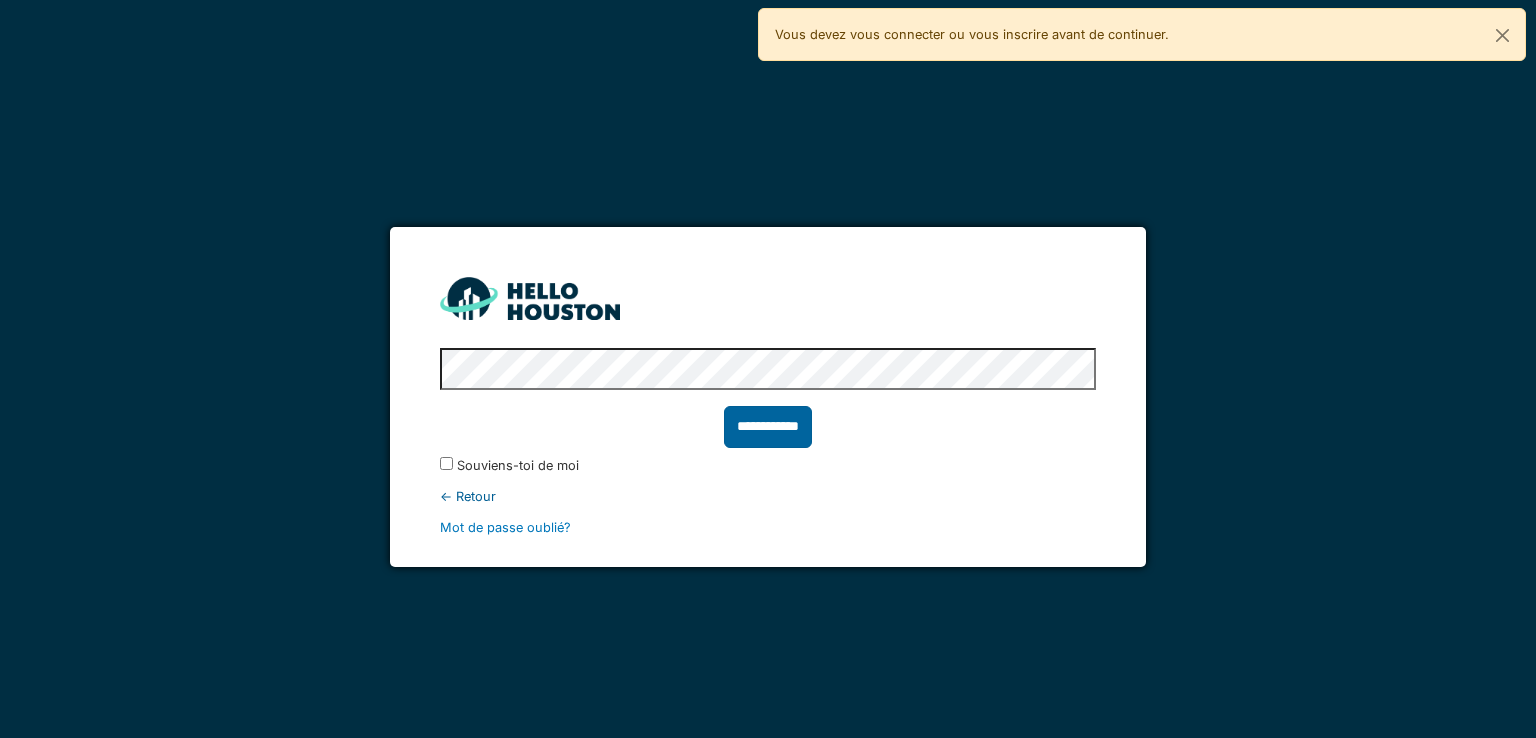 click on "**********" at bounding box center [768, 427] 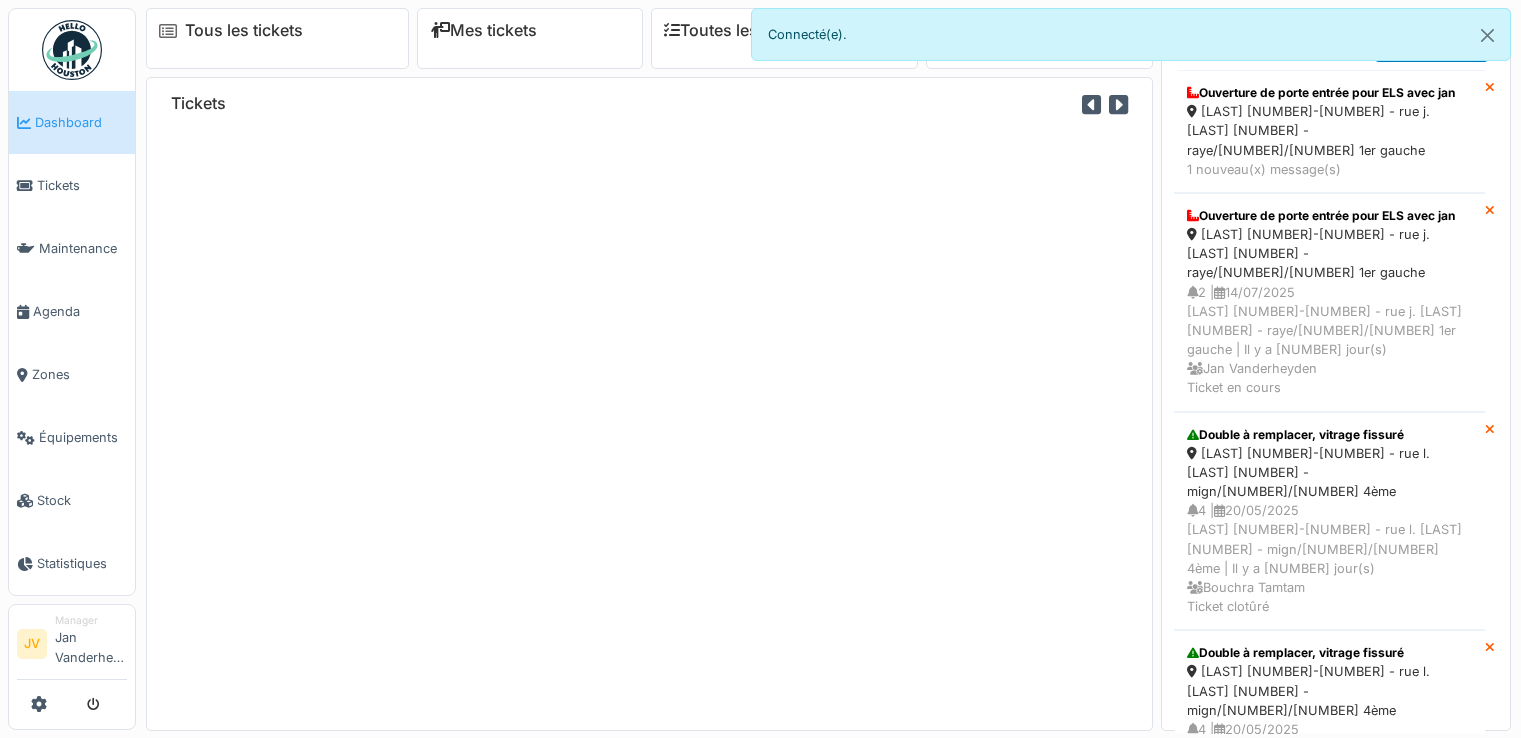 scroll, scrollTop: 0, scrollLeft: 0, axis: both 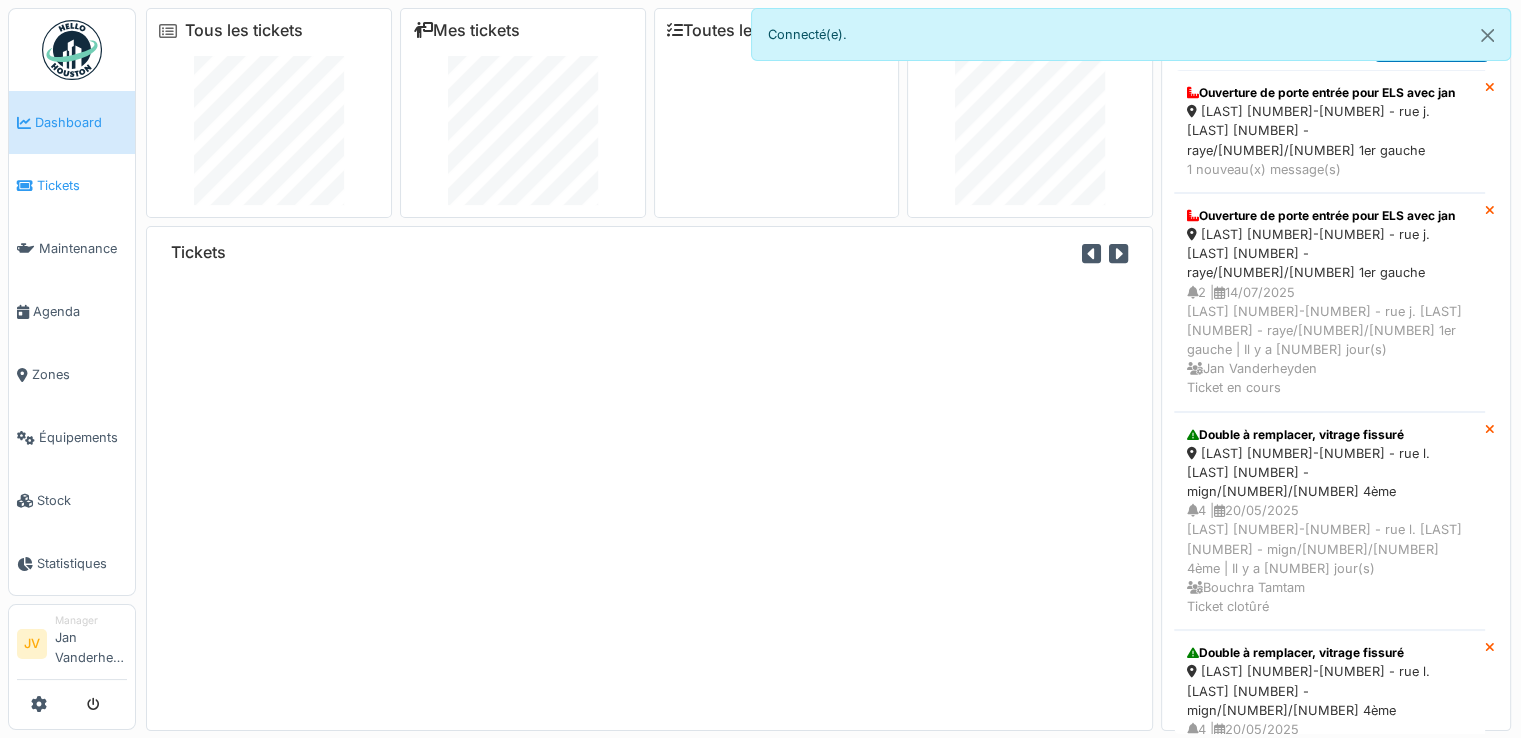 click on "Tickets" at bounding box center [82, 185] 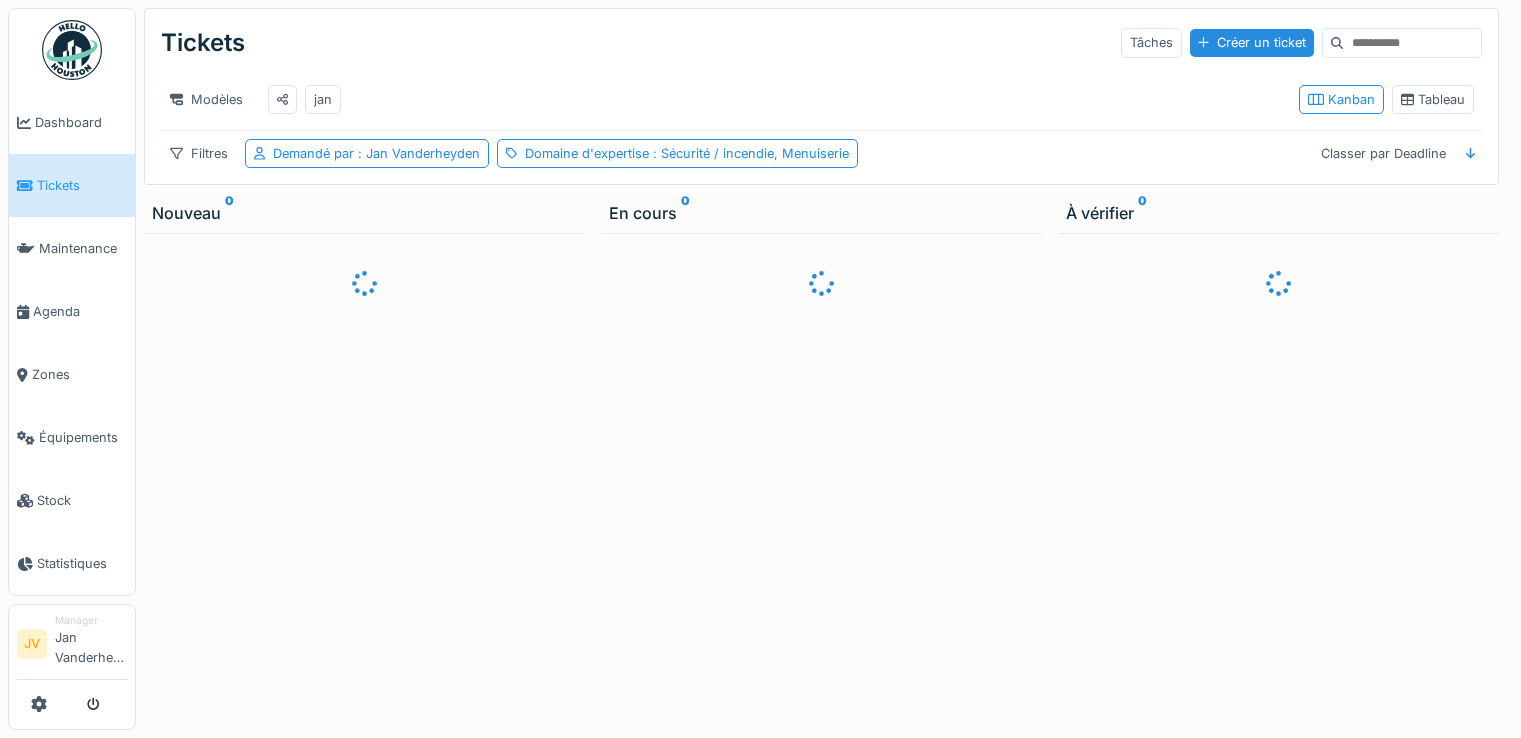 scroll, scrollTop: 0, scrollLeft: 0, axis: both 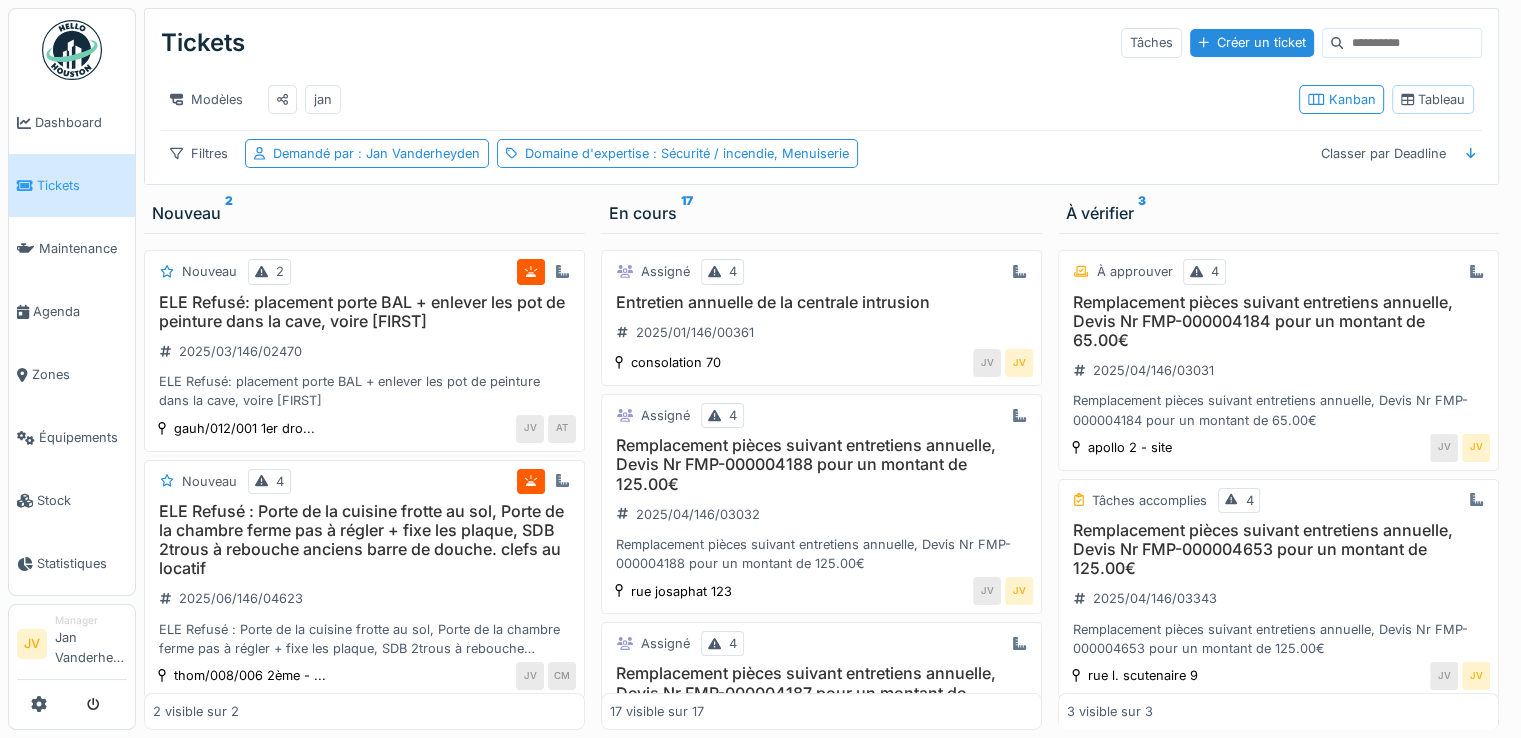 click on "Tableau" at bounding box center (1433, 99) 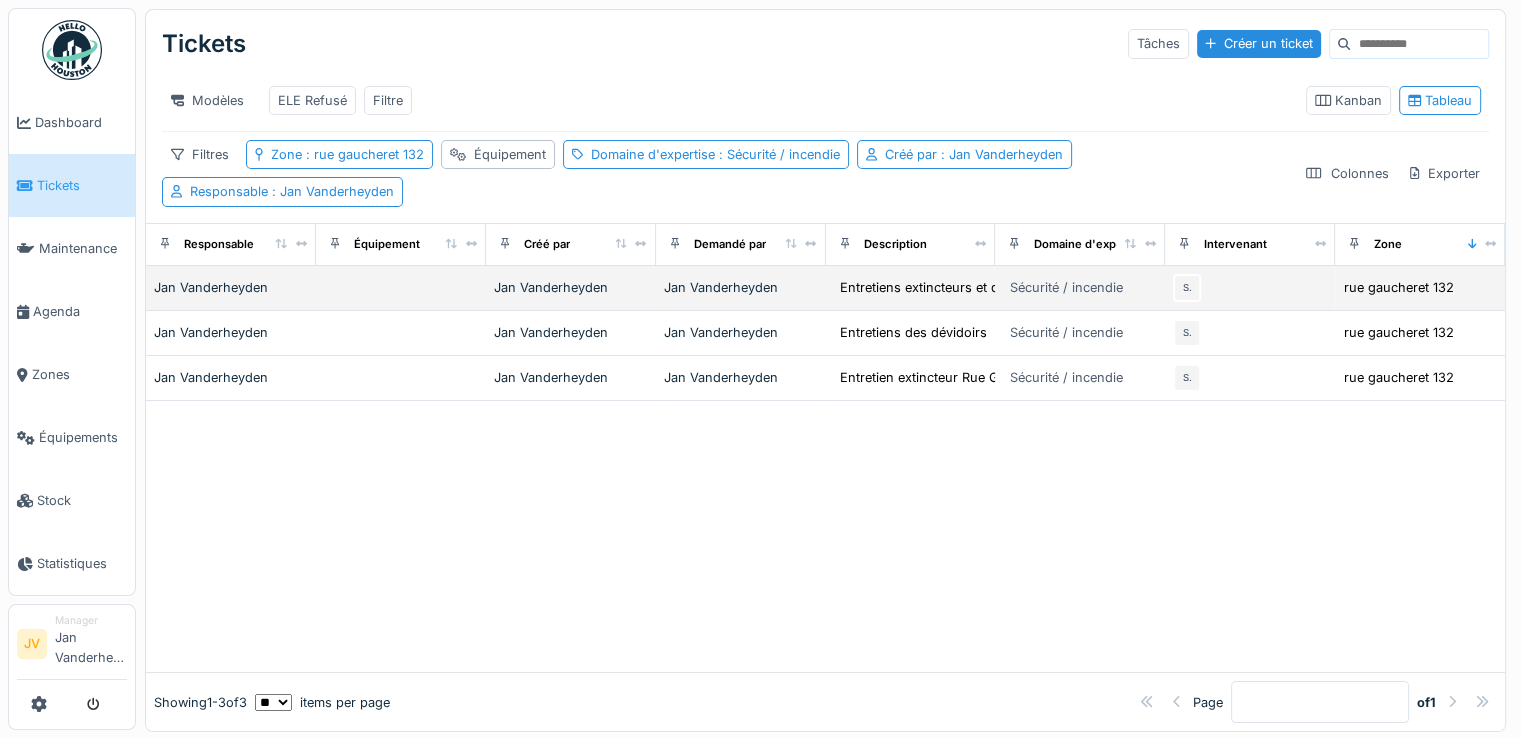 click on "Jan Vanderheyden" at bounding box center [231, 287] 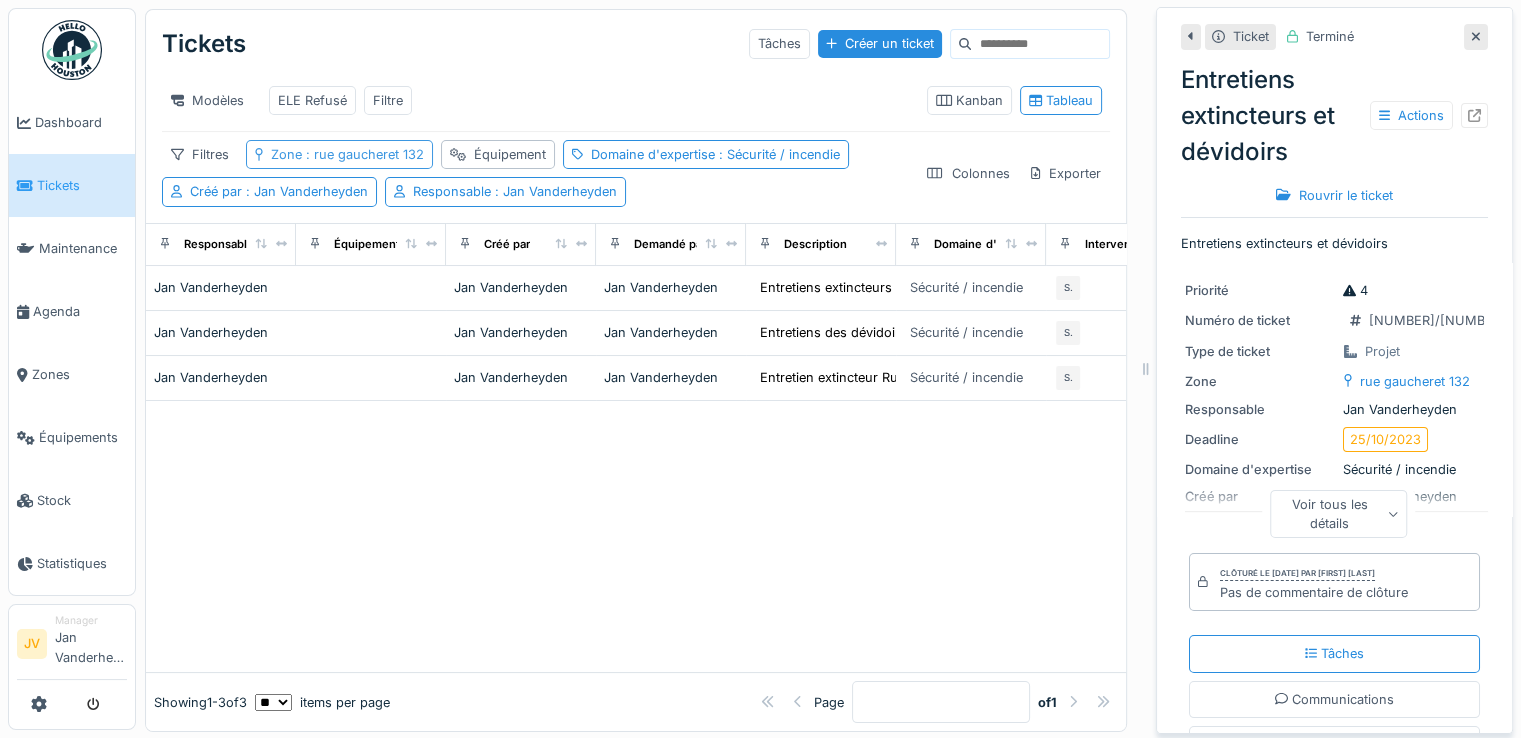 click on ":   rue gaucheret 132" at bounding box center [363, 154] 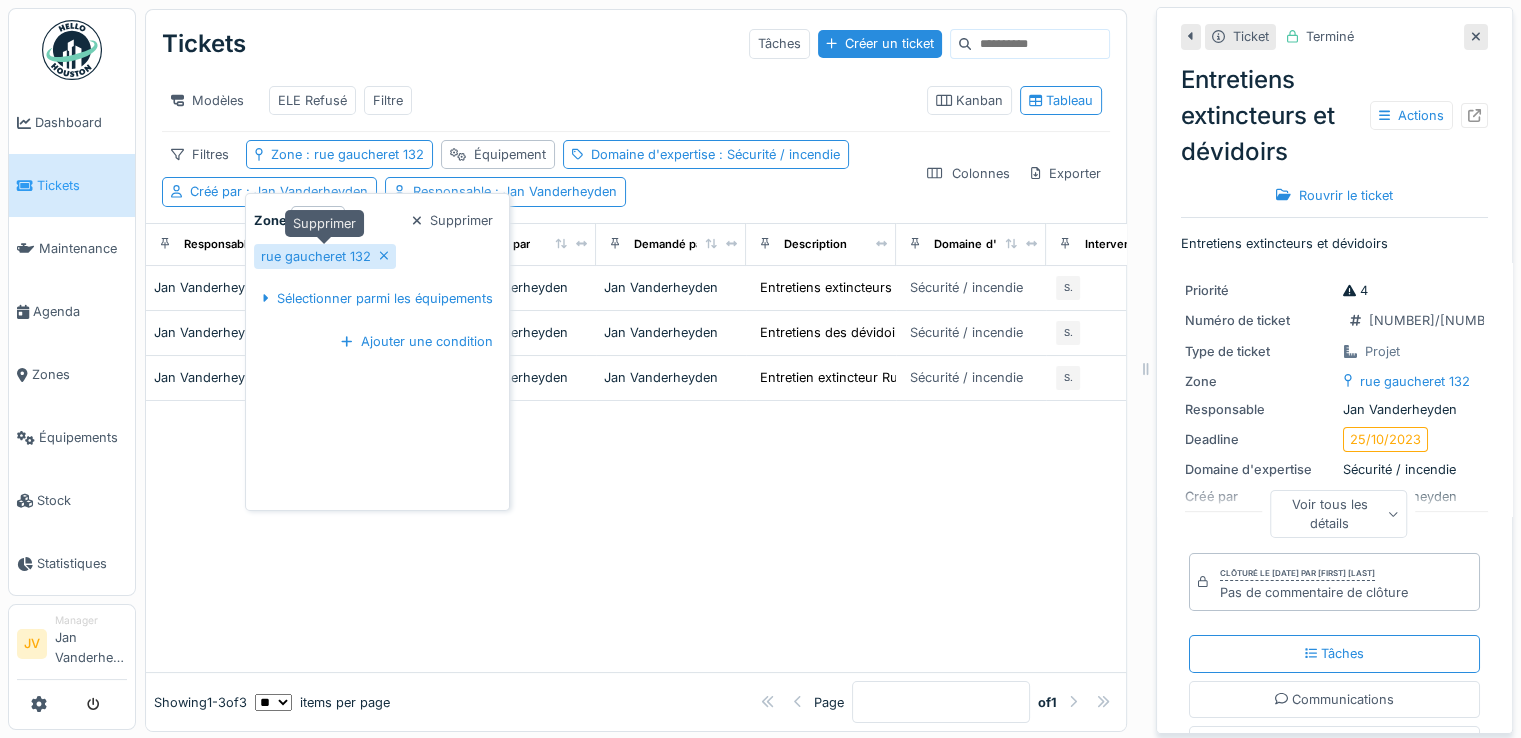 click 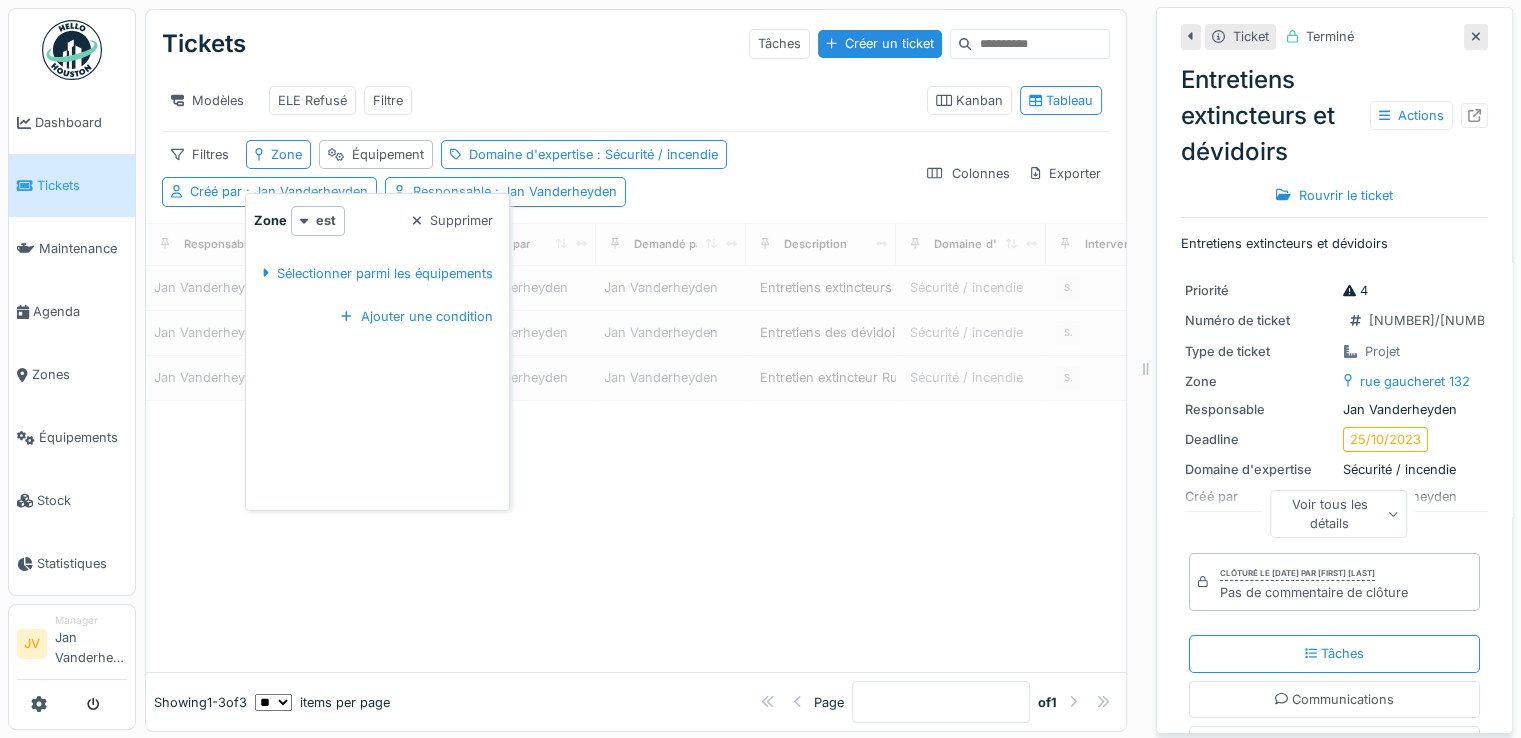 click at bounding box center [636, 536] 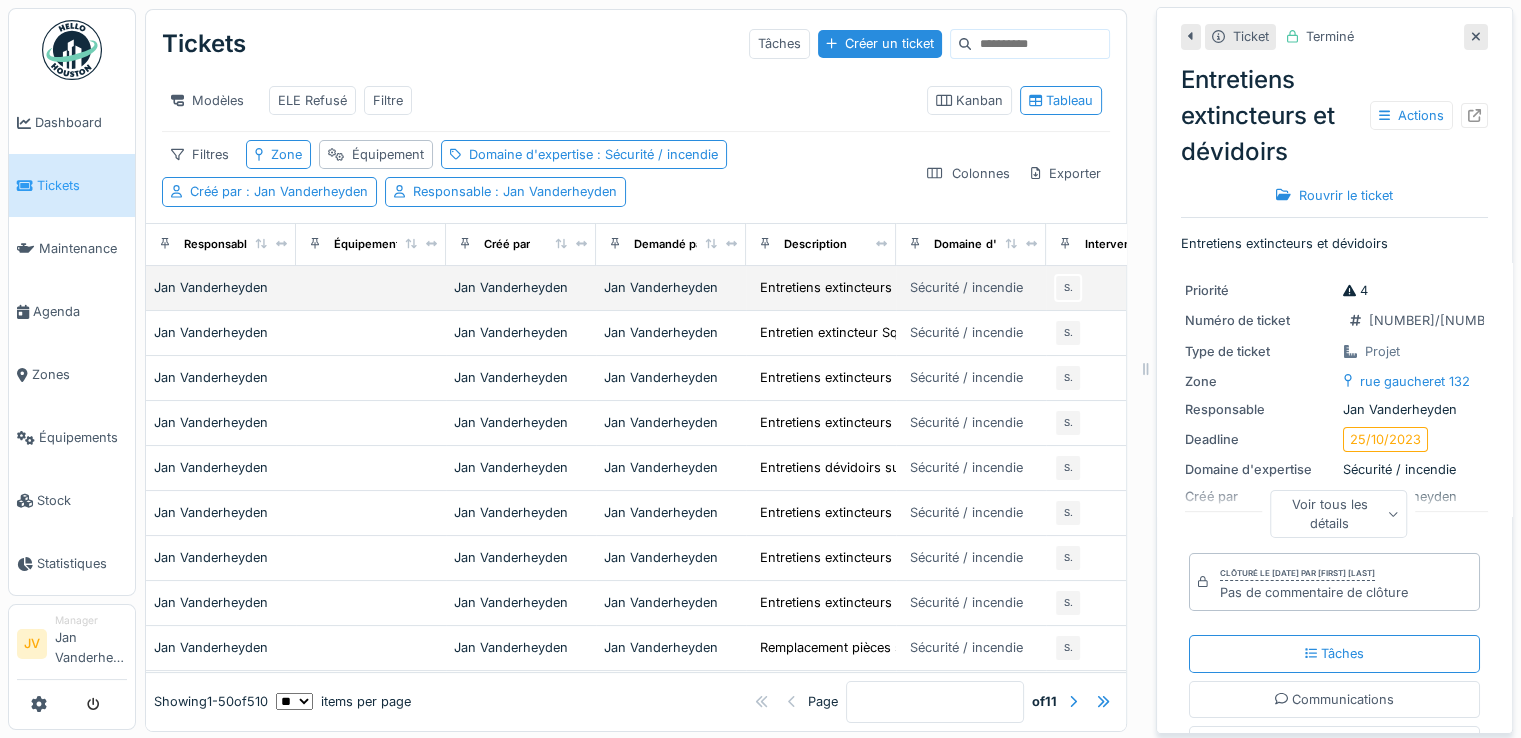 click on "Jan Vanderheyden" at bounding box center [221, 287] 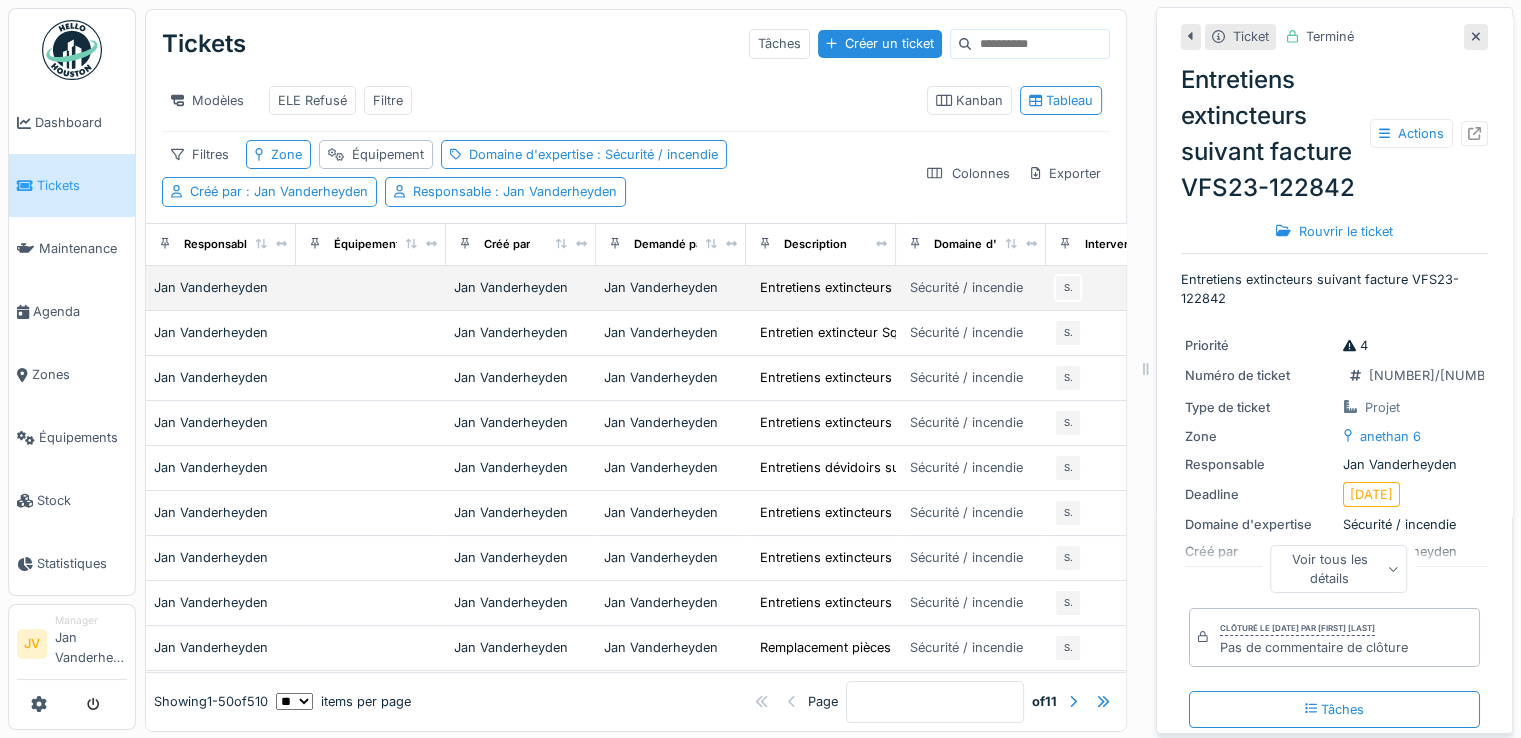 click on "Jan Vanderheyden" at bounding box center [521, 287] 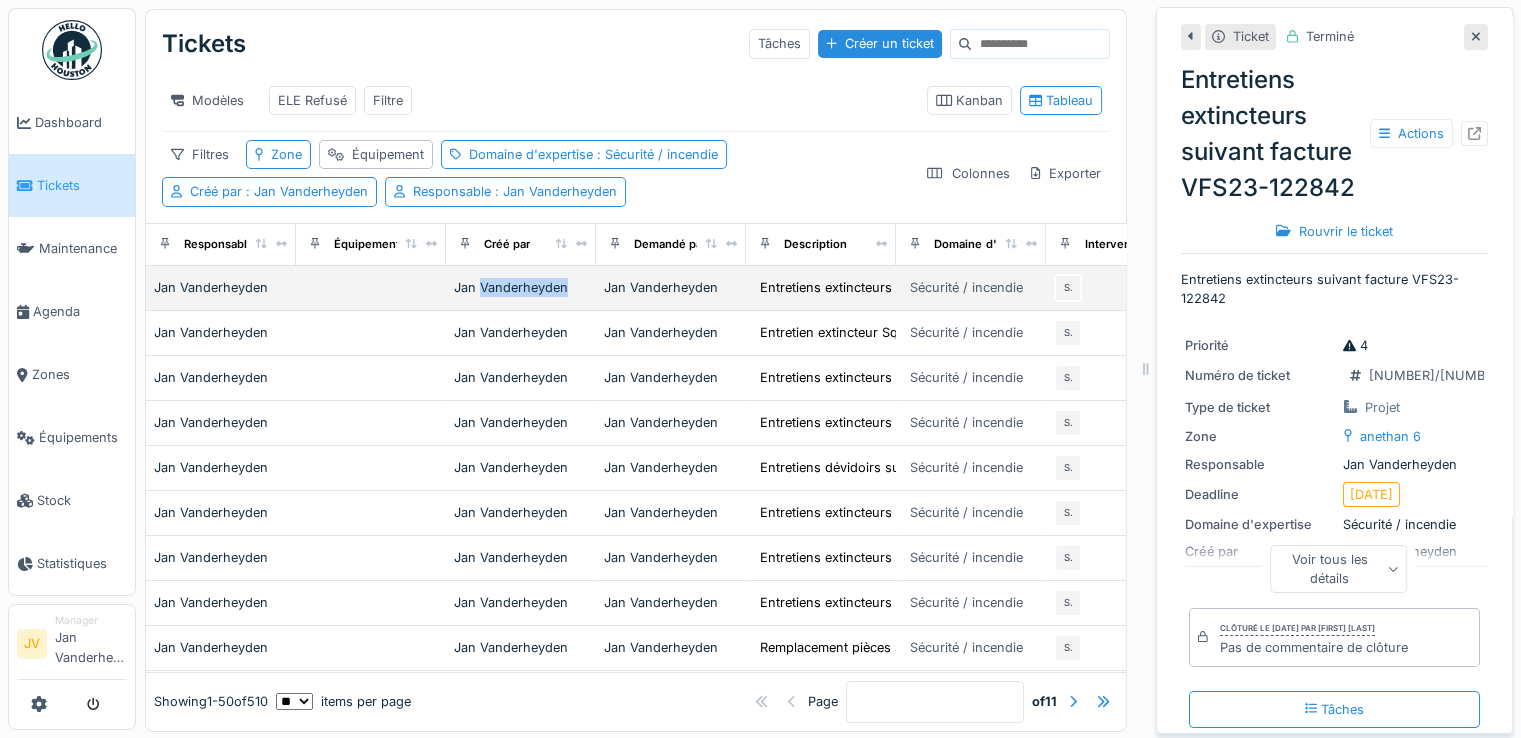 click on "Jan Vanderheyden" at bounding box center (521, 287) 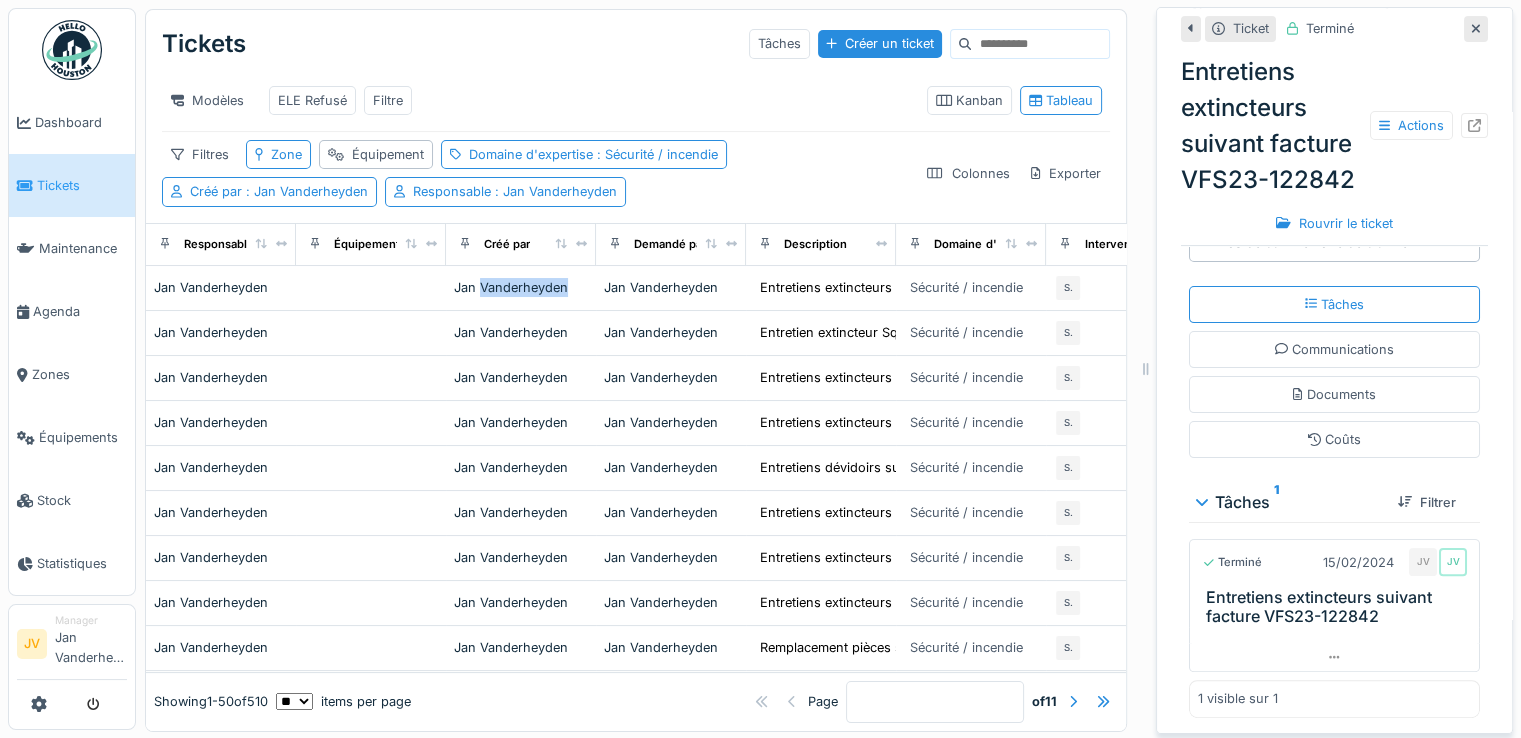 scroll, scrollTop: 447, scrollLeft: 0, axis: vertical 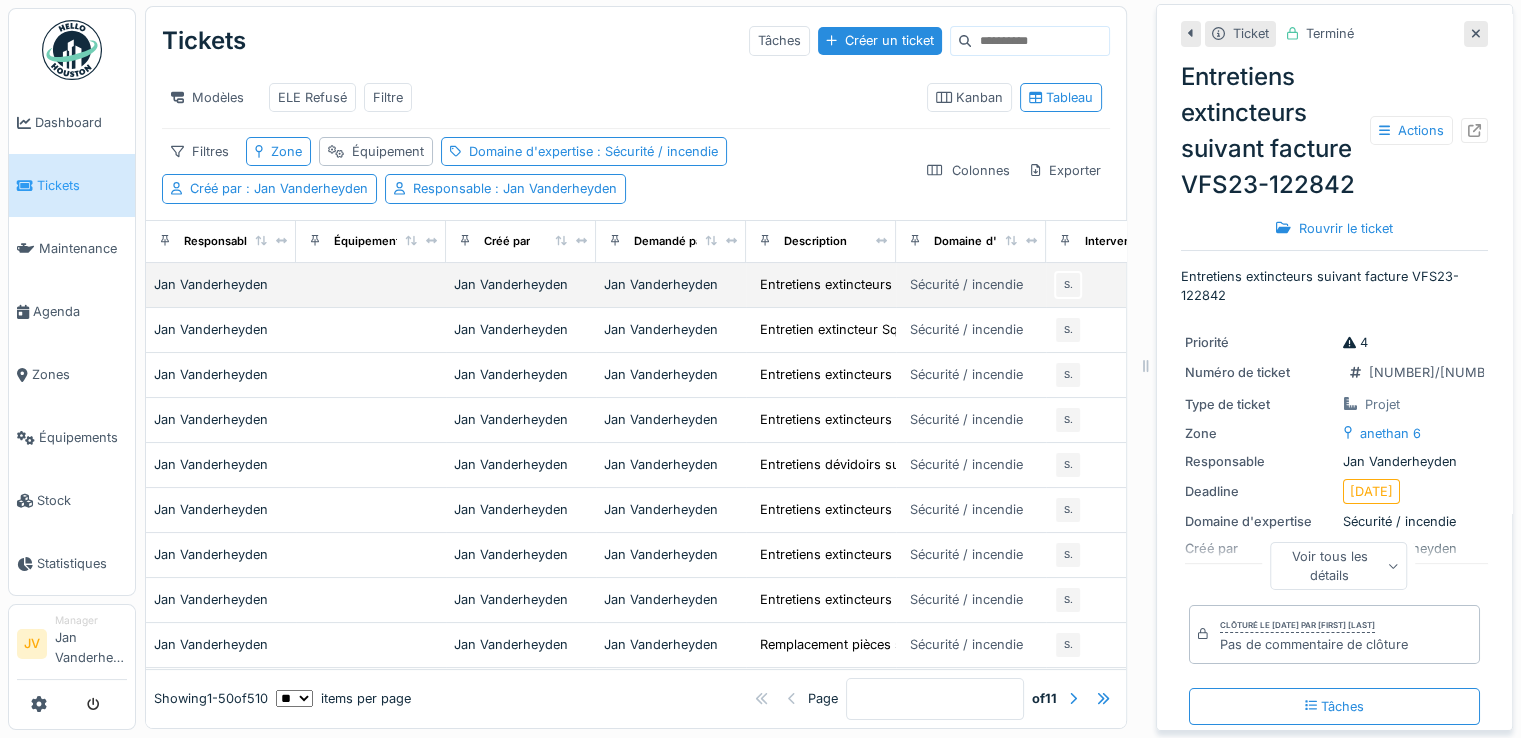 click on "Jan Vanderheyden" at bounding box center (221, 284) 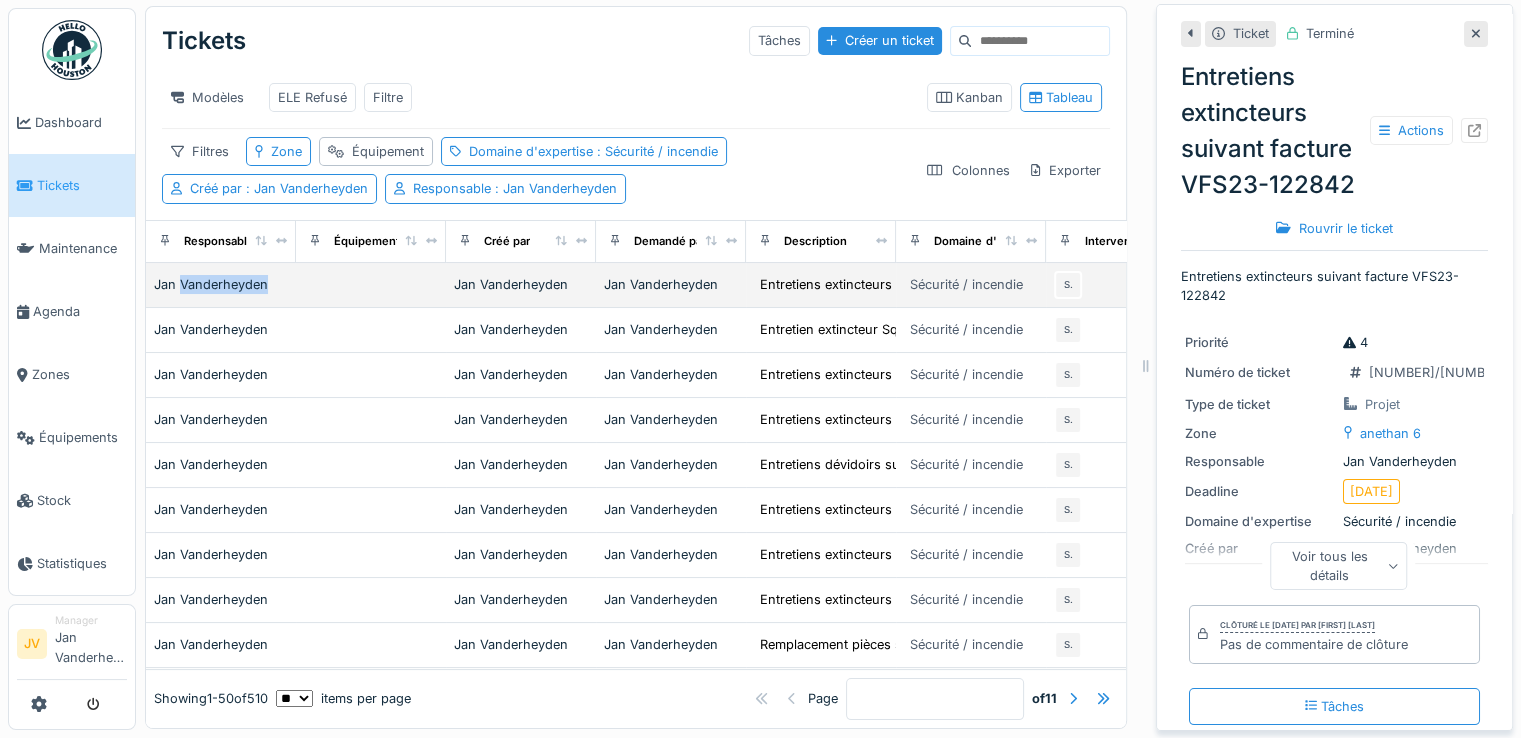 click on "Jan Vanderheyden" at bounding box center (221, 284) 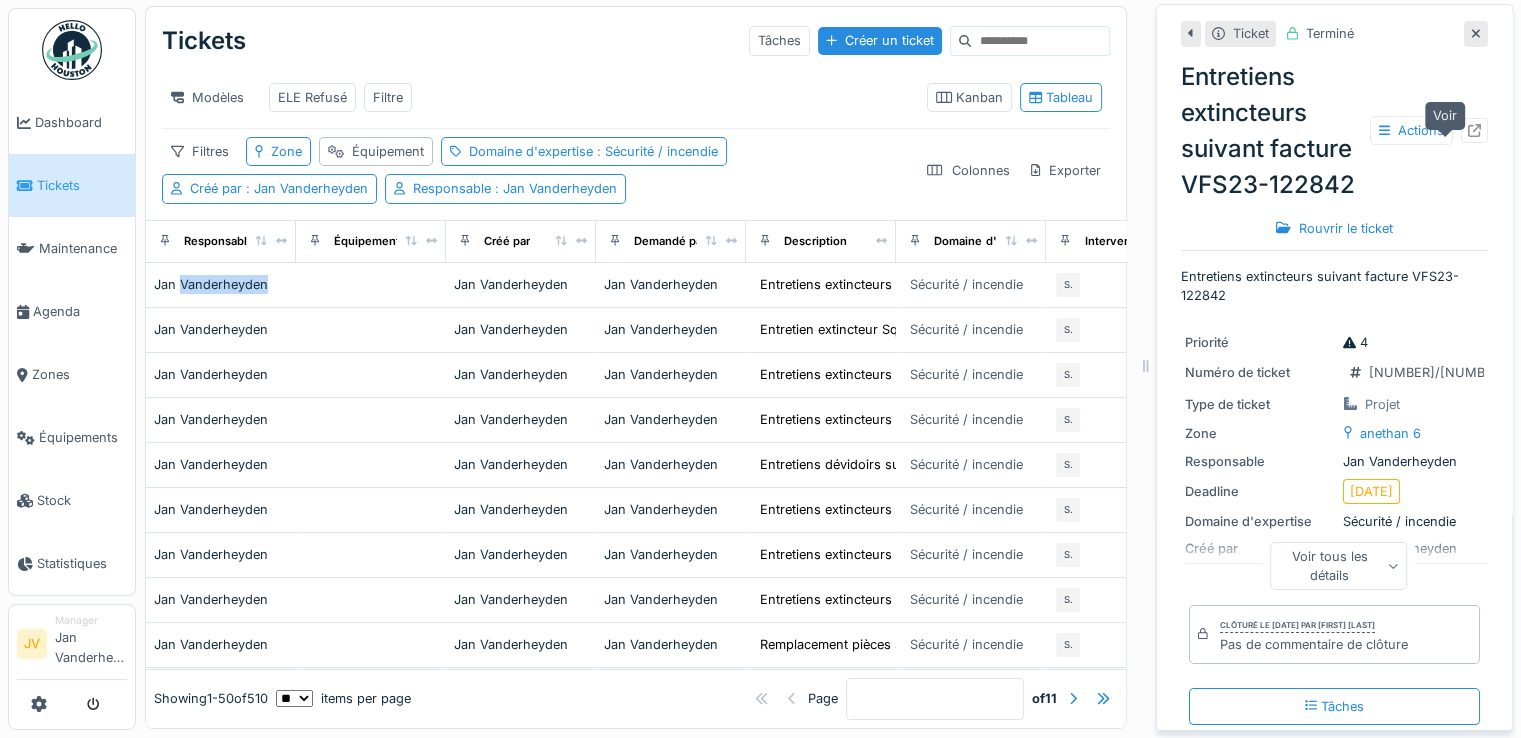 click 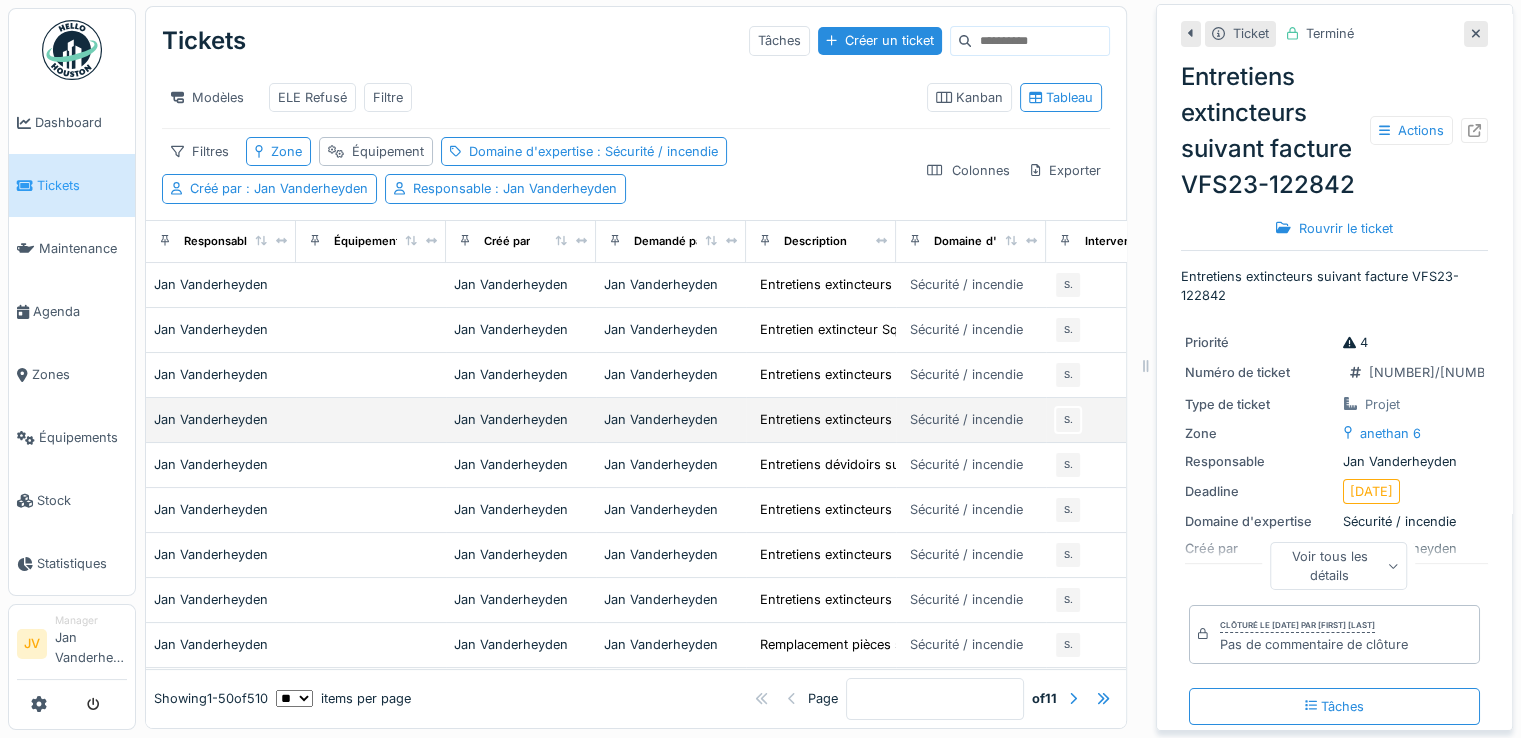 click on "Jan Vanderheyden" at bounding box center (221, 419) 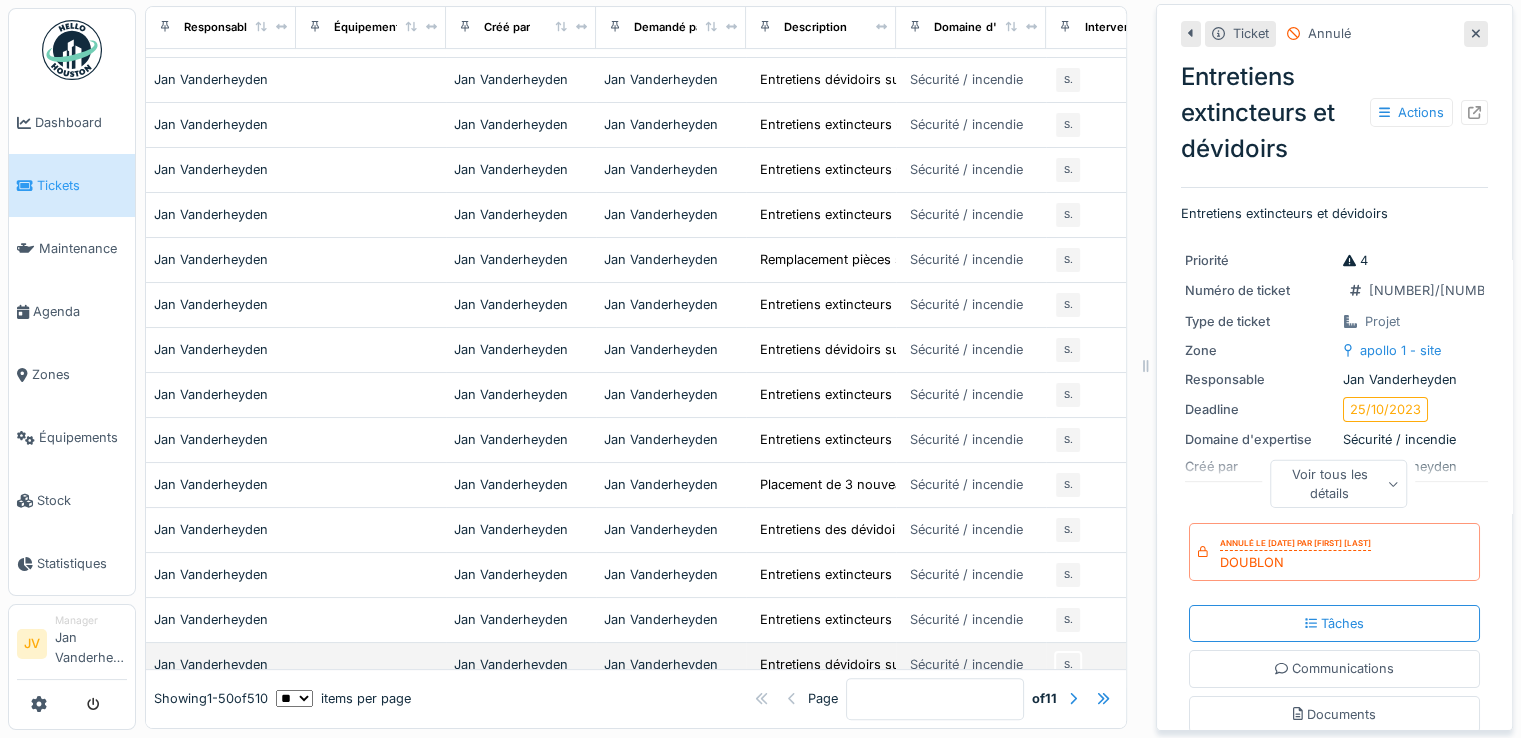 scroll, scrollTop: 500, scrollLeft: 0, axis: vertical 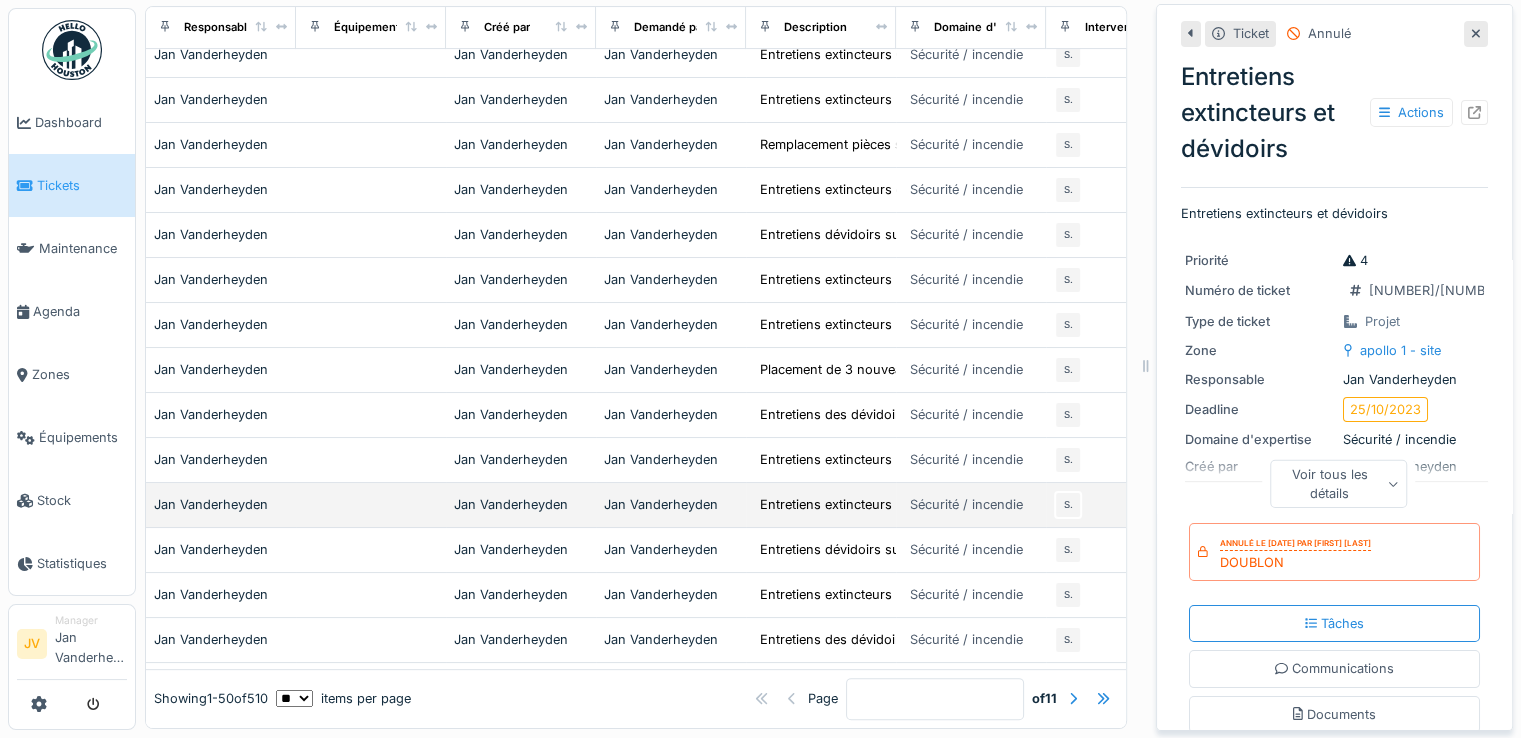 click on "Jan Vanderheyden" at bounding box center (221, 504) 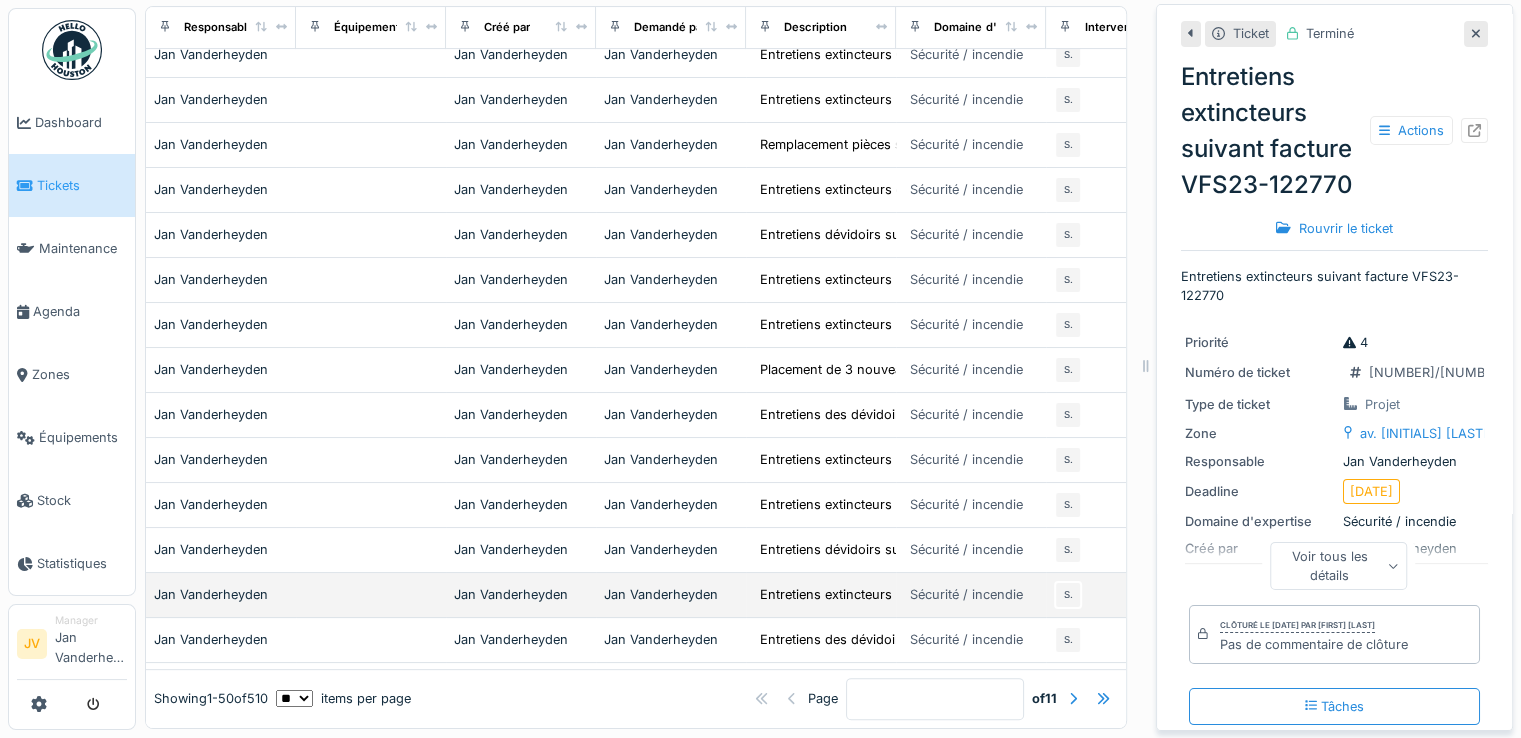 click on "Jan Vanderheyden" at bounding box center (221, 594) 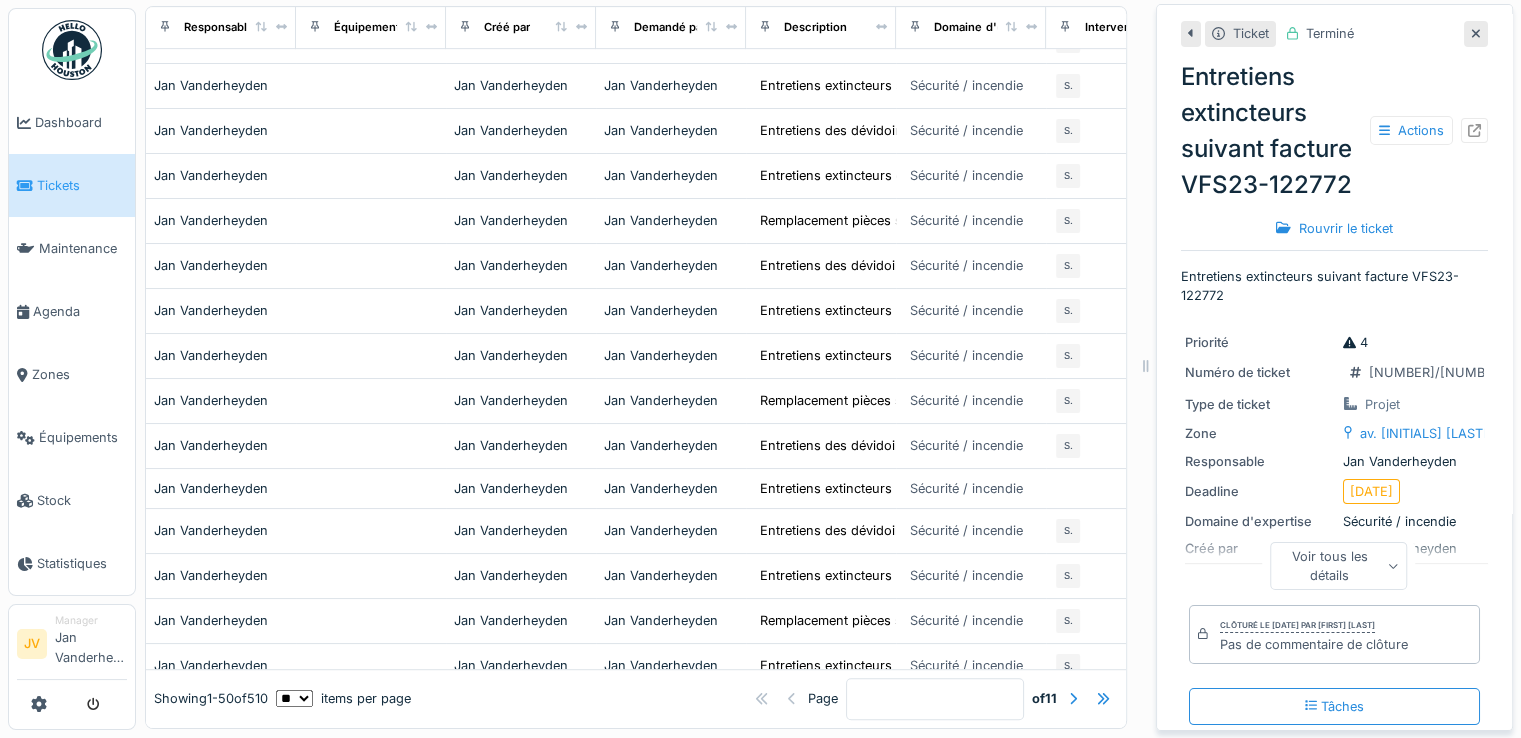 scroll, scrollTop: 1100, scrollLeft: 0, axis: vertical 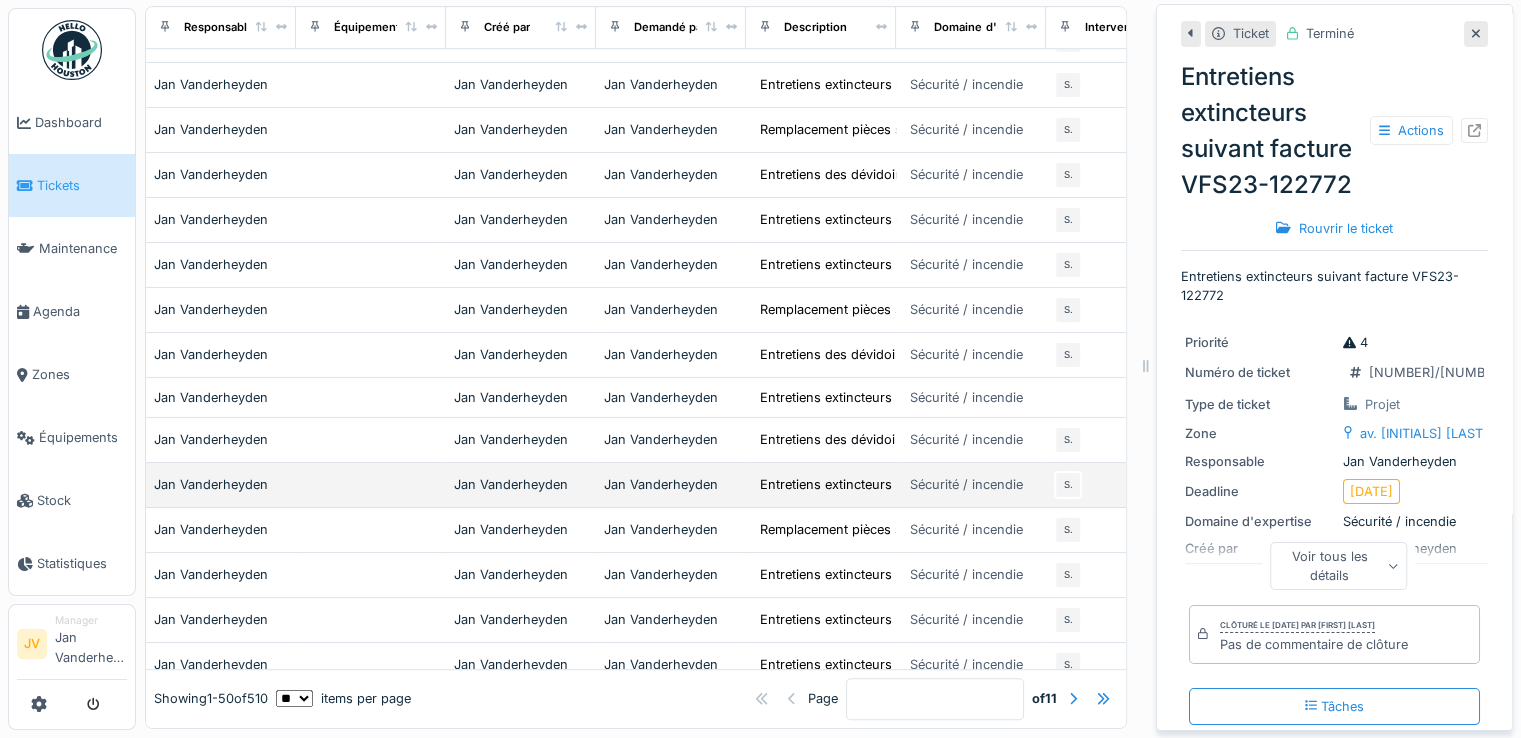 click on "Jan Vanderheyden" at bounding box center (221, 484) 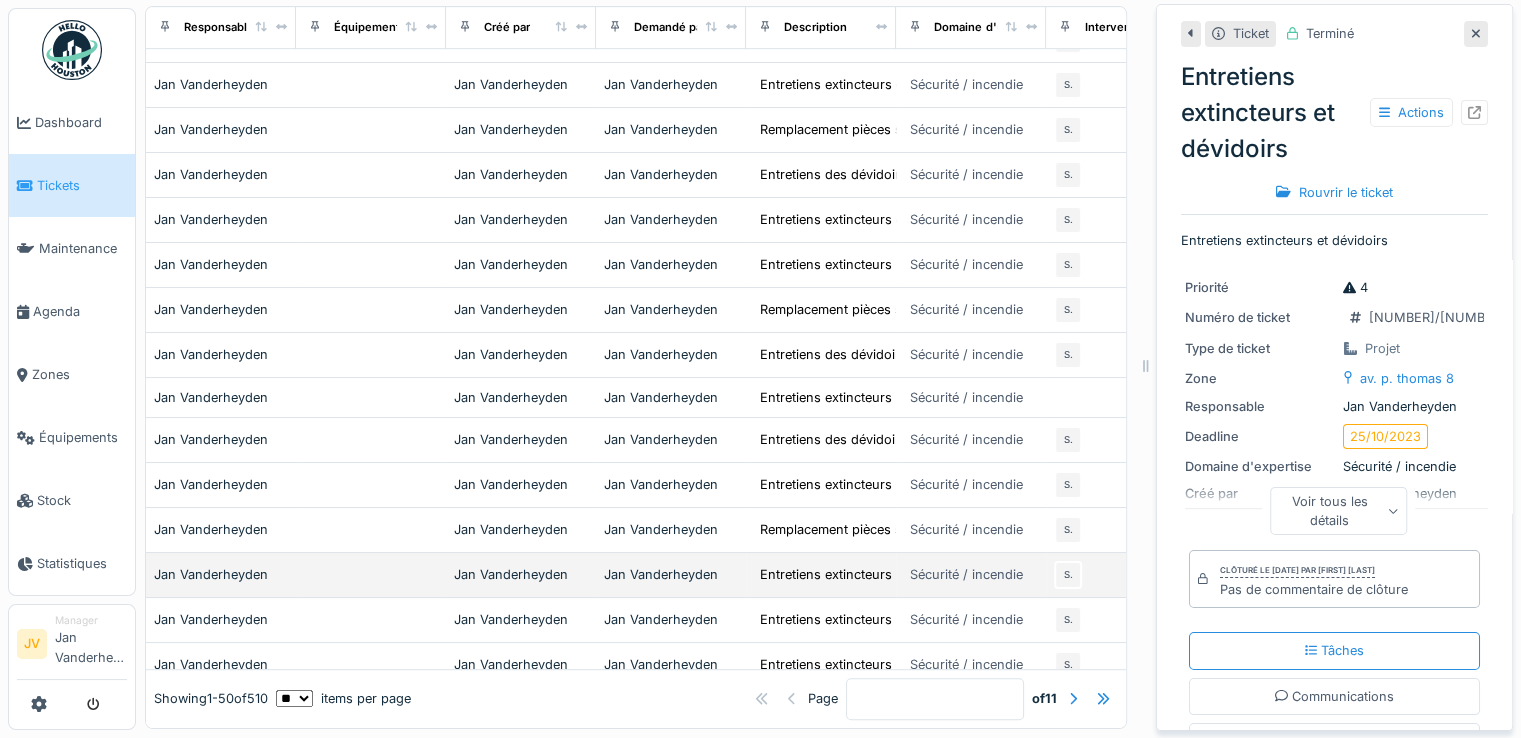 click on "Jan Vanderheyden" at bounding box center [221, 574] 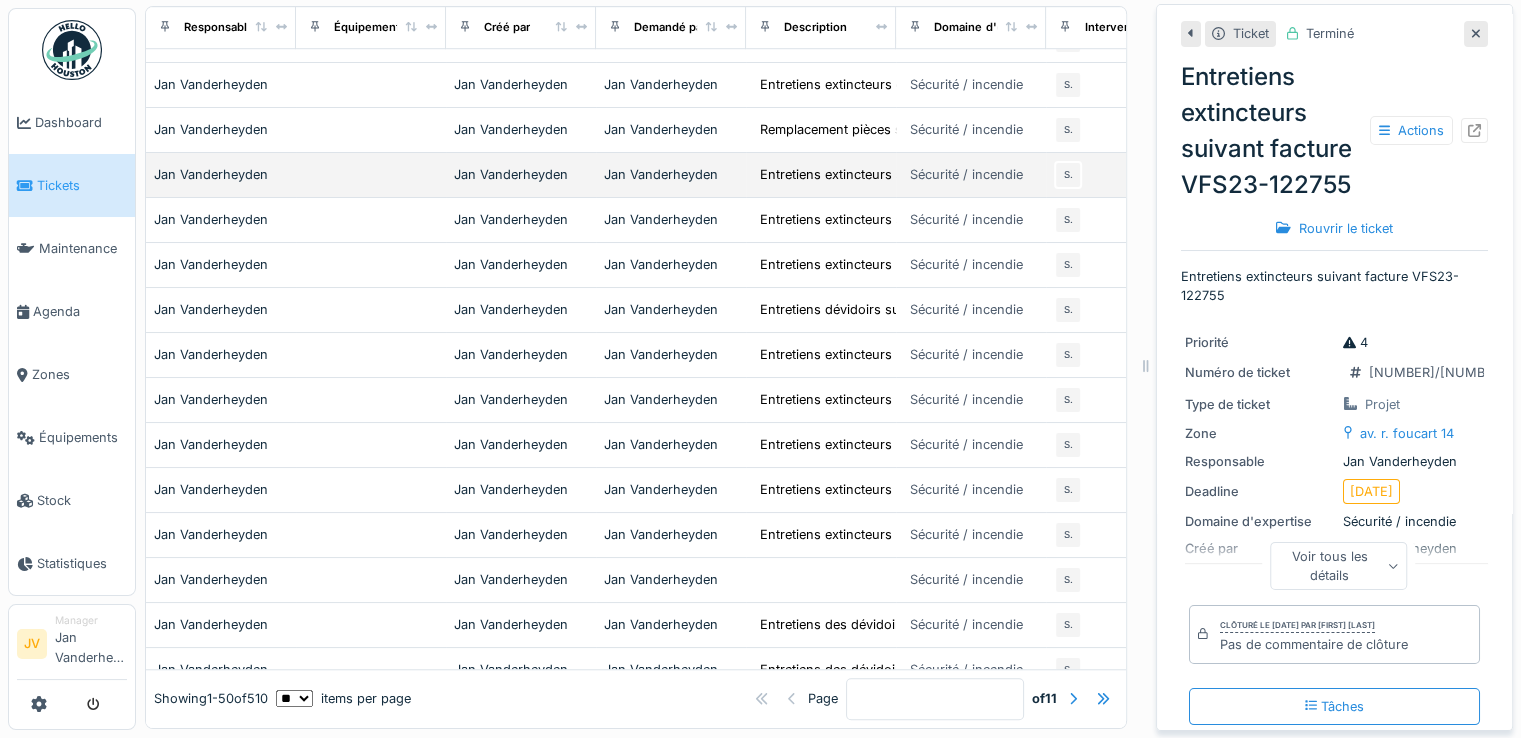 scroll, scrollTop: 1800, scrollLeft: 0, axis: vertical 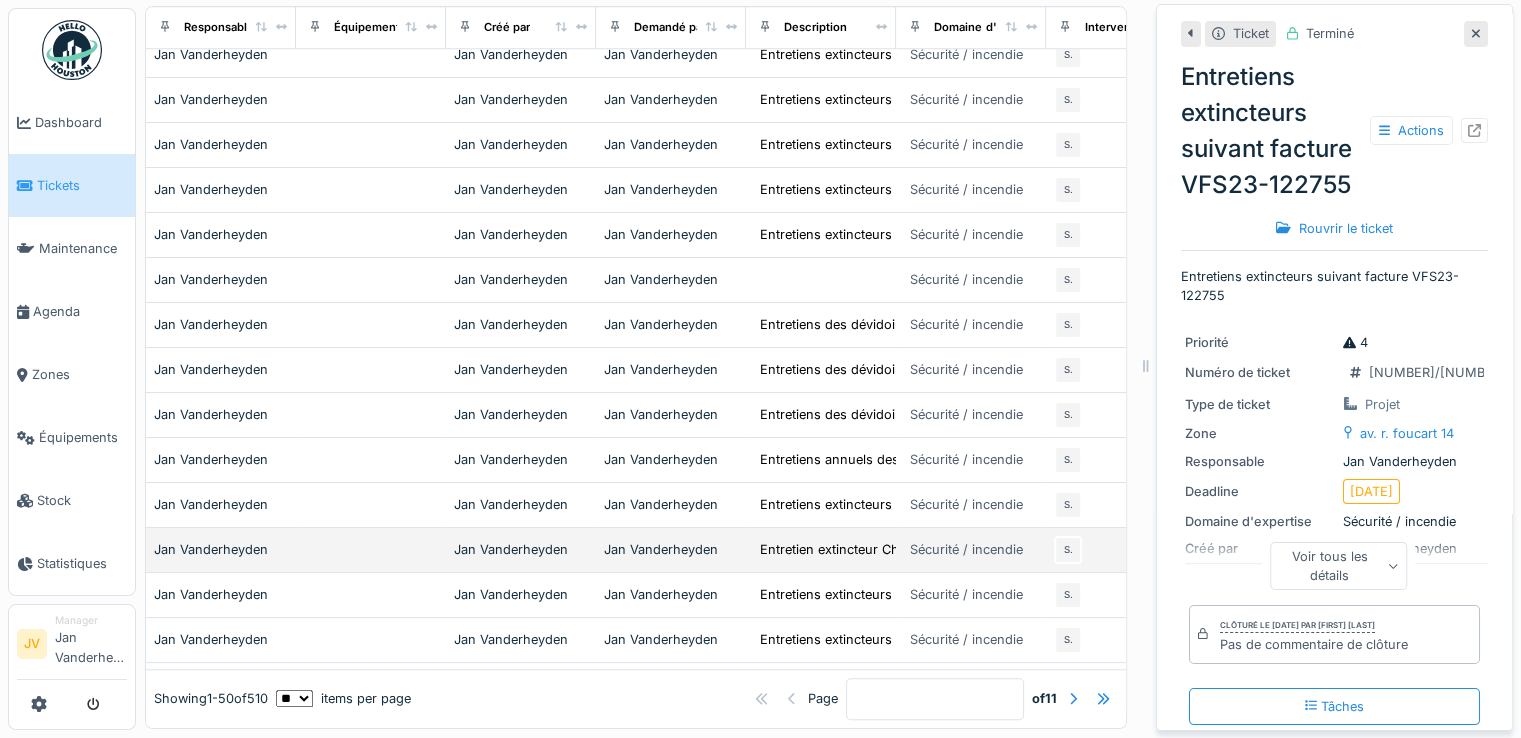 click on "Jan Vanderheyden" at bounding box center [221, 550] 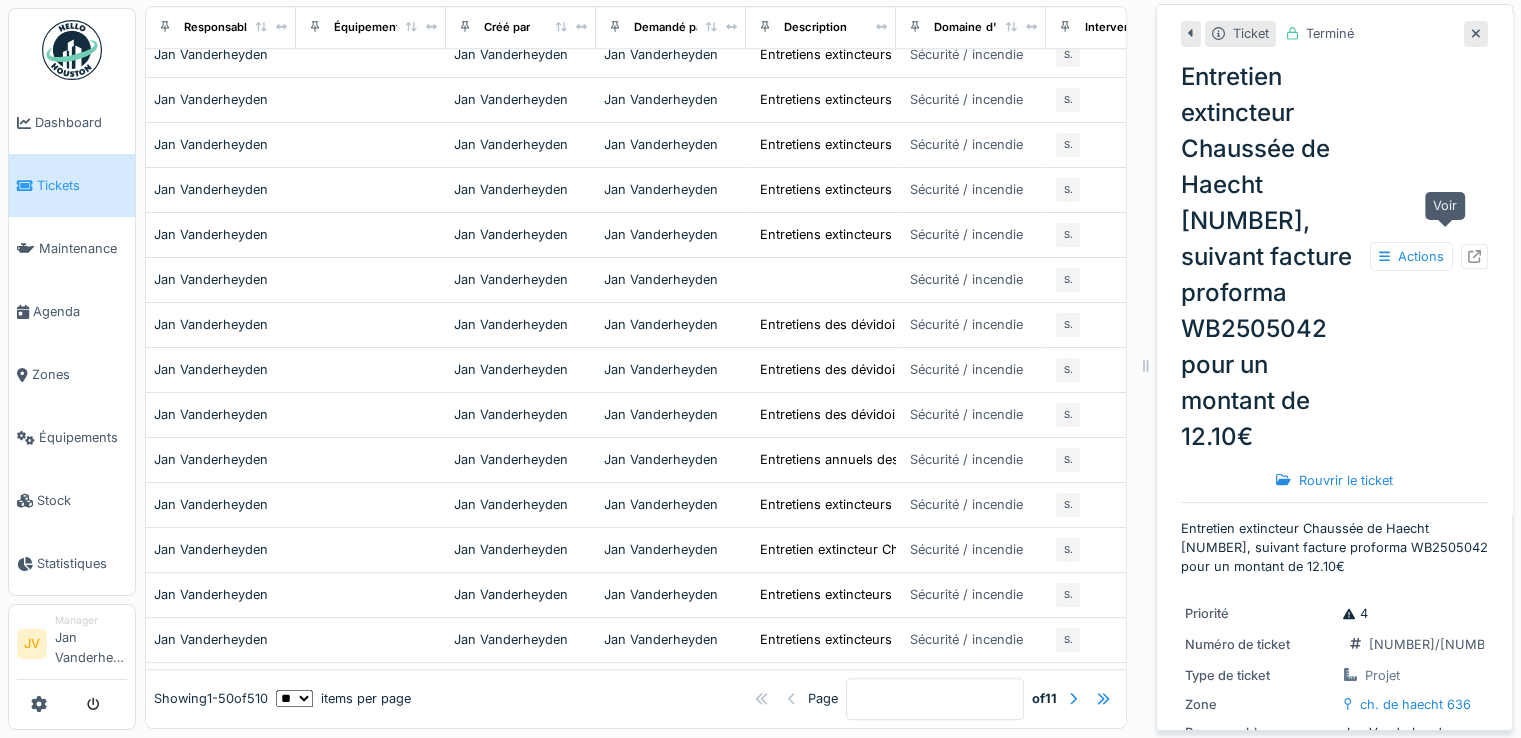 click 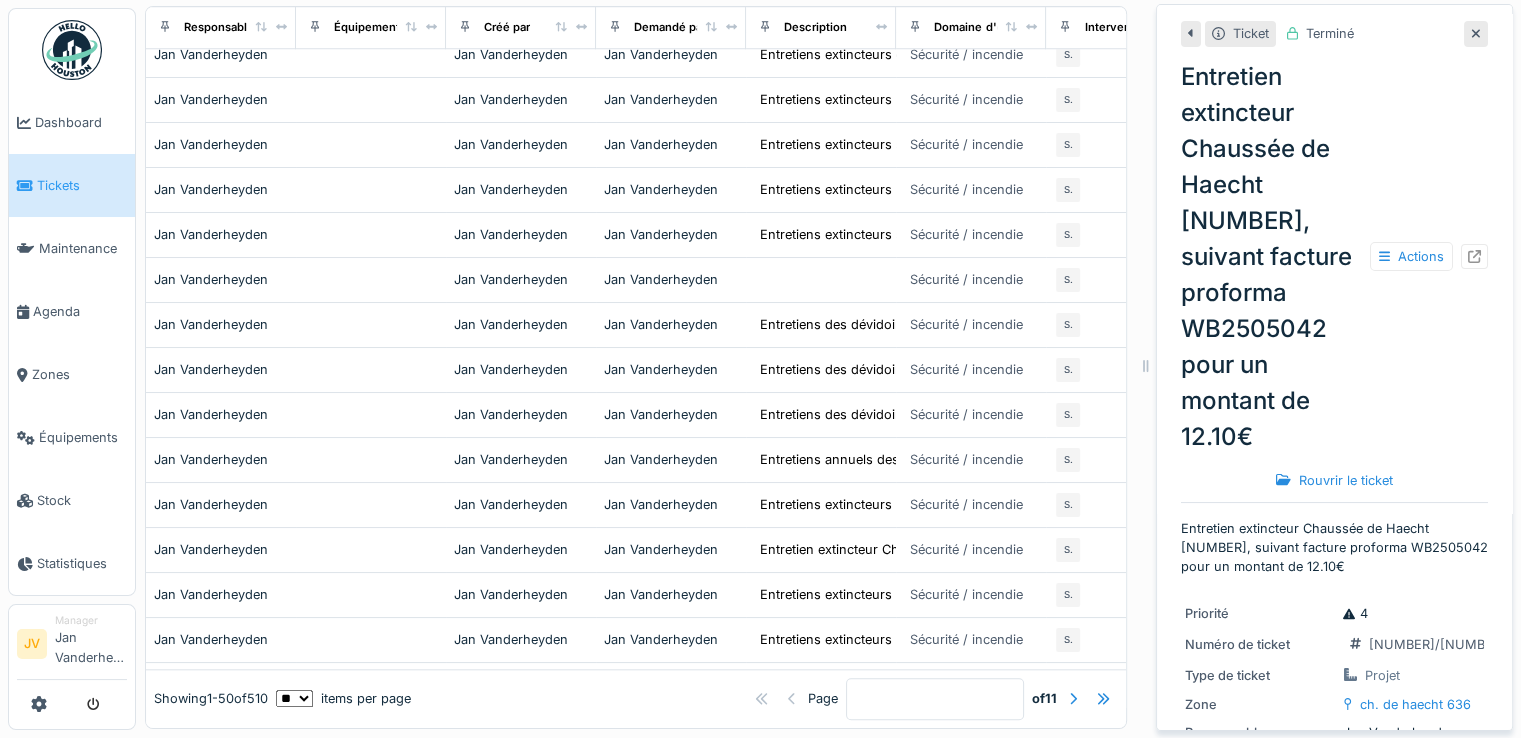 click on "Tickets" at bounding box center (82, 185) 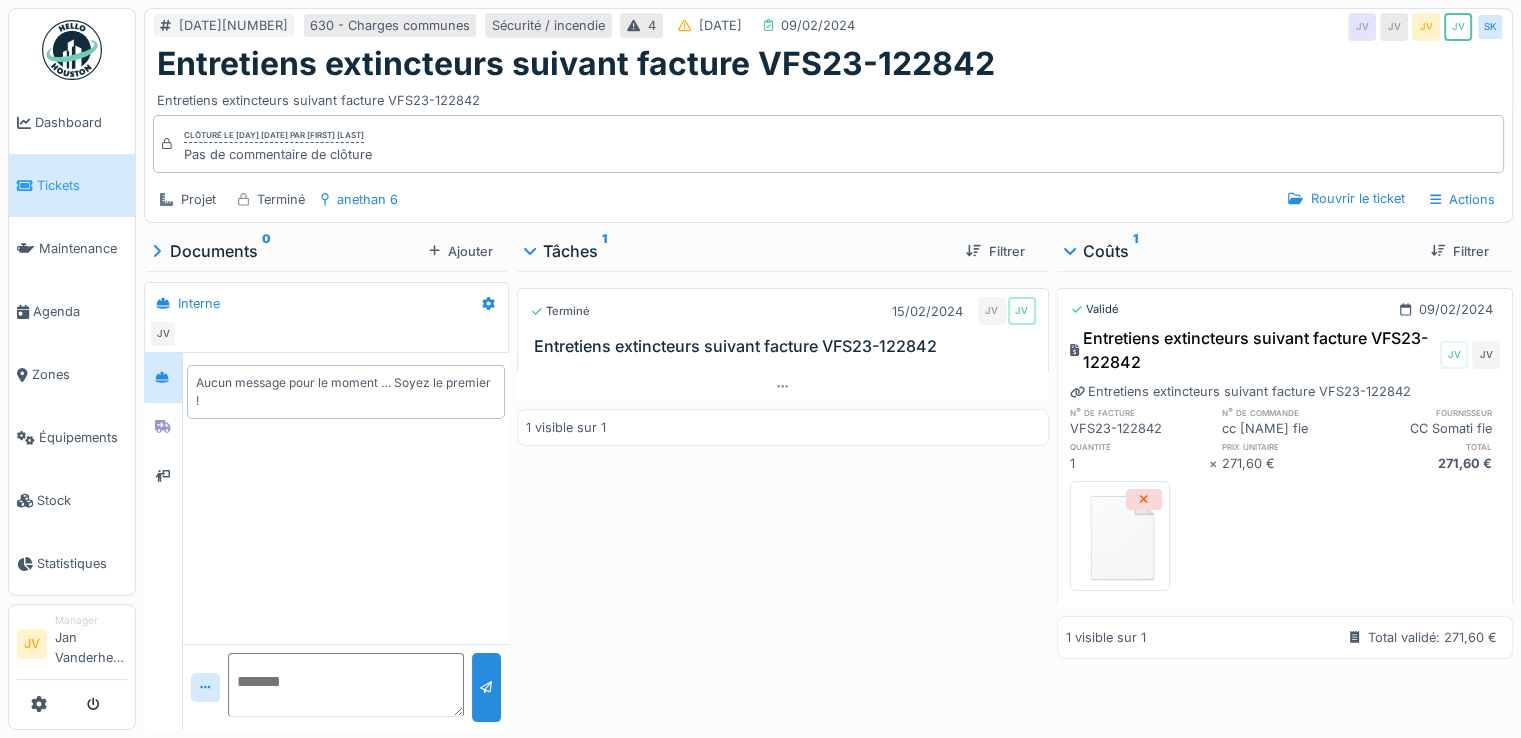 scroll, scrollTop: 15, scrollLeft: 0, axis: vertical 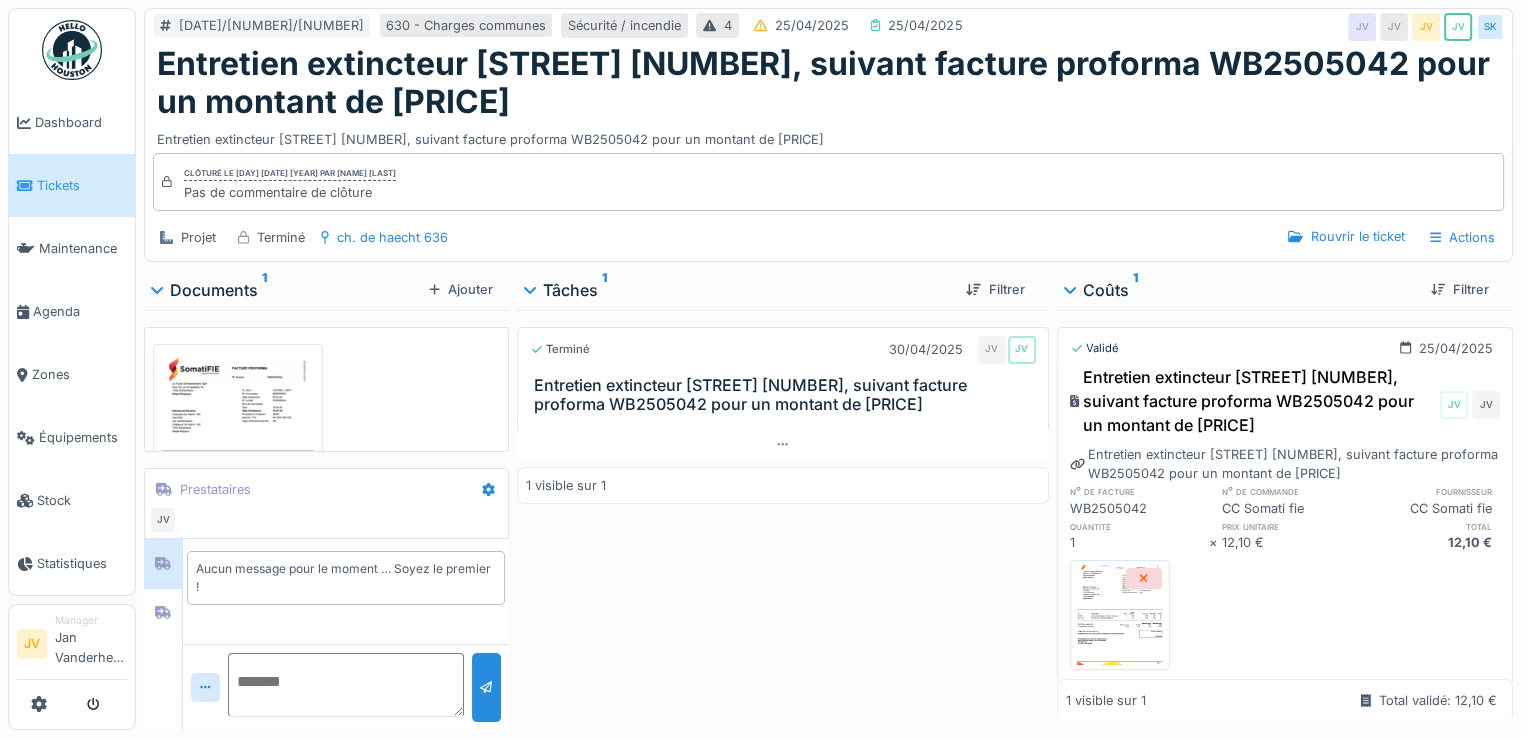 drag, startPoint x: 164, startPoint y: 62, endPoint x: 634, endPoint y: 111, distance: 472.54736 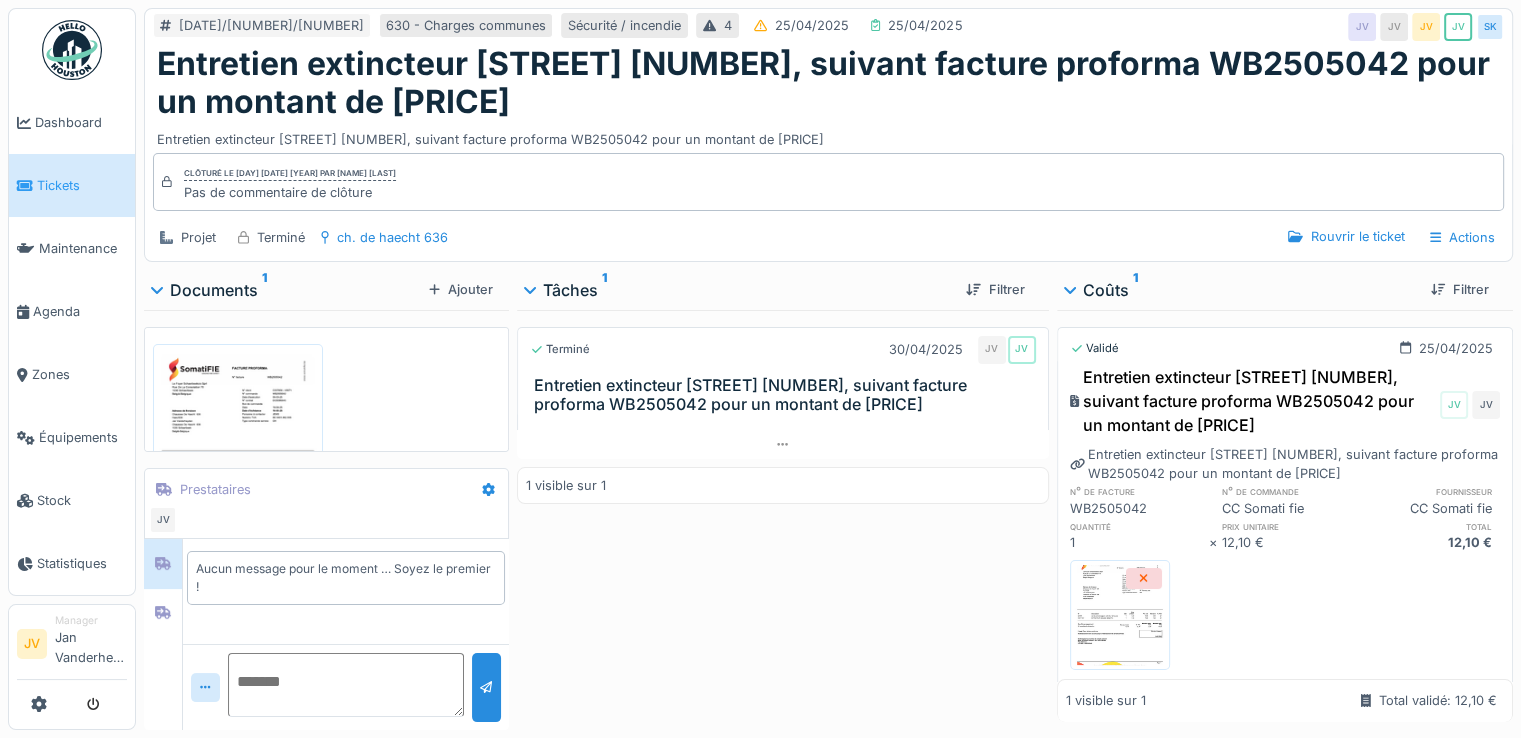copy on "Entretien extincteur Chaussée de Haecht 636, suivant facture proforma WB2505042 pour un montant de 12.10€" 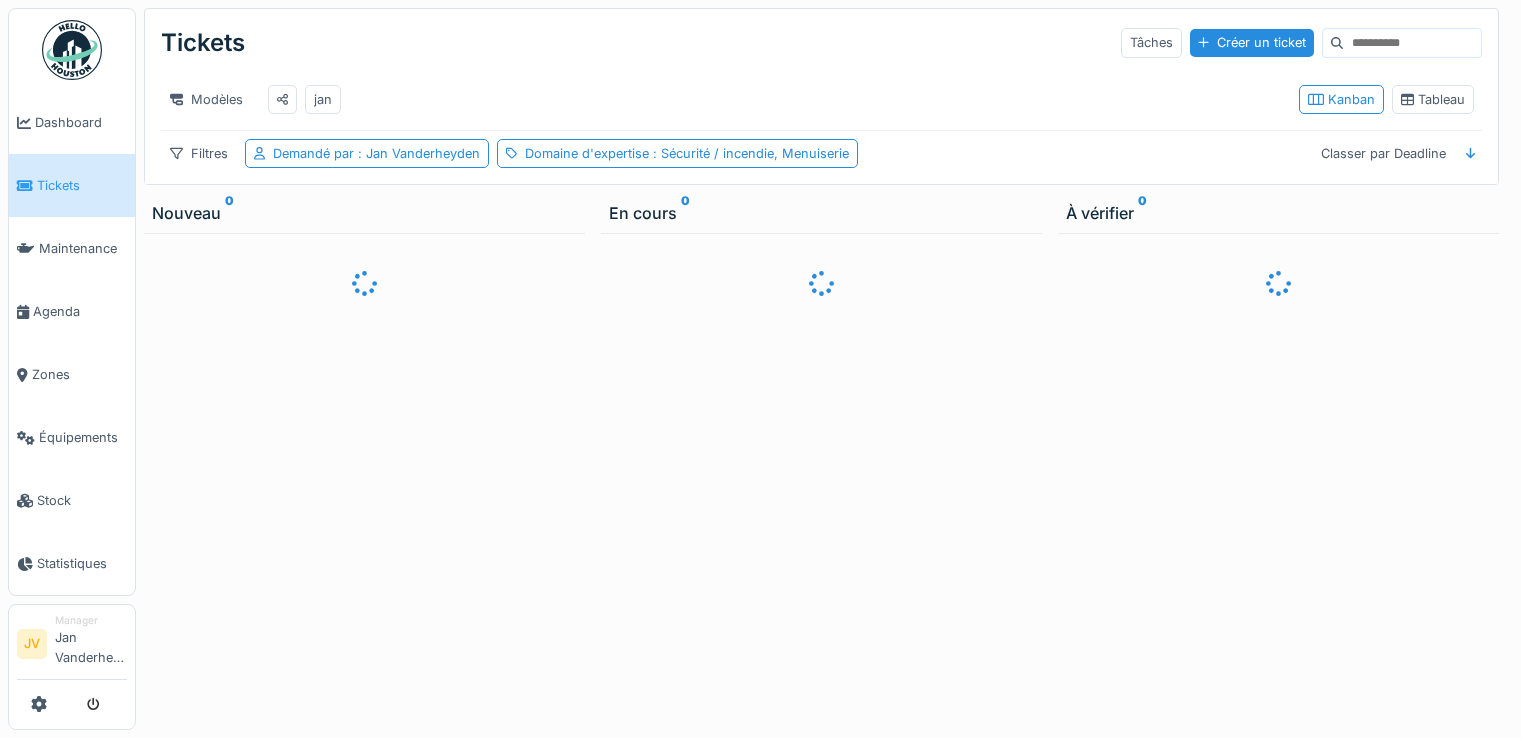 scroll, scrollTop: 0, scrollLeft: 0, axis: both 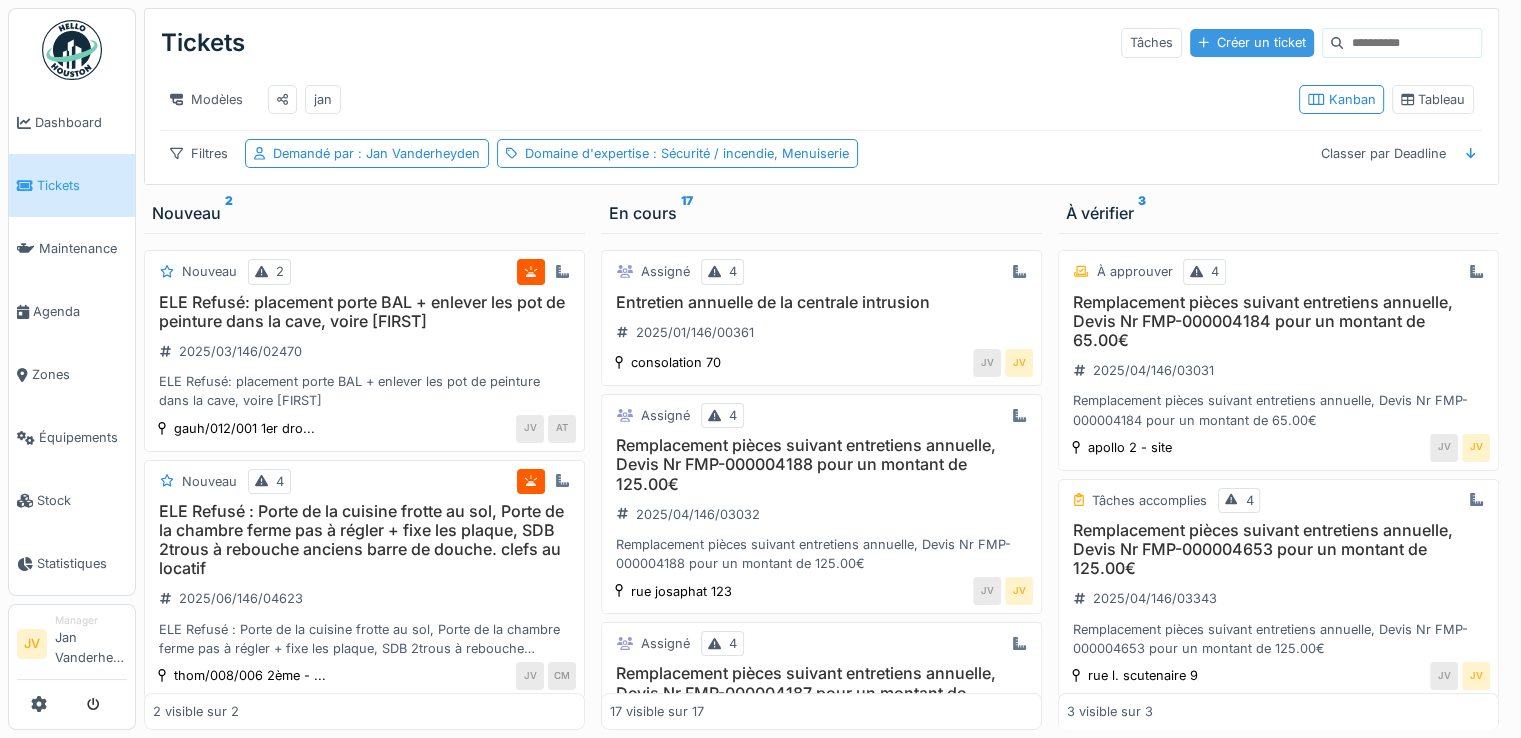 click on "Créer un ticket" at bounding box center [1252, 42] 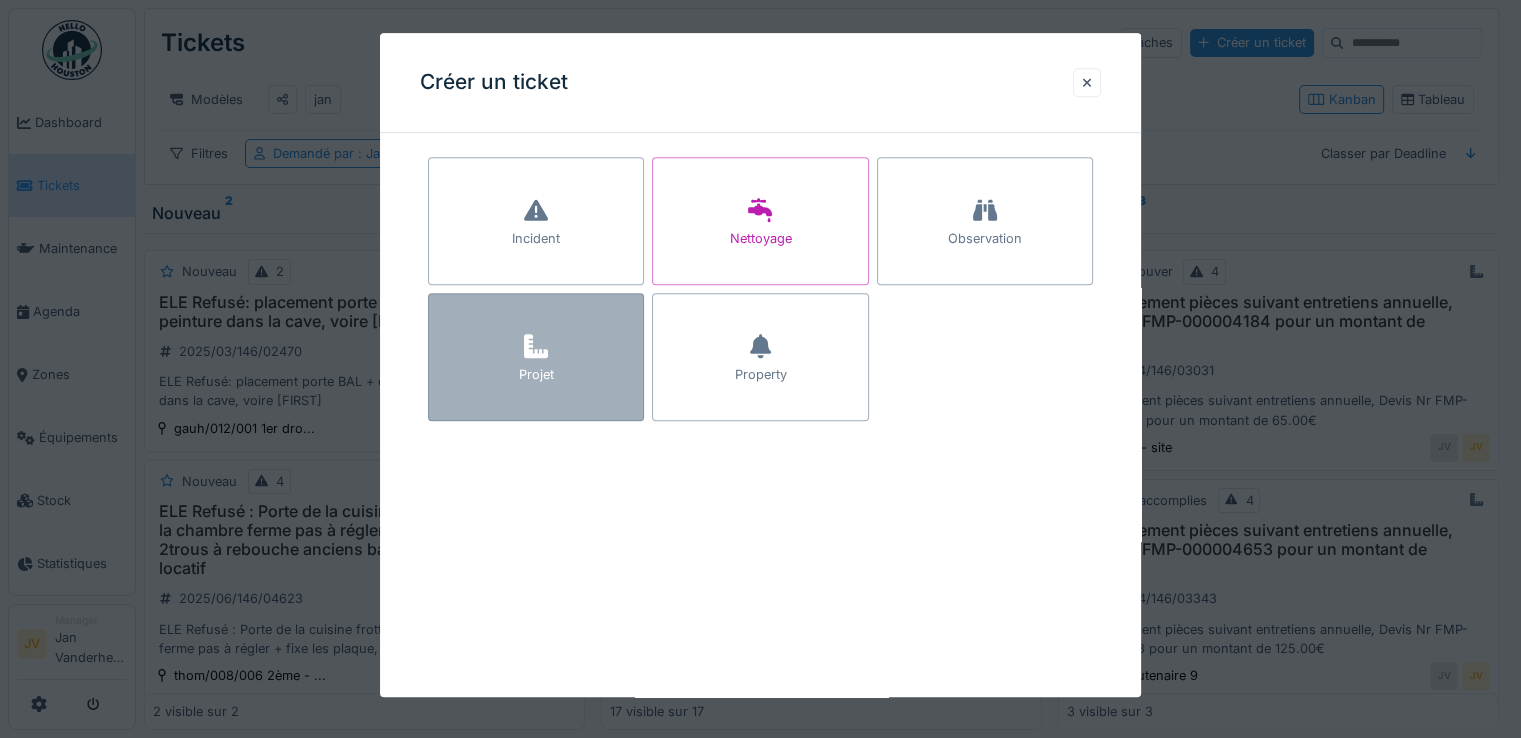 click on "Projet" at bounding box center [536, 375] 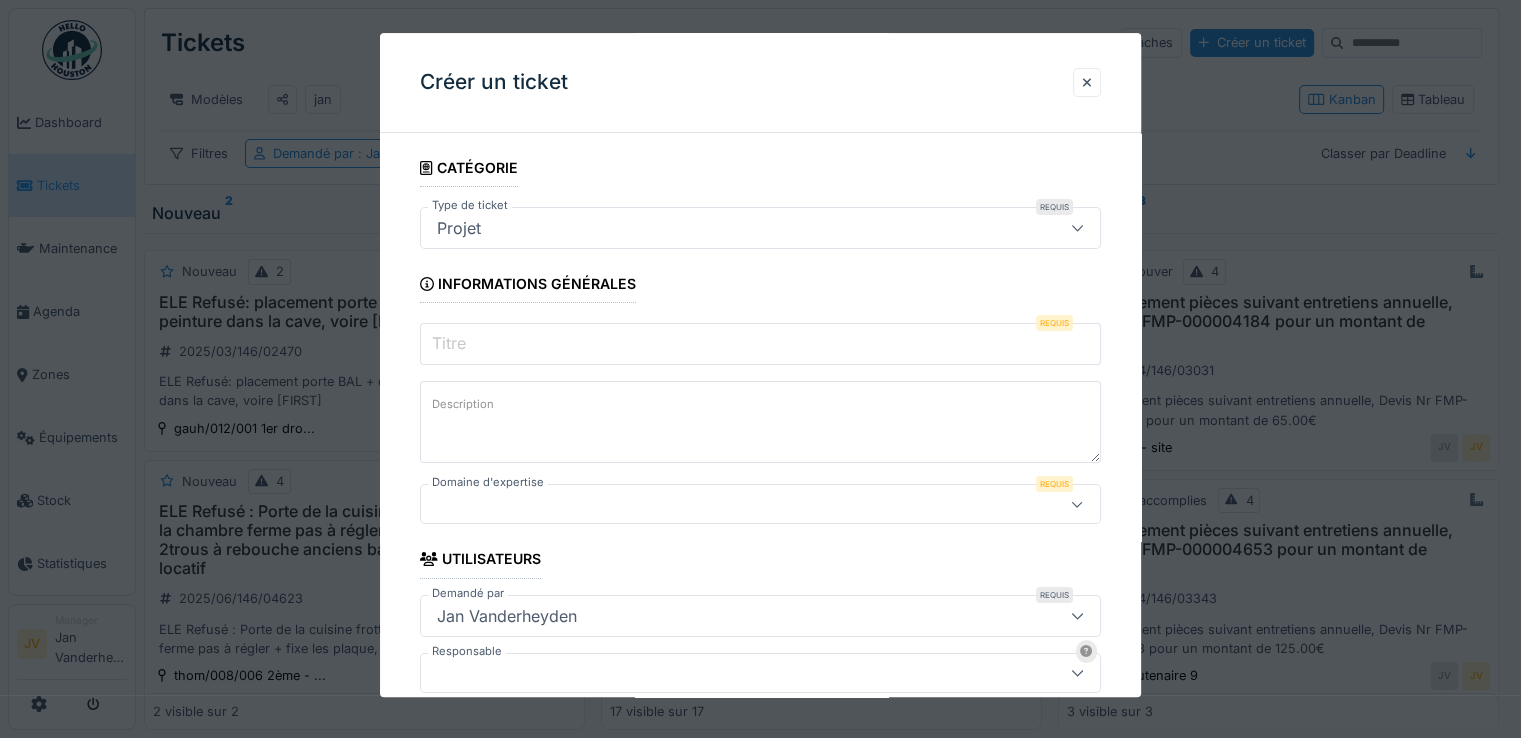 click on "Titre" at bounding box center (760, 344) 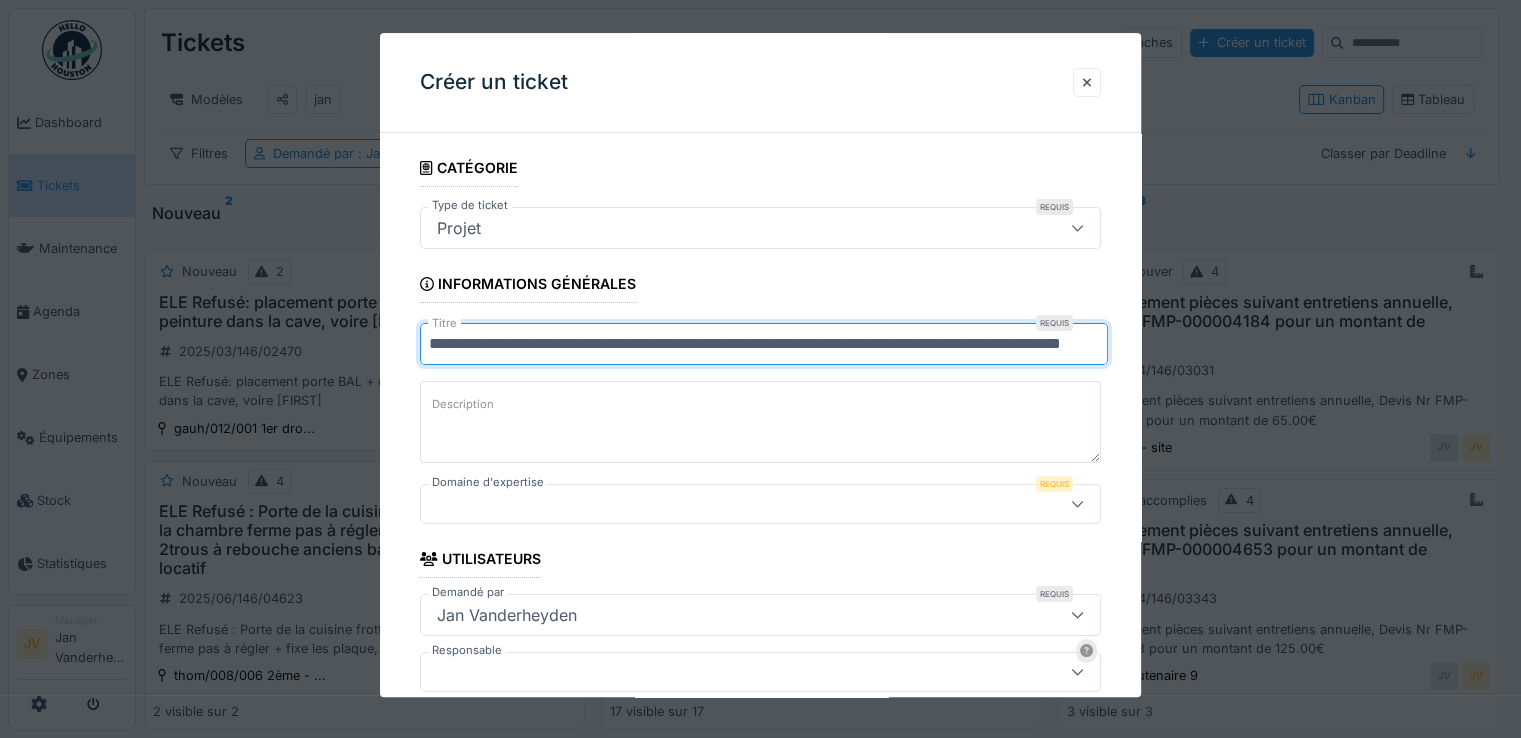scroll, scrollTop: 0, scrollLeft: 0, axis: both 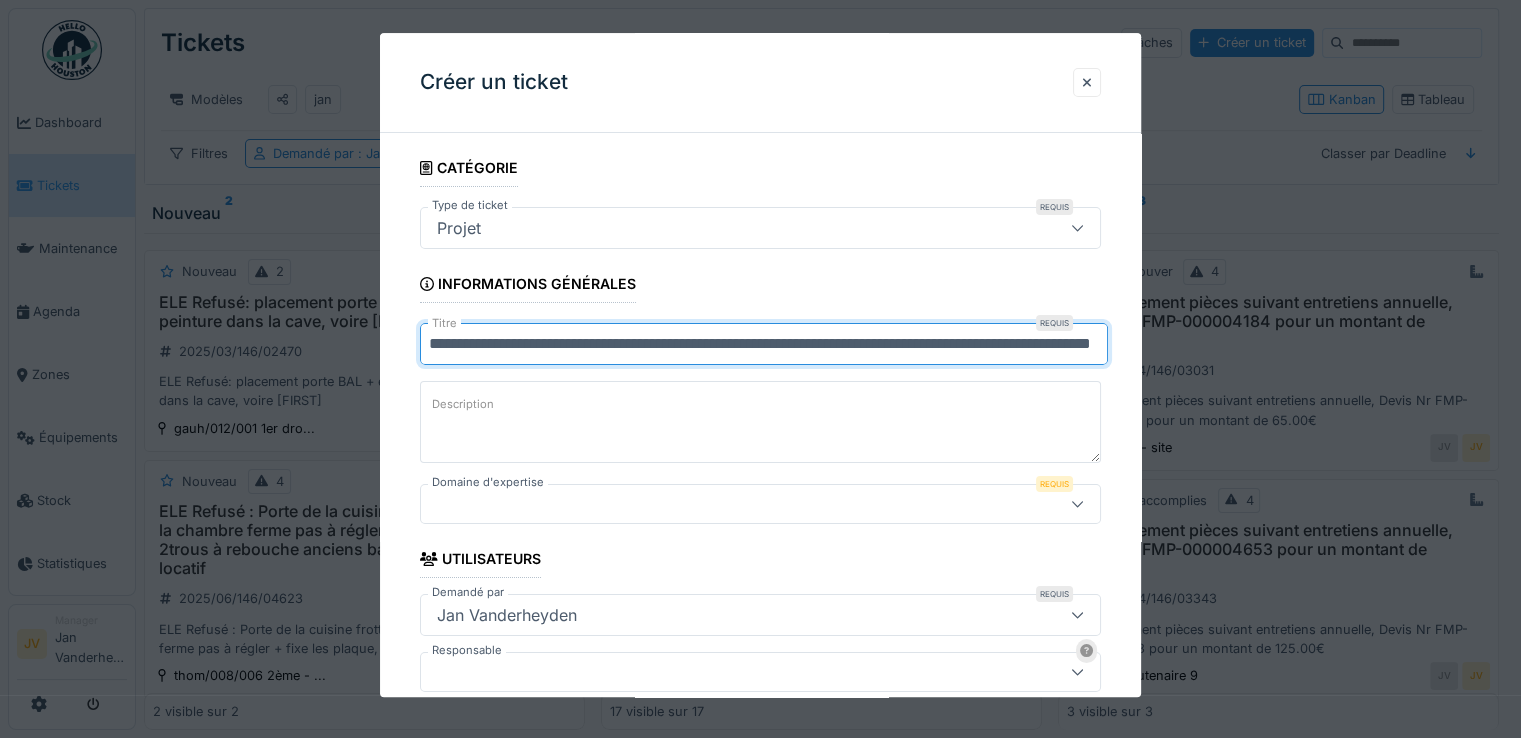 click on "**********" at bounding box center [764, 344] 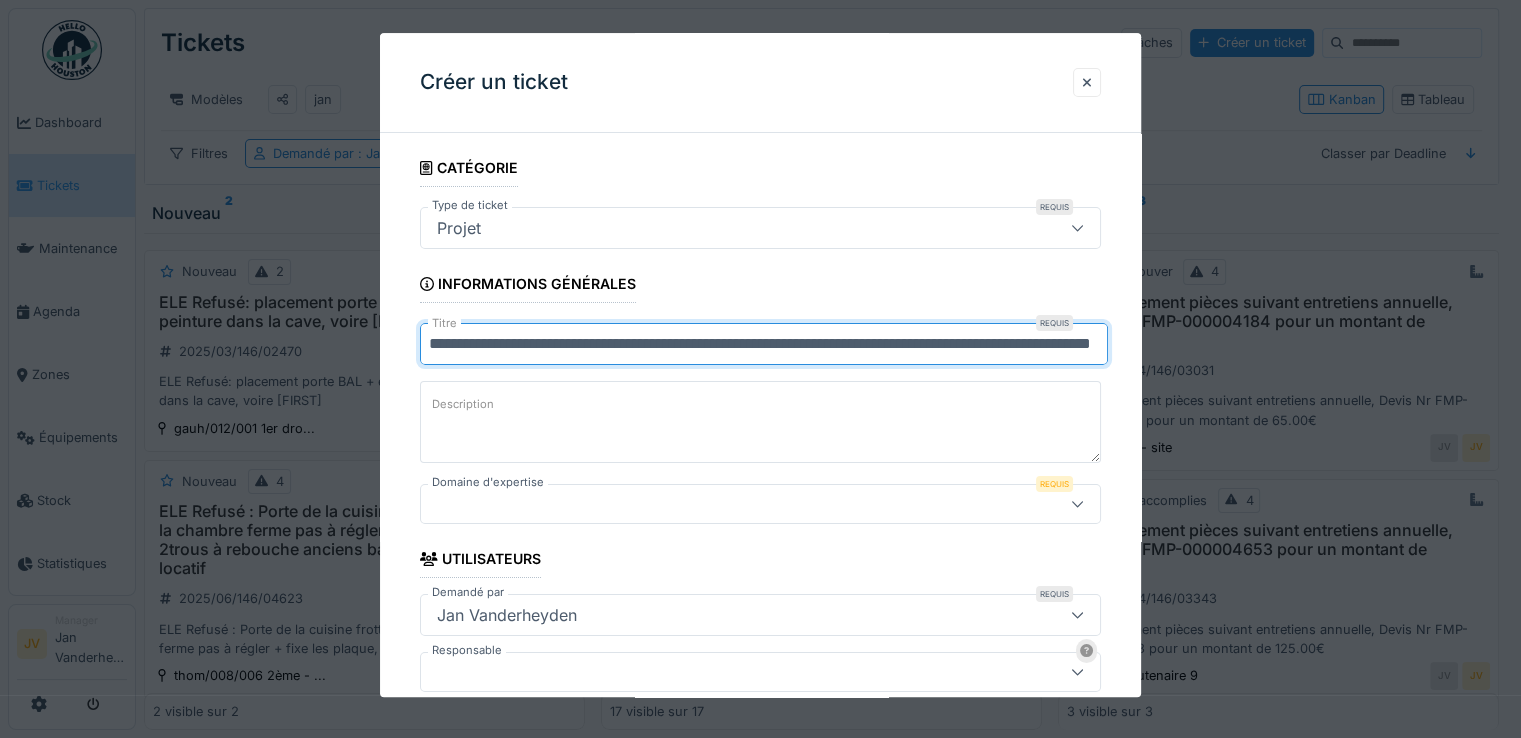click on "**********" at bounding box center (764, 344) 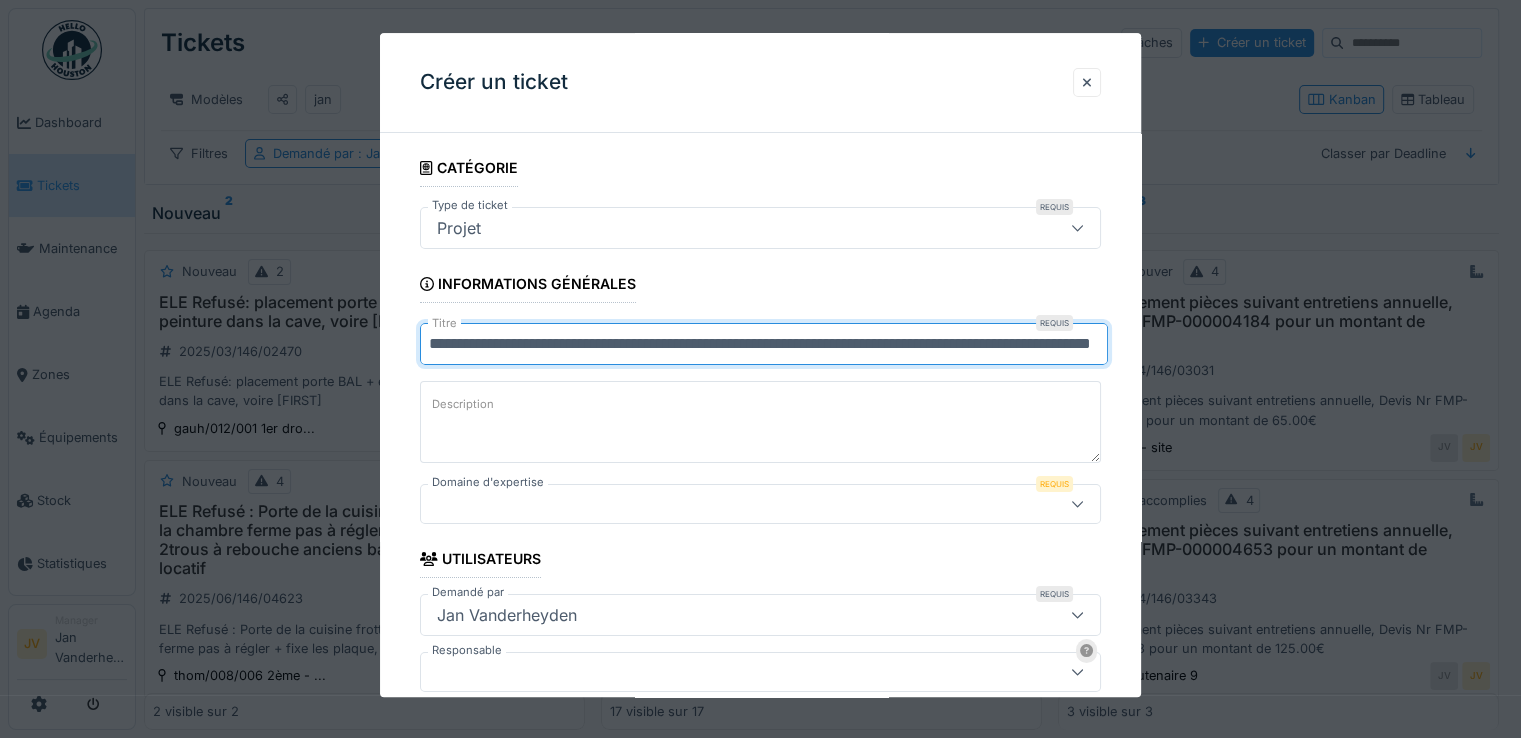 click on "**********" at bounding box center [764, 344] 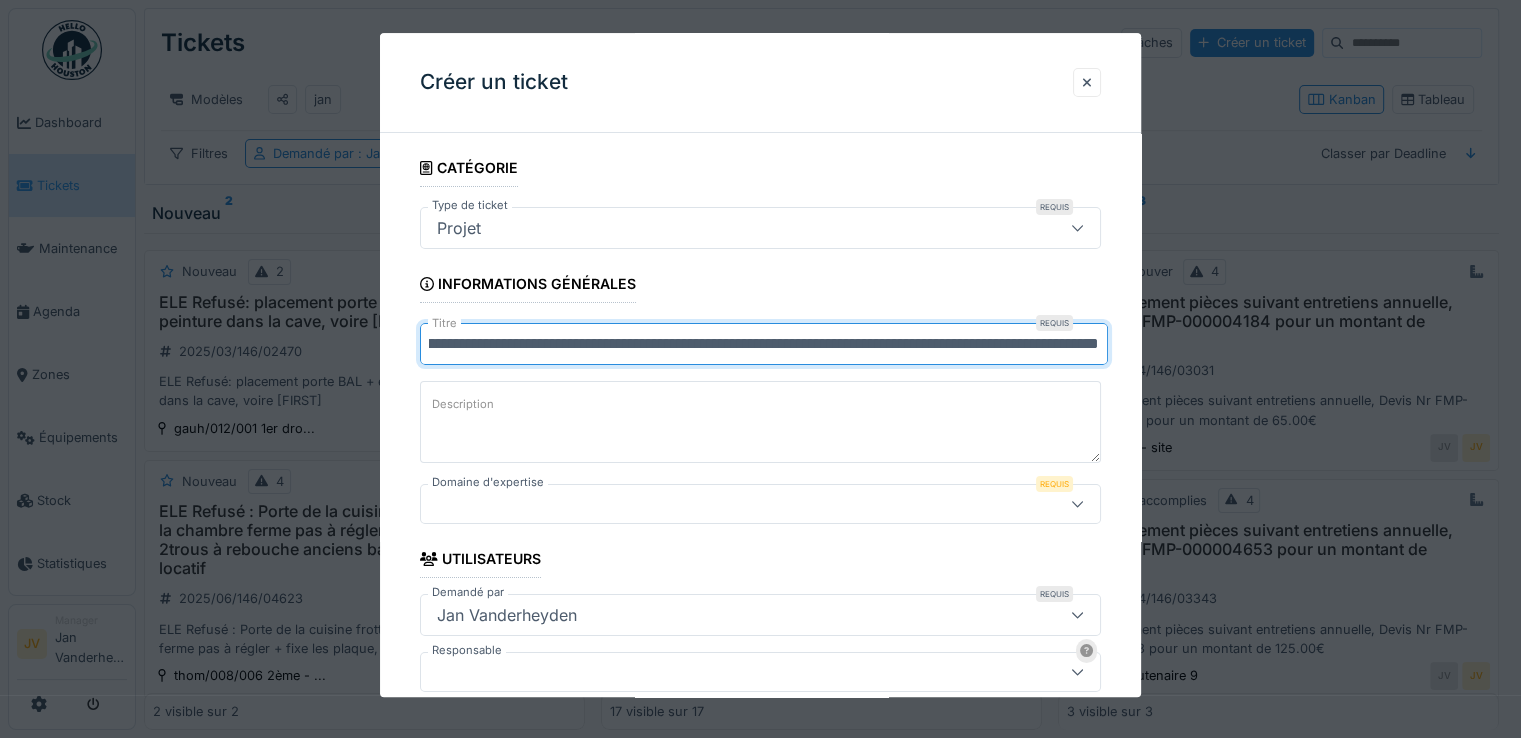 scroll, scrollTop: 0, scrollLeft: 218, axis: horizontal 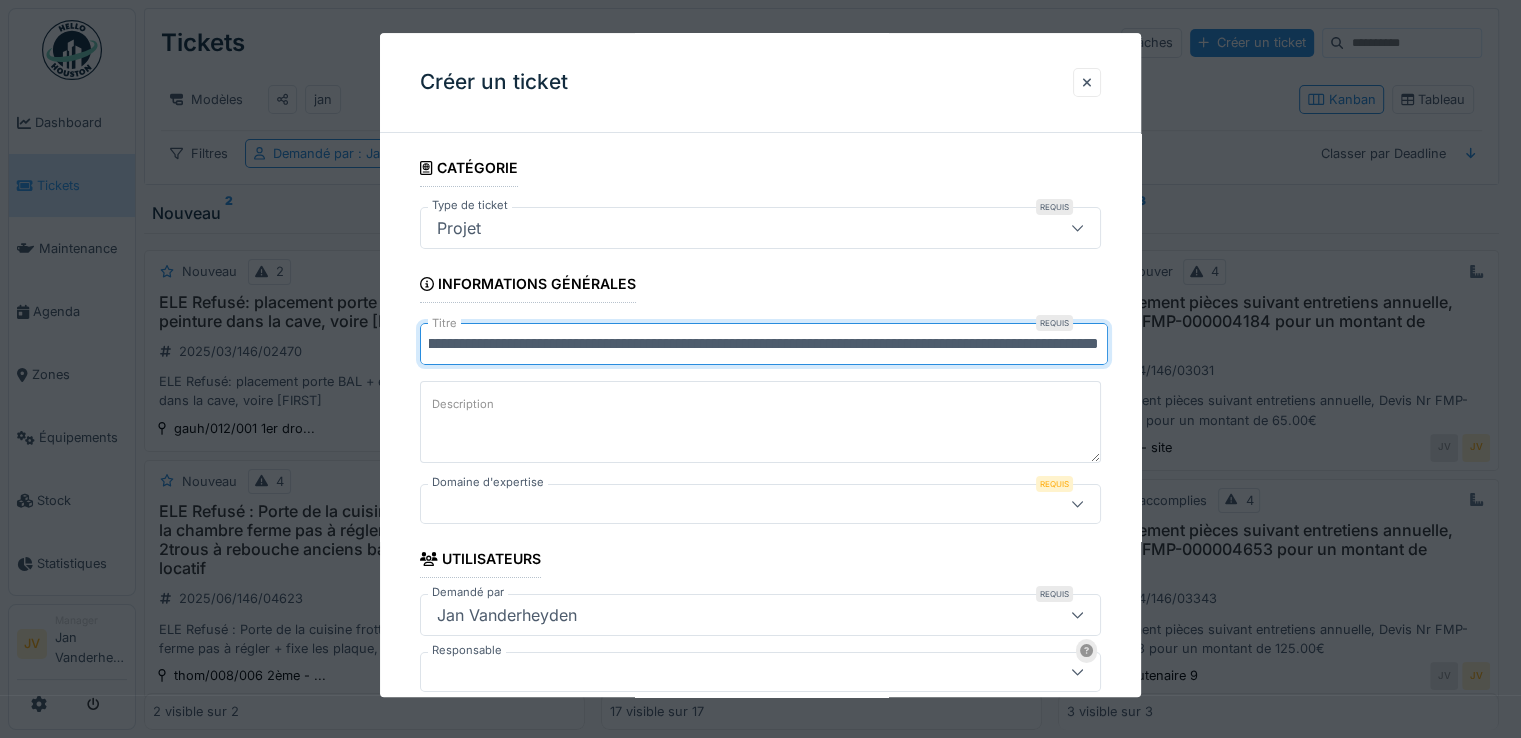 drag, startPoint x: 428, startPoint y: 342, endPoint x: 1223, endPoint y: 370, distance: 795.4929 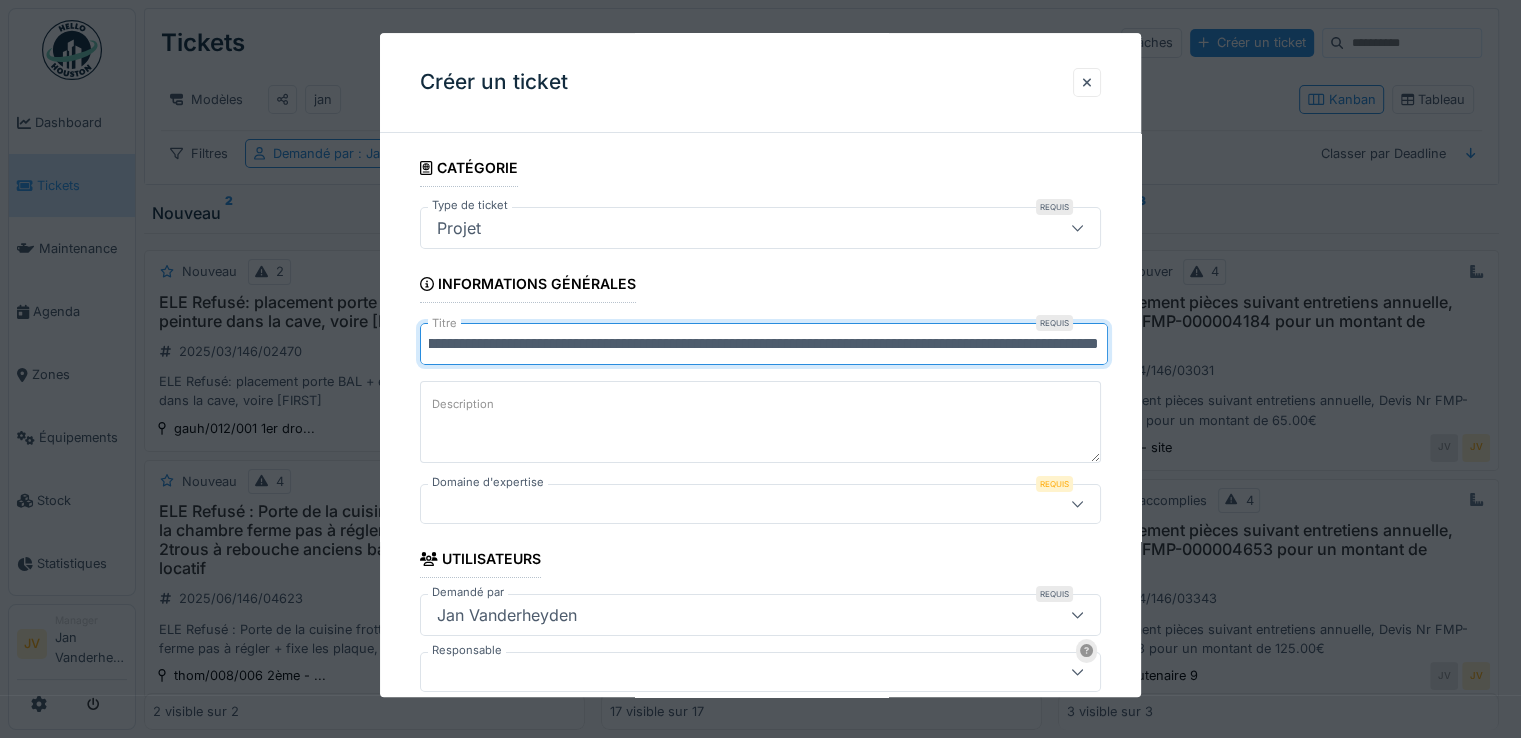 scroll, scrollTop: 0, scrollLeft: 228, axis: horizontal 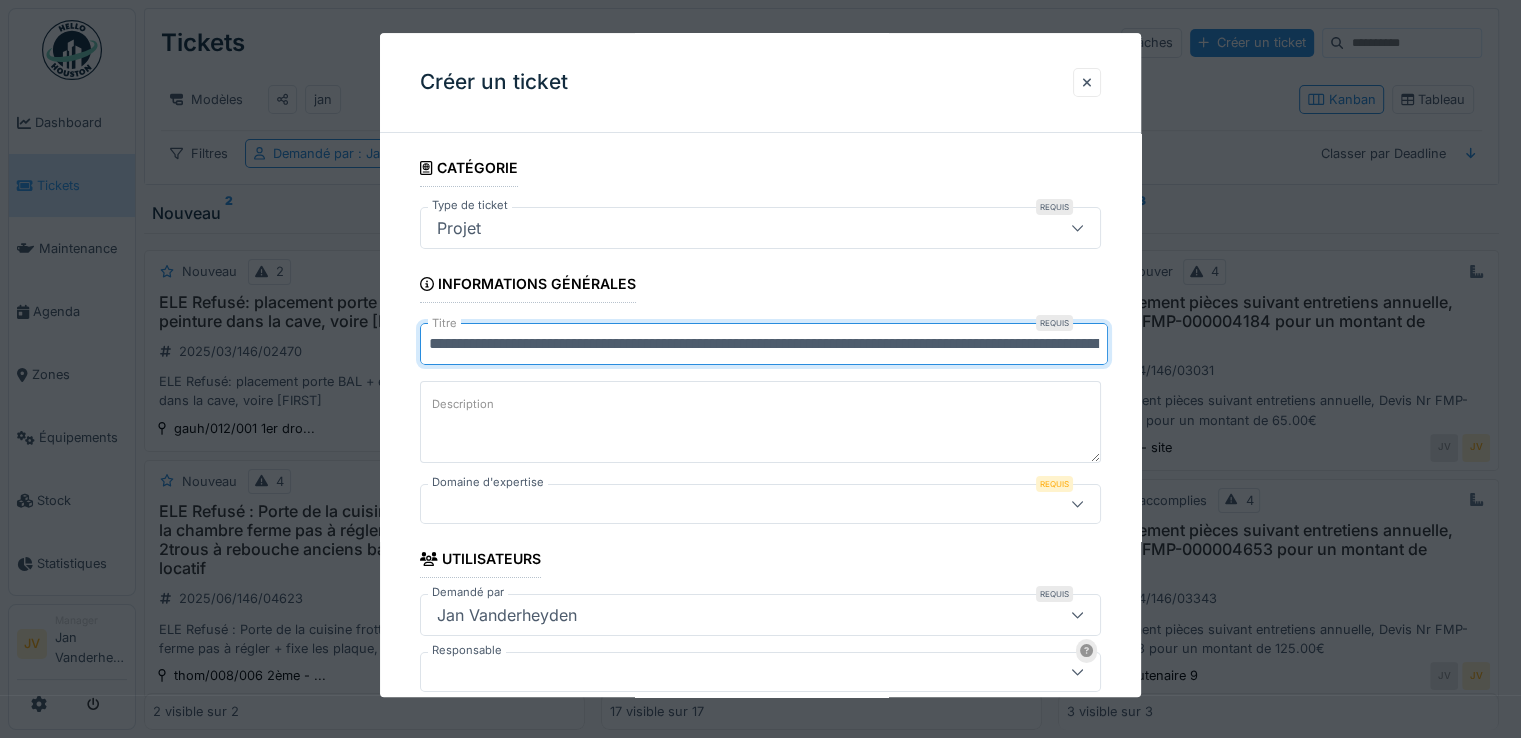 drag, startPoint x: 1102, startPoint y: 344, endPoint x: 250, endPoint y: 317, distance: 852.42773 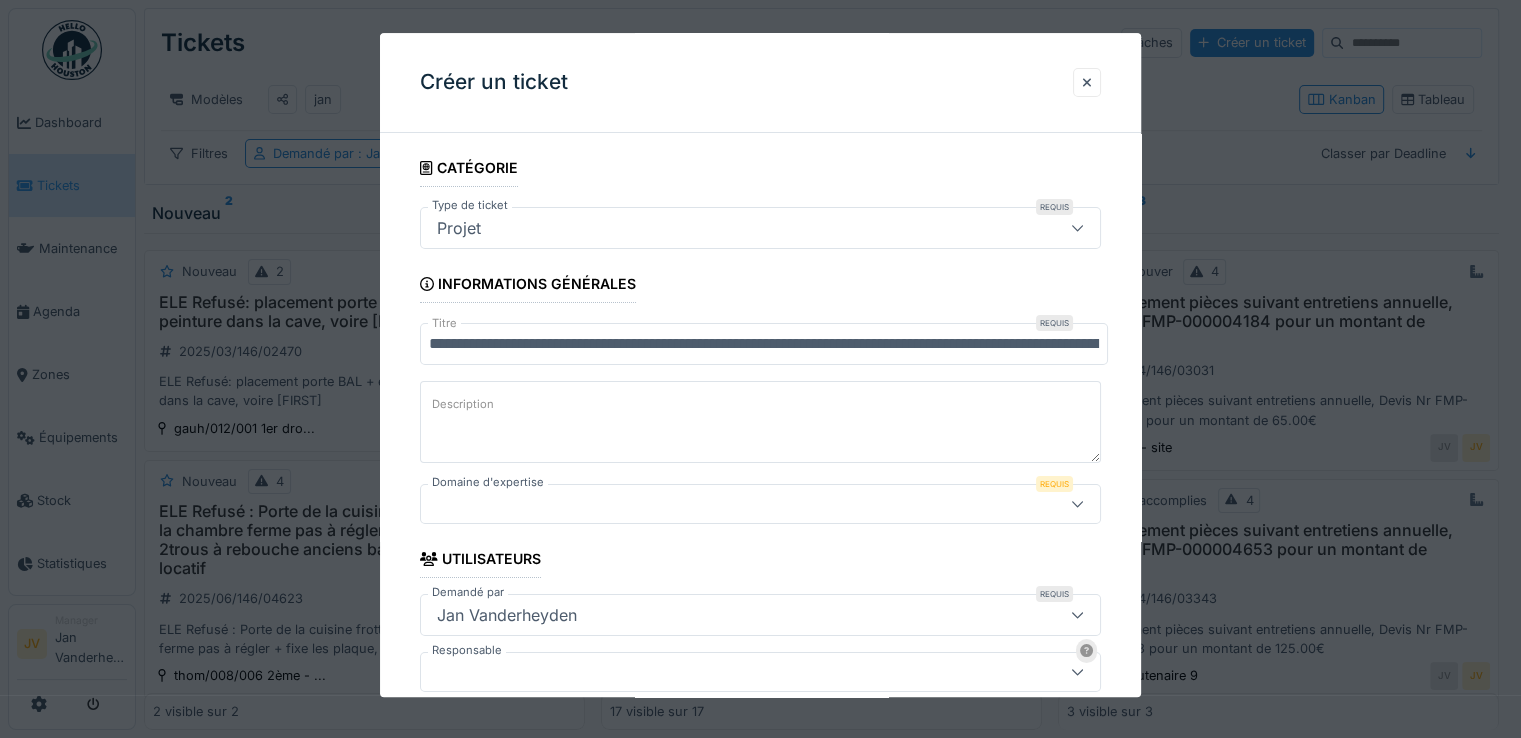 click on "Description" at bounding box center (760, 422) 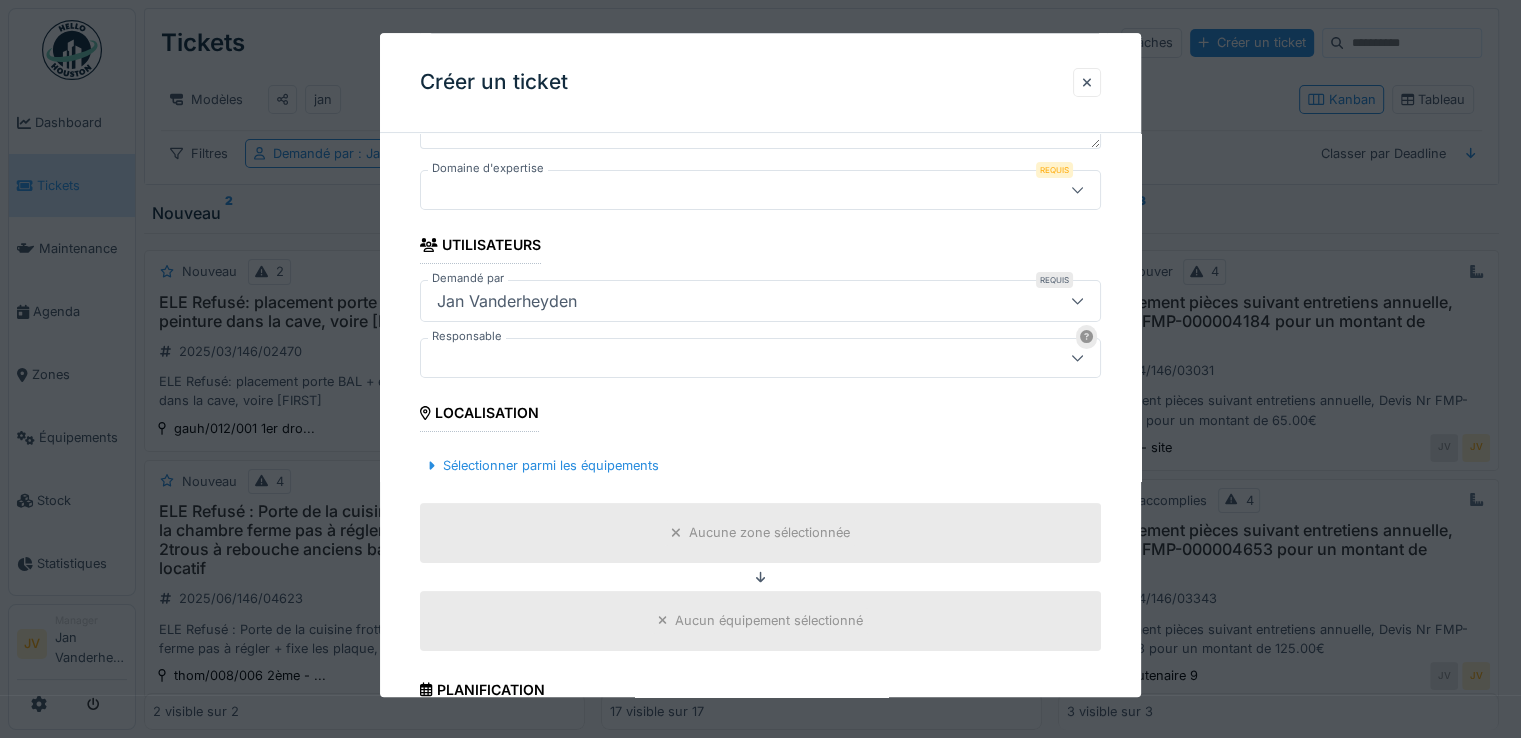 scroll, scrollTop: 200, scrollLeft: 0, axis: vertical 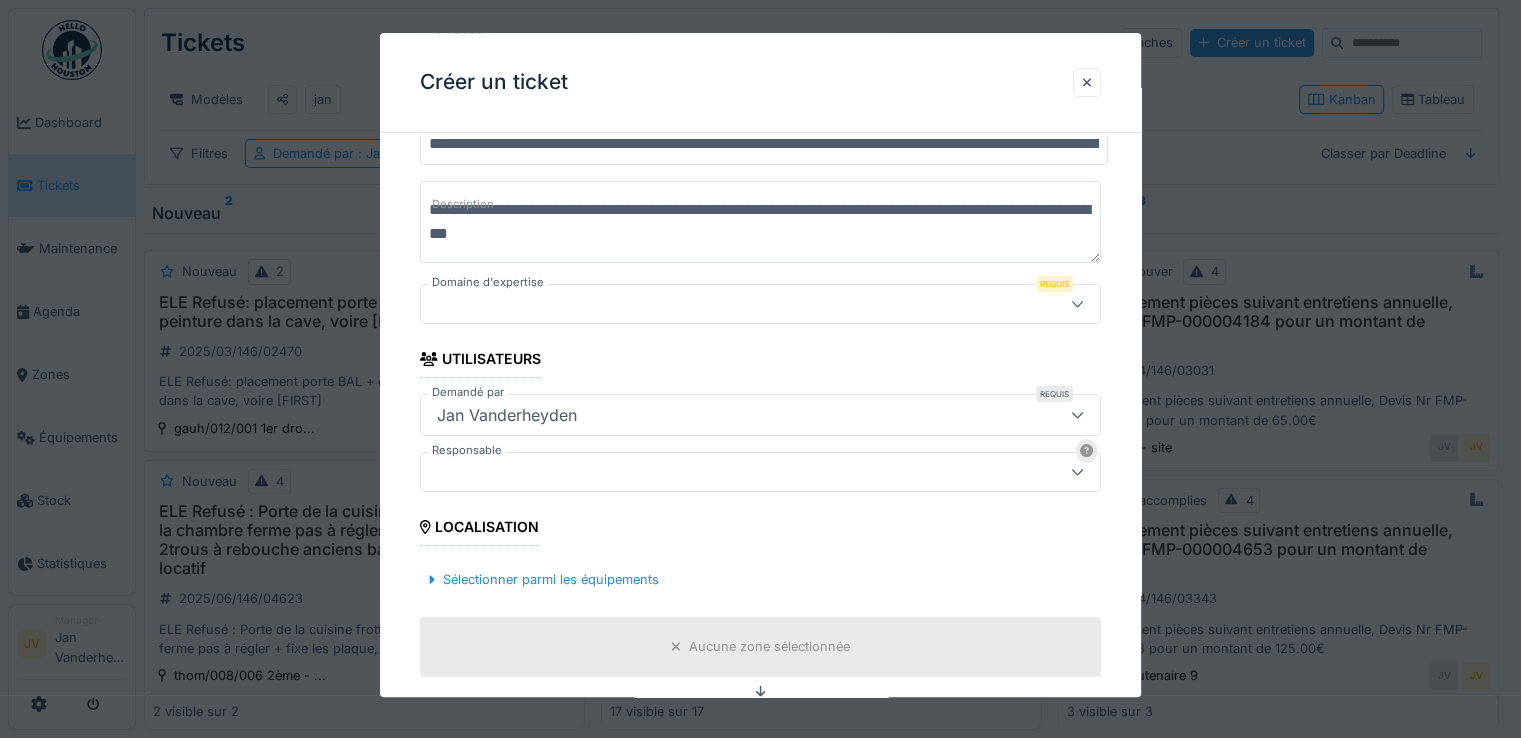 type on "**********" 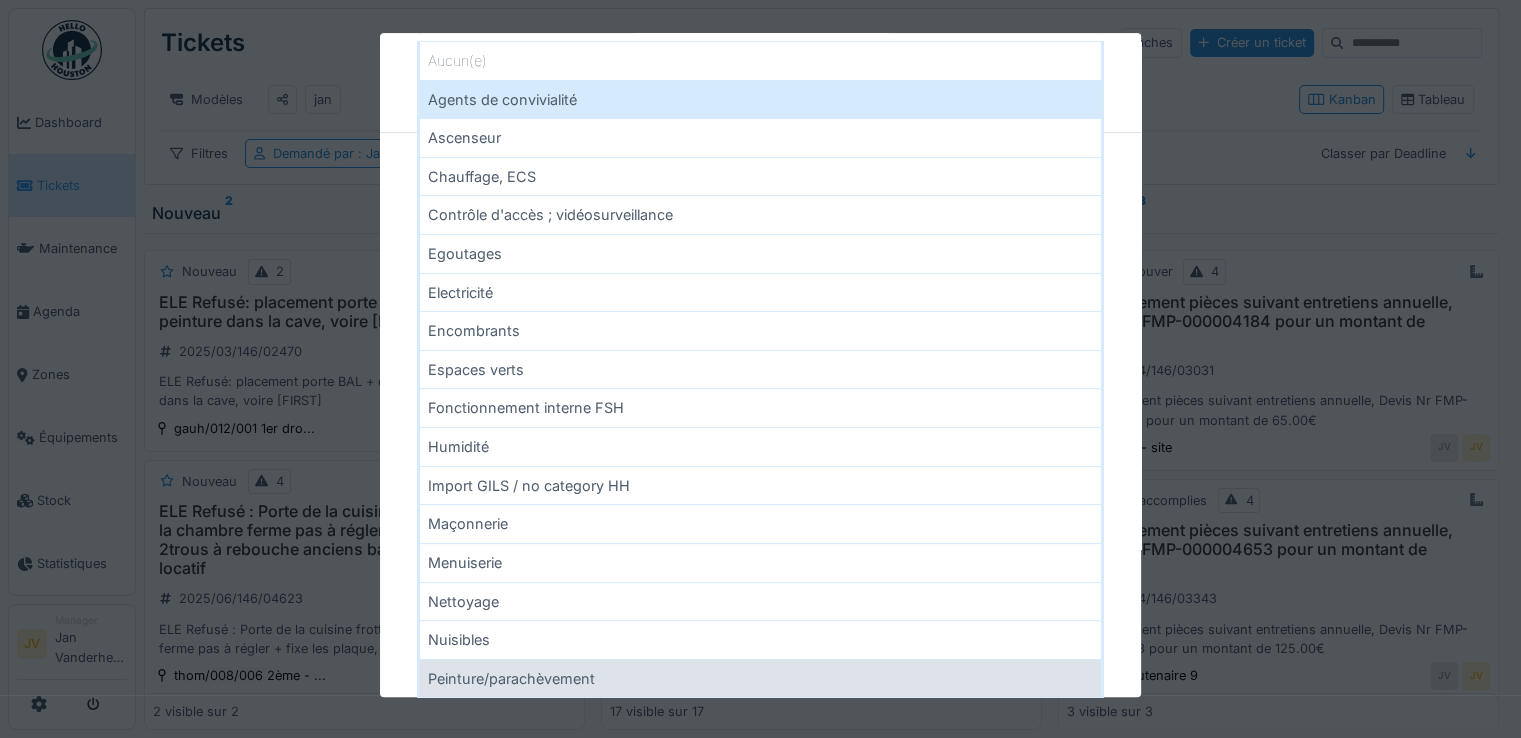 scroll, scrollTop: 600, scrollLeft: 0, axis: vertical 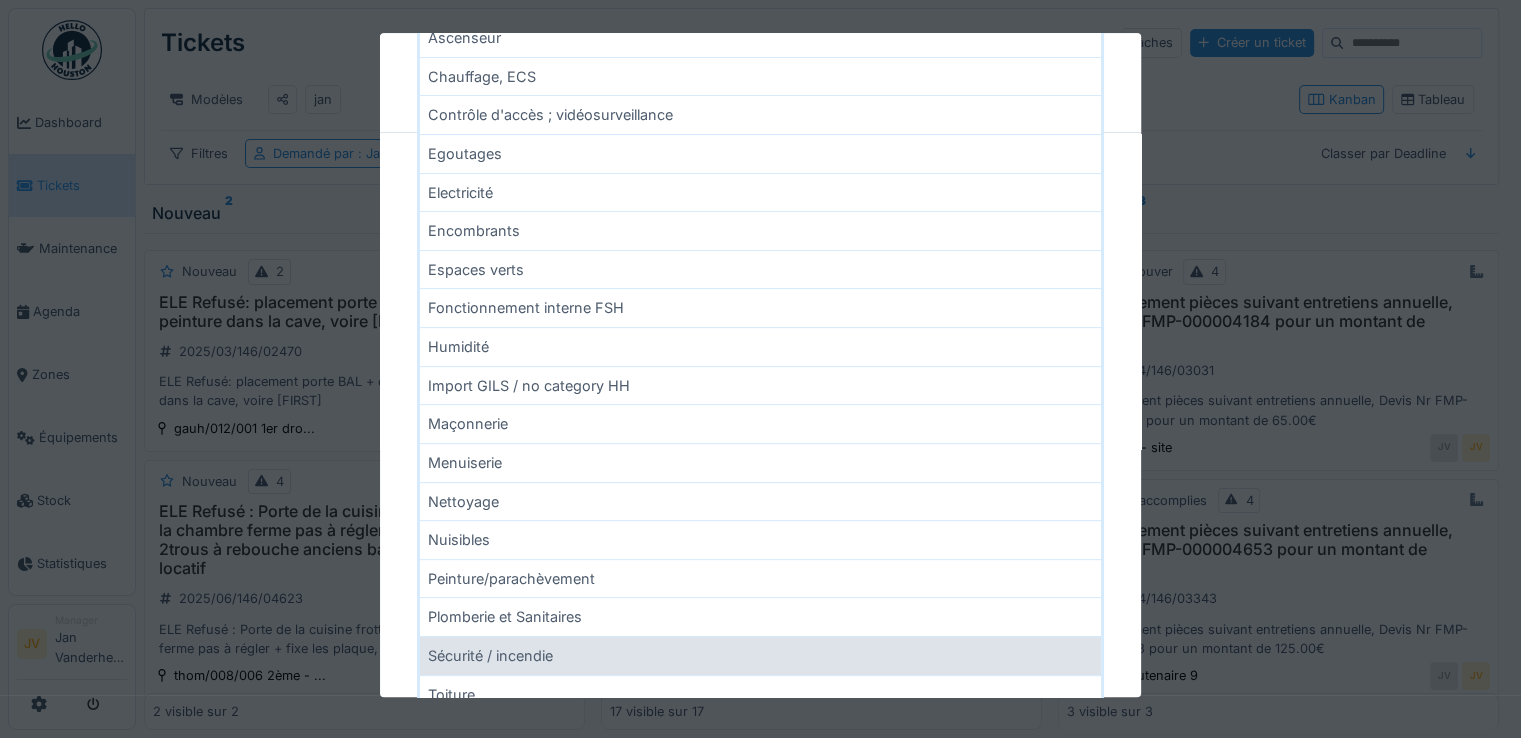 click on "Sécurité / incendie" at bounding box center (760, 655) 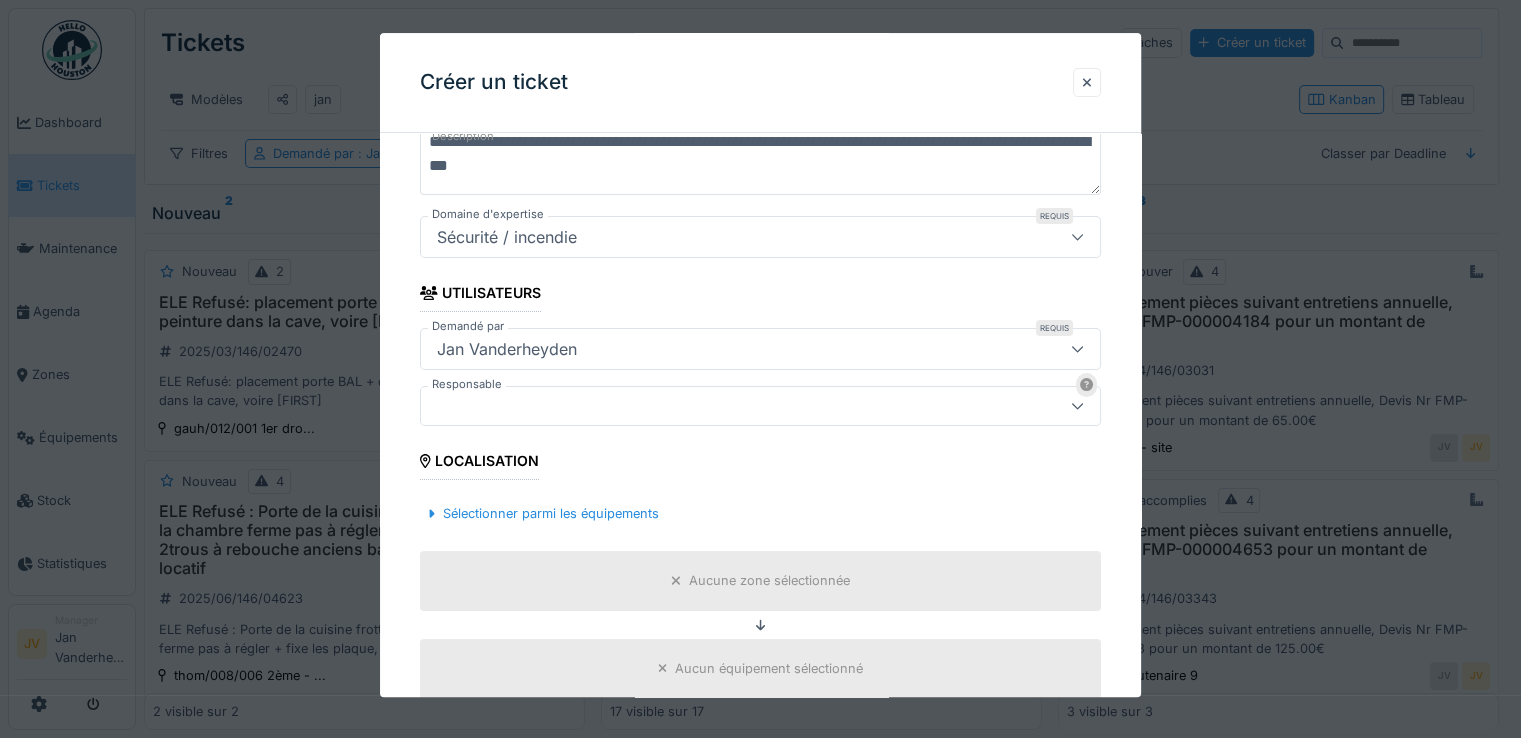 scroll, scrollTop: 300, scrollLeft: 0, axis: vertical 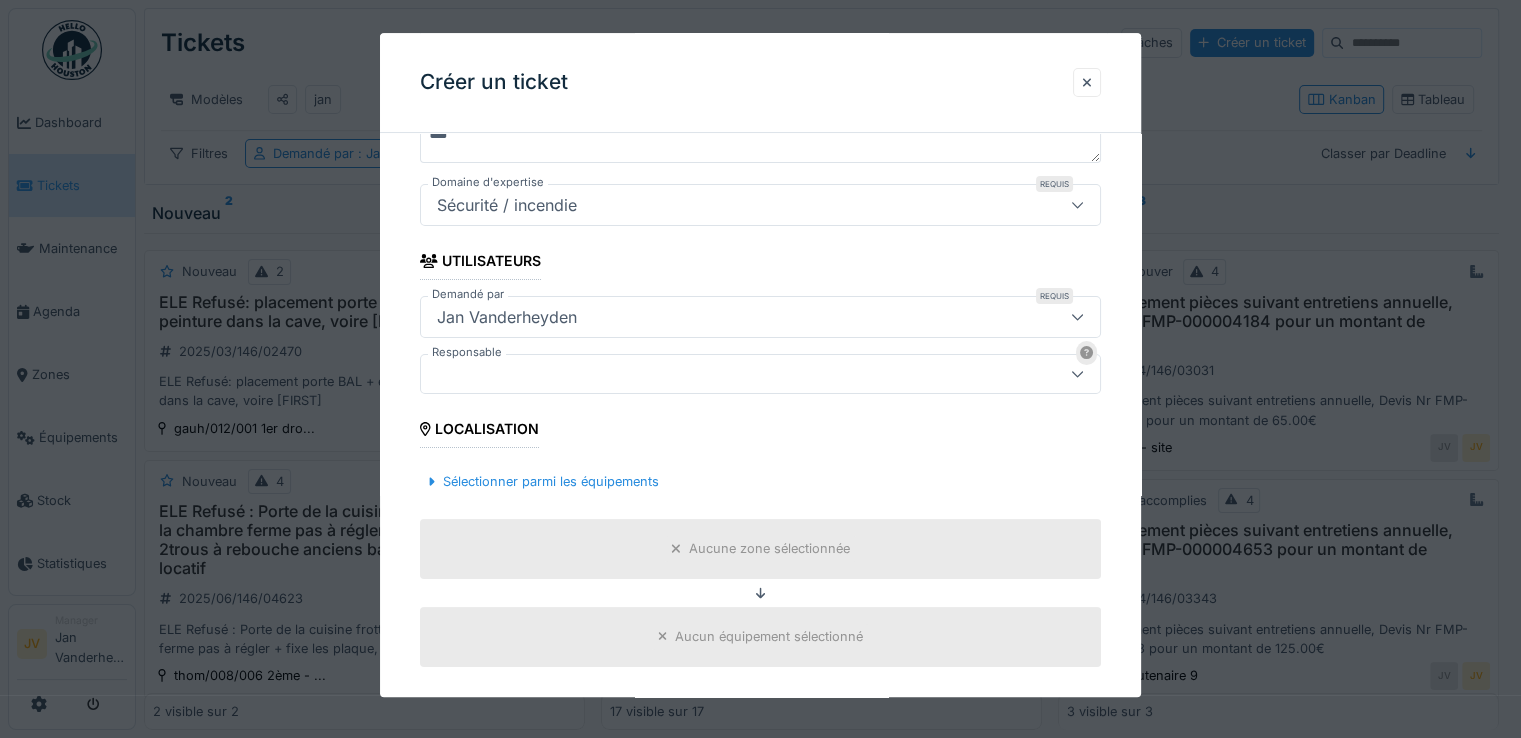 click at bounding box center [726, 374] 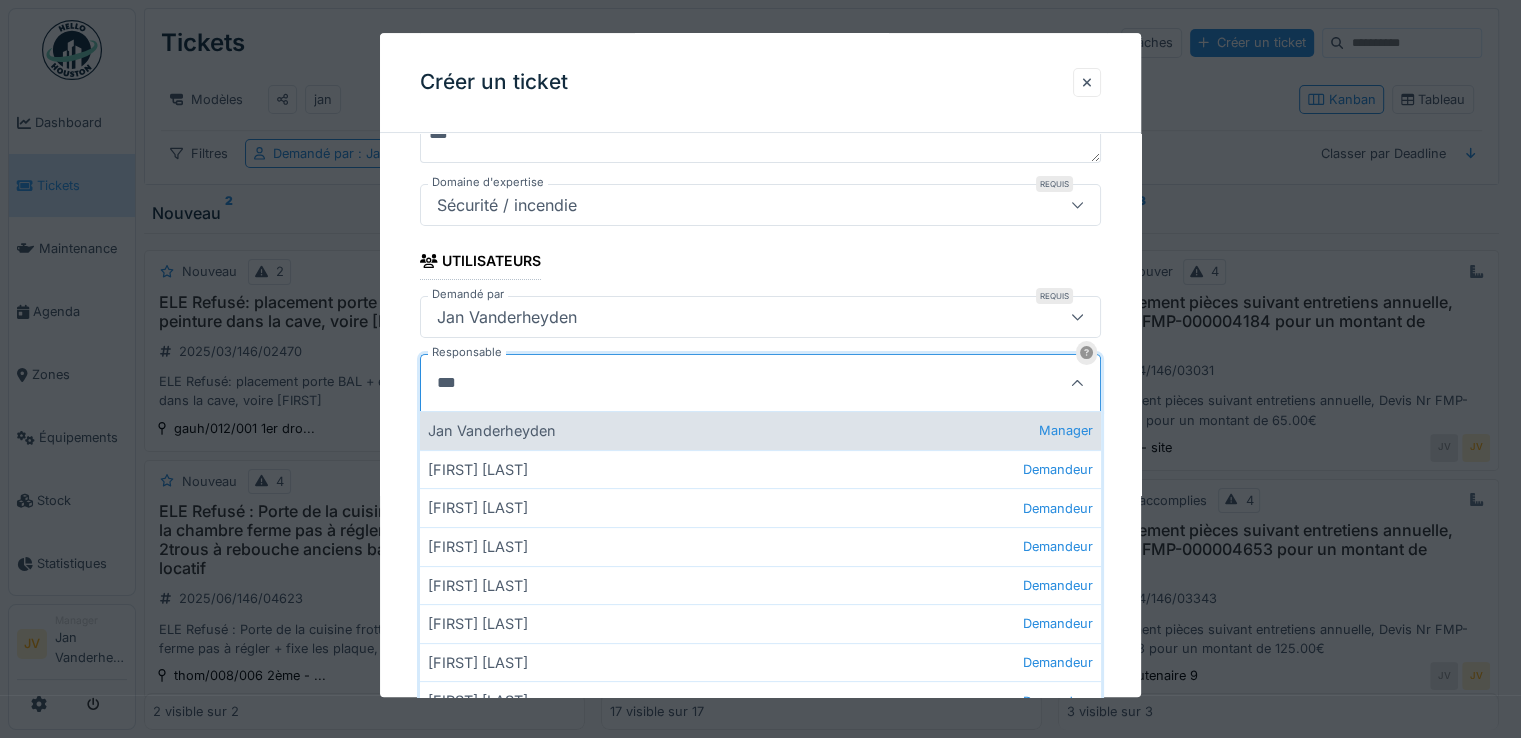 type on "***" 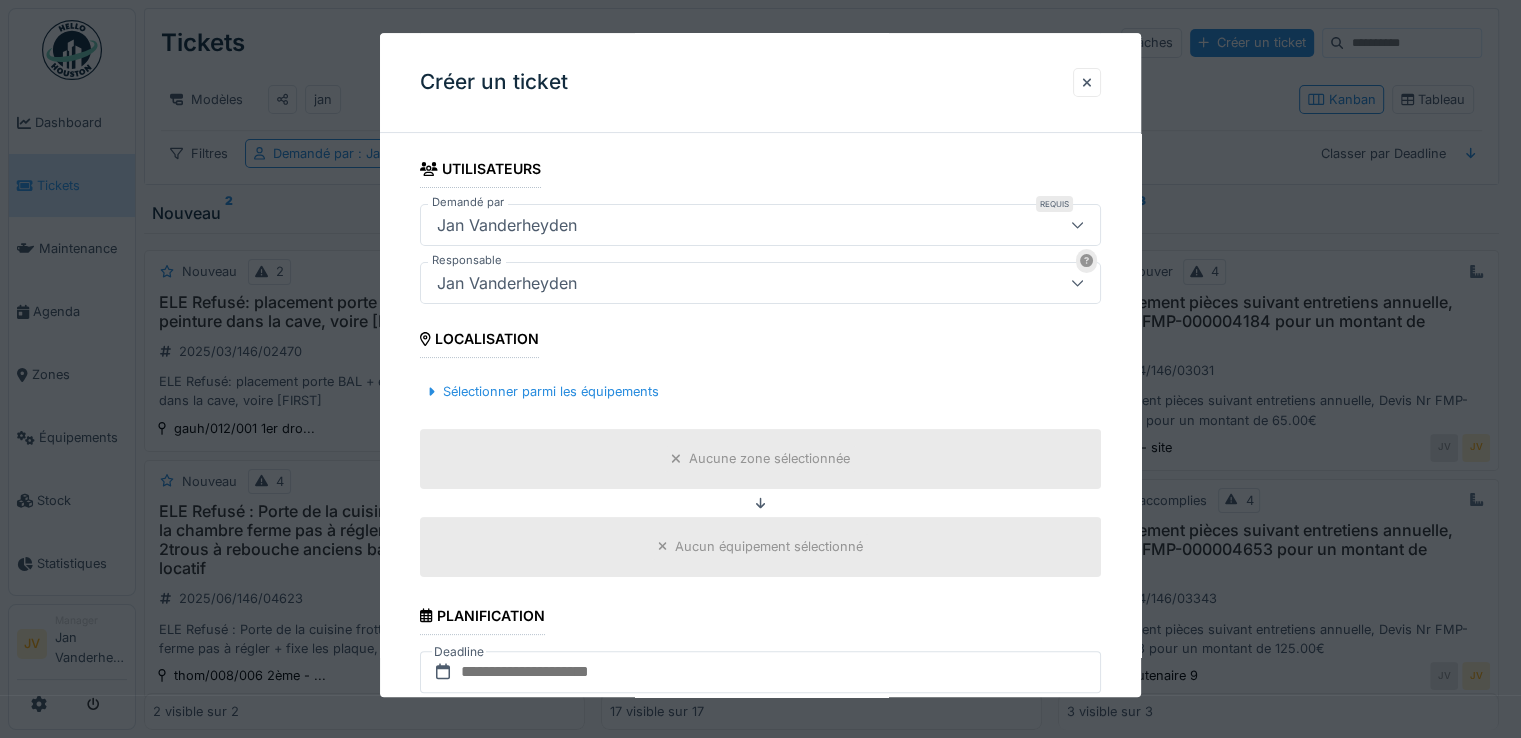 scroll, scrollTop: 500, scrollLeft: 0, axis: vertical 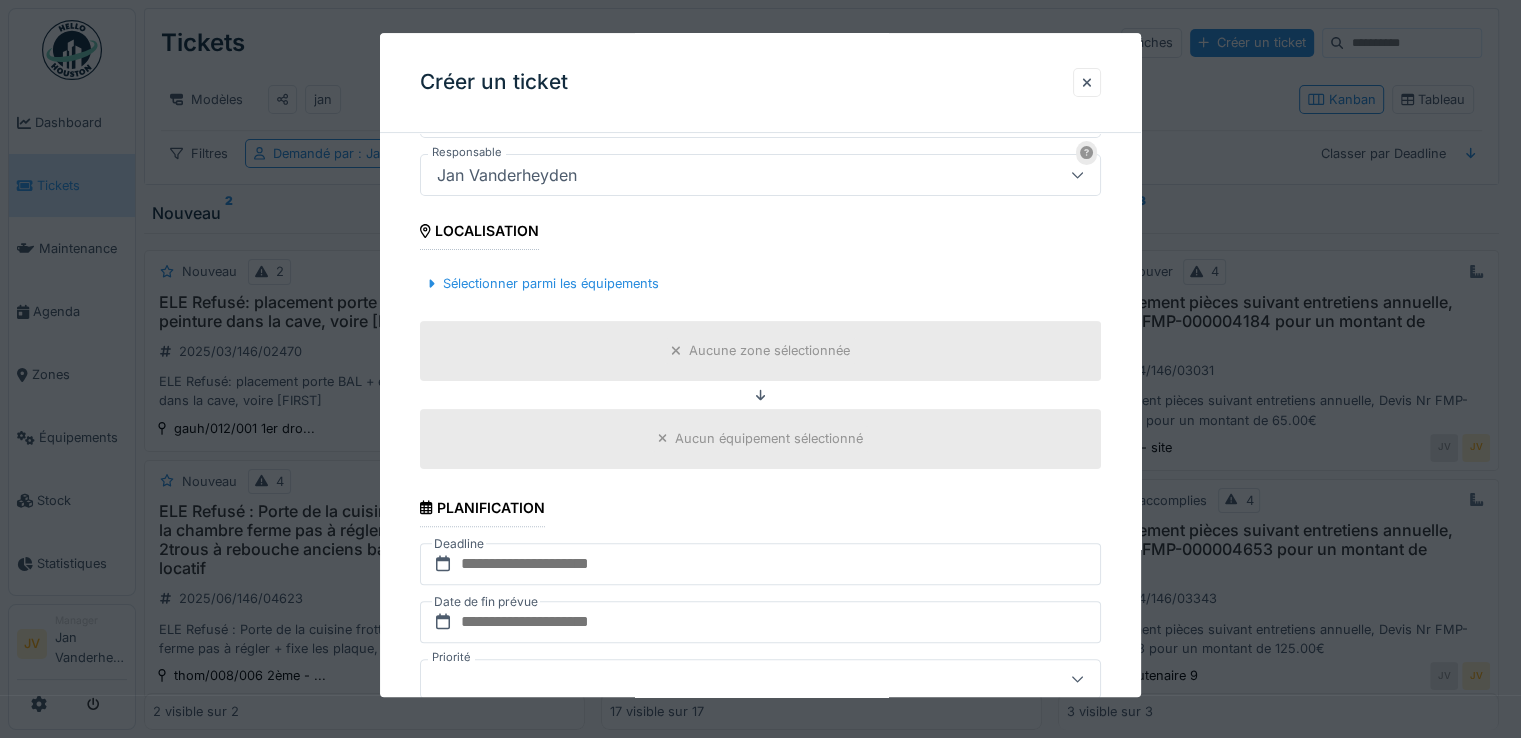 click on "Aucune zone sélectionnée" at bounding box center (769, 351) 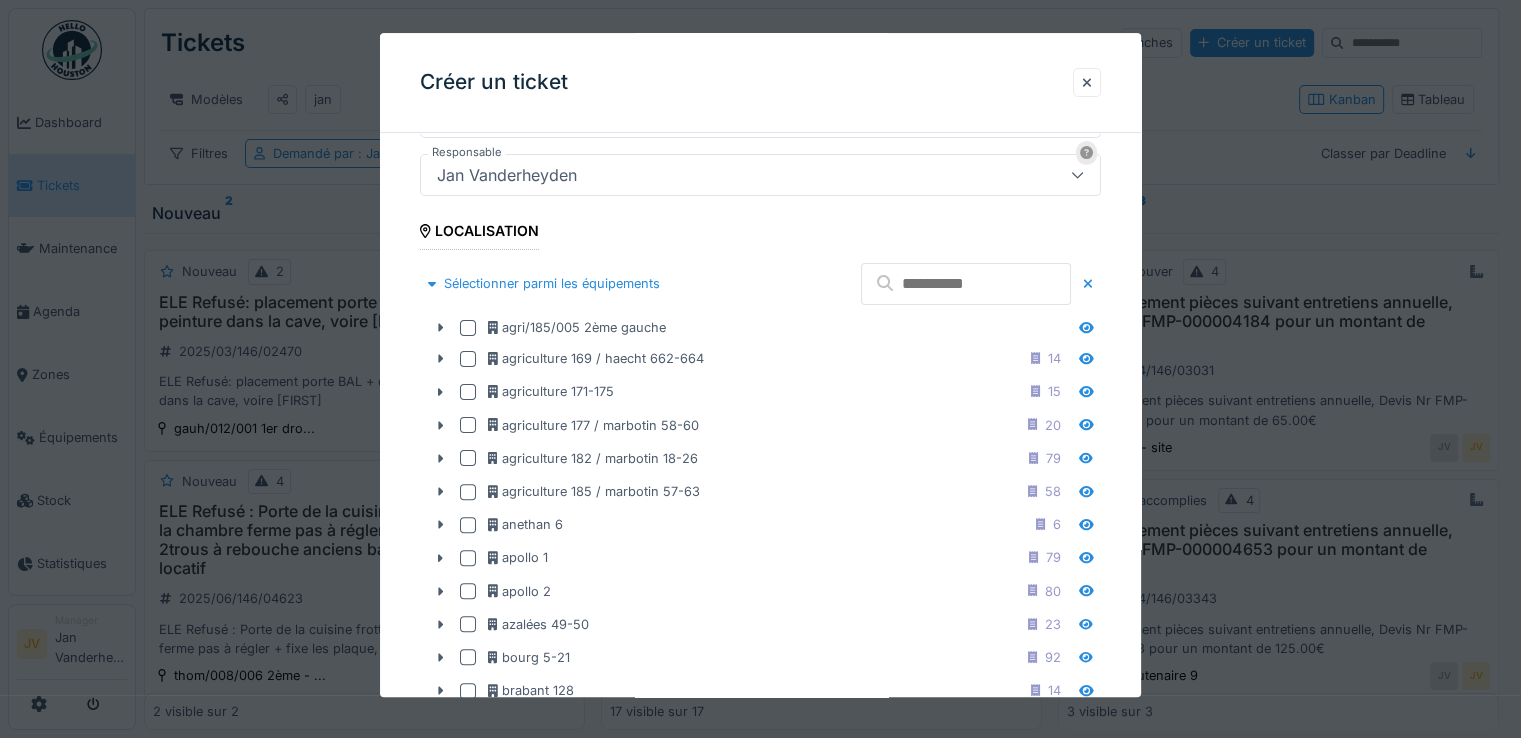 click at bounding box center (966, 284) 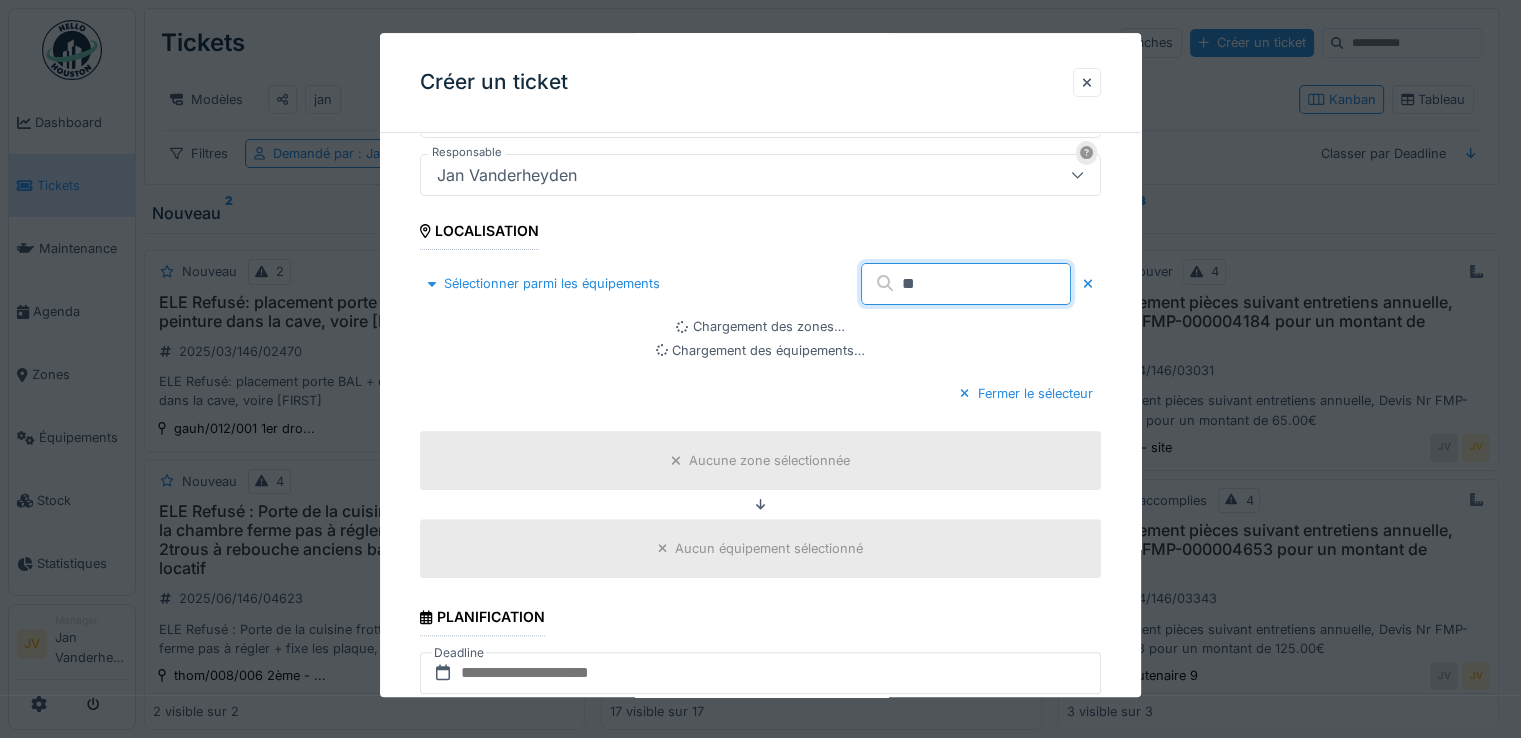 type on "*" 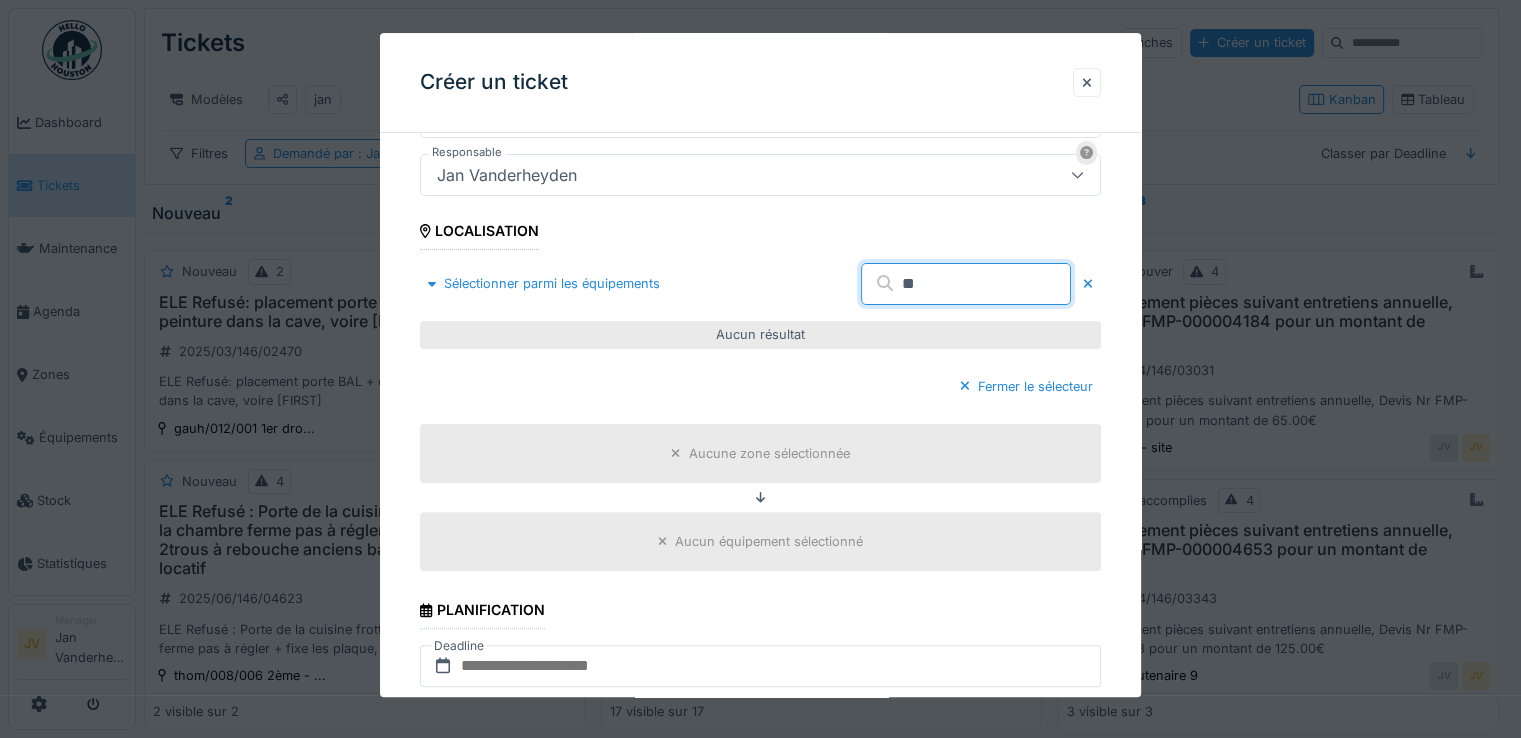 type on "*" 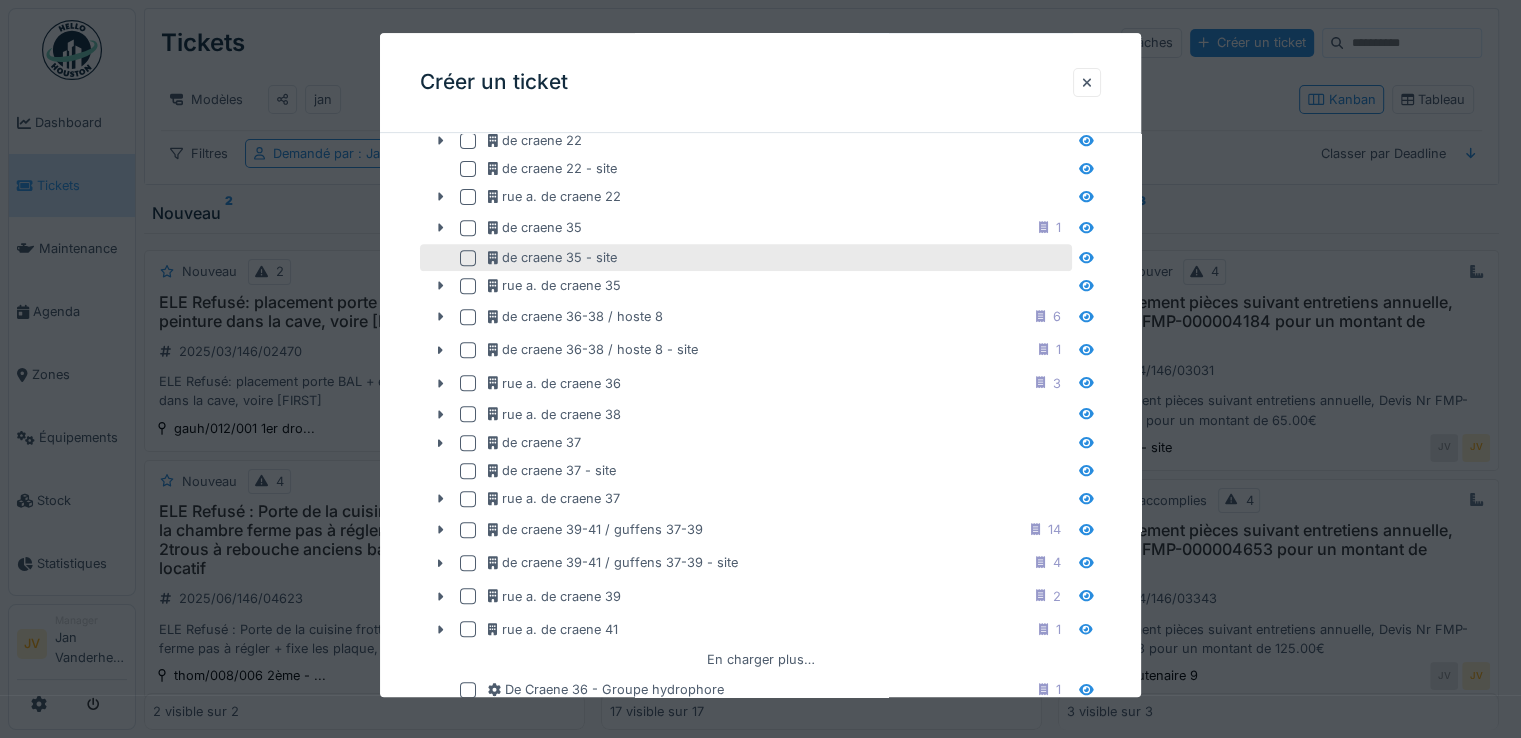 scroll, scrollTop: 800, scrollLeft: 0, axis: vertical 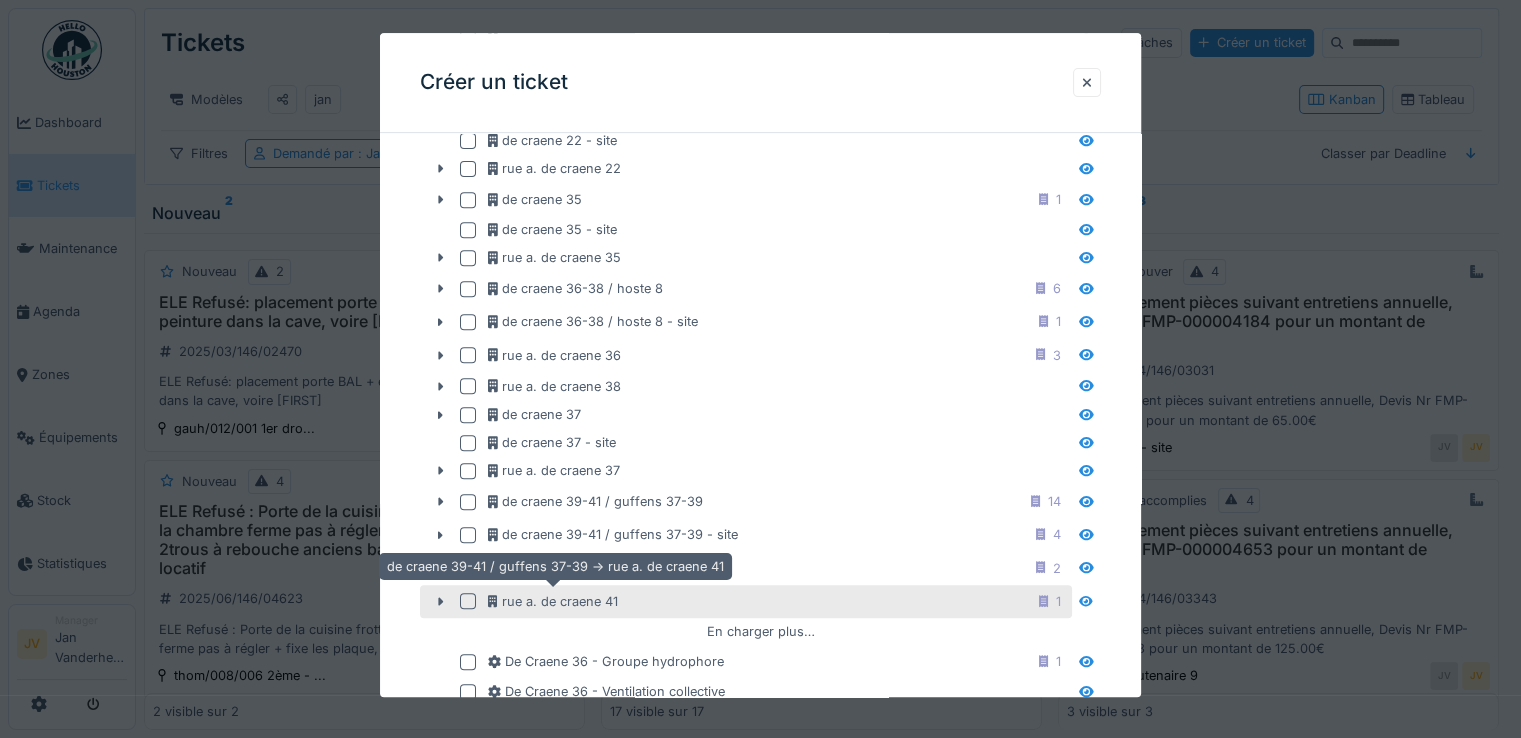 type on "******" 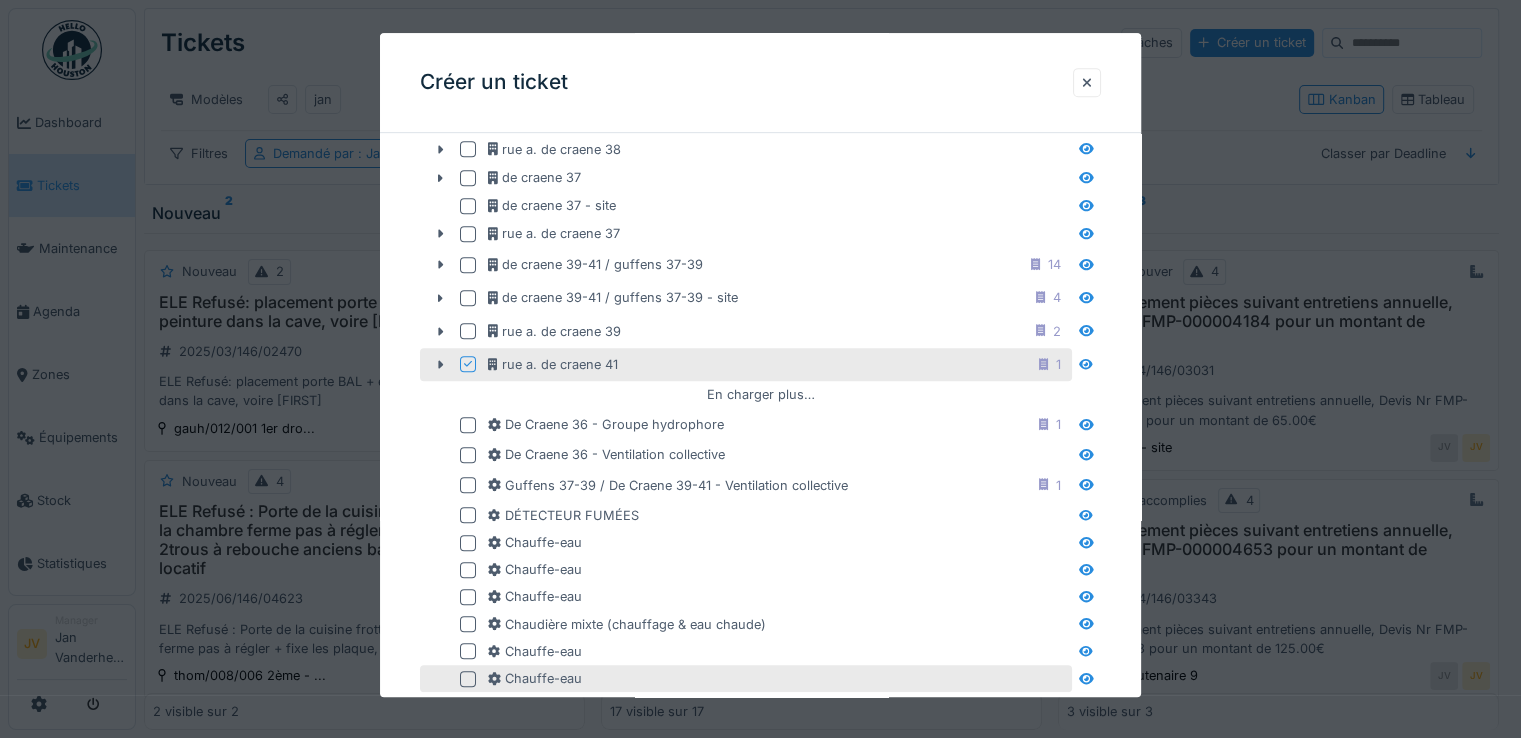 scroll, scrollTop: 900, scrollLeft: 0, axis: vertical 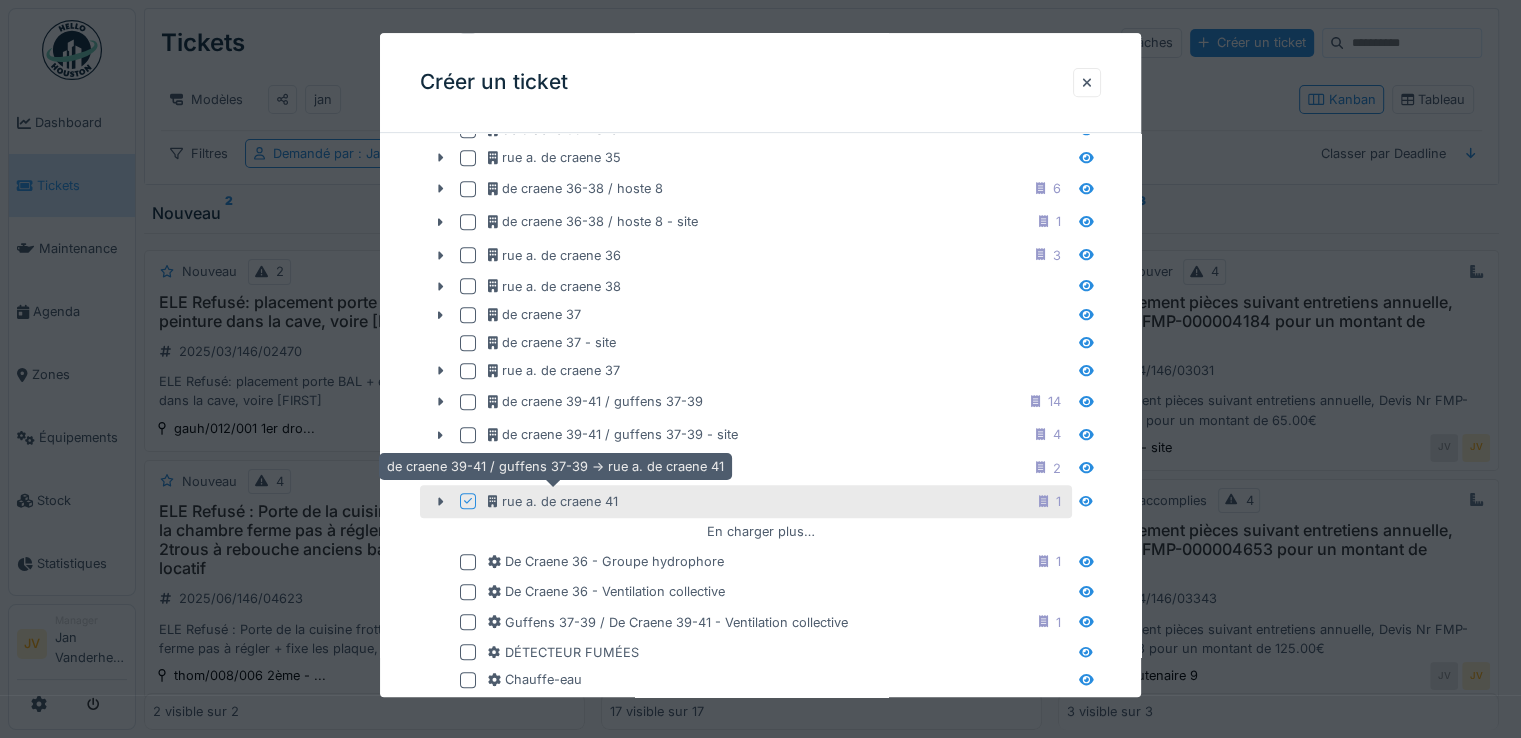 click on "rue a. de craene 41" at bounding box center [553, 501] 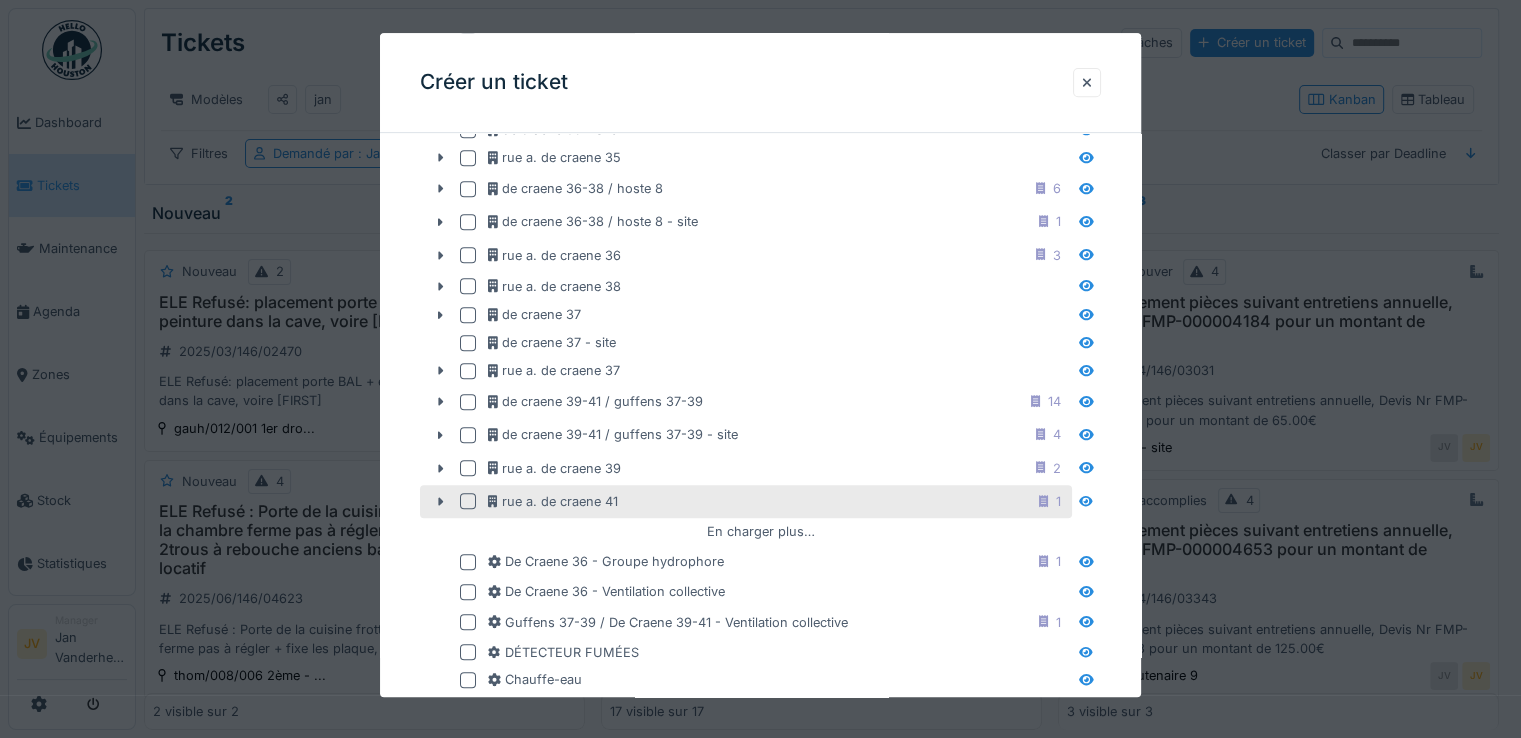 click at bounding box center [472, 502] 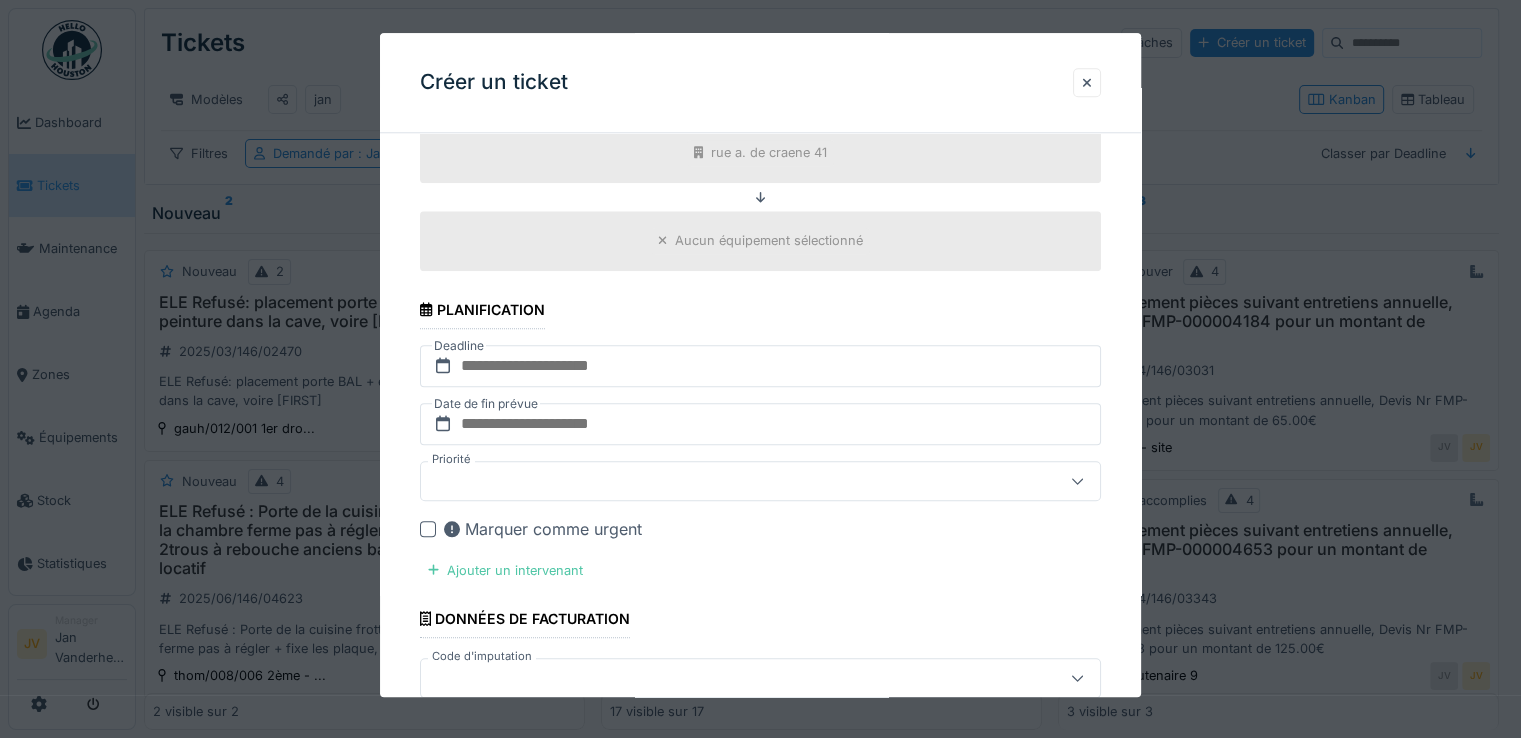 scroll, scrollTop: 1800, scrollLeft: 0, axis: vertical 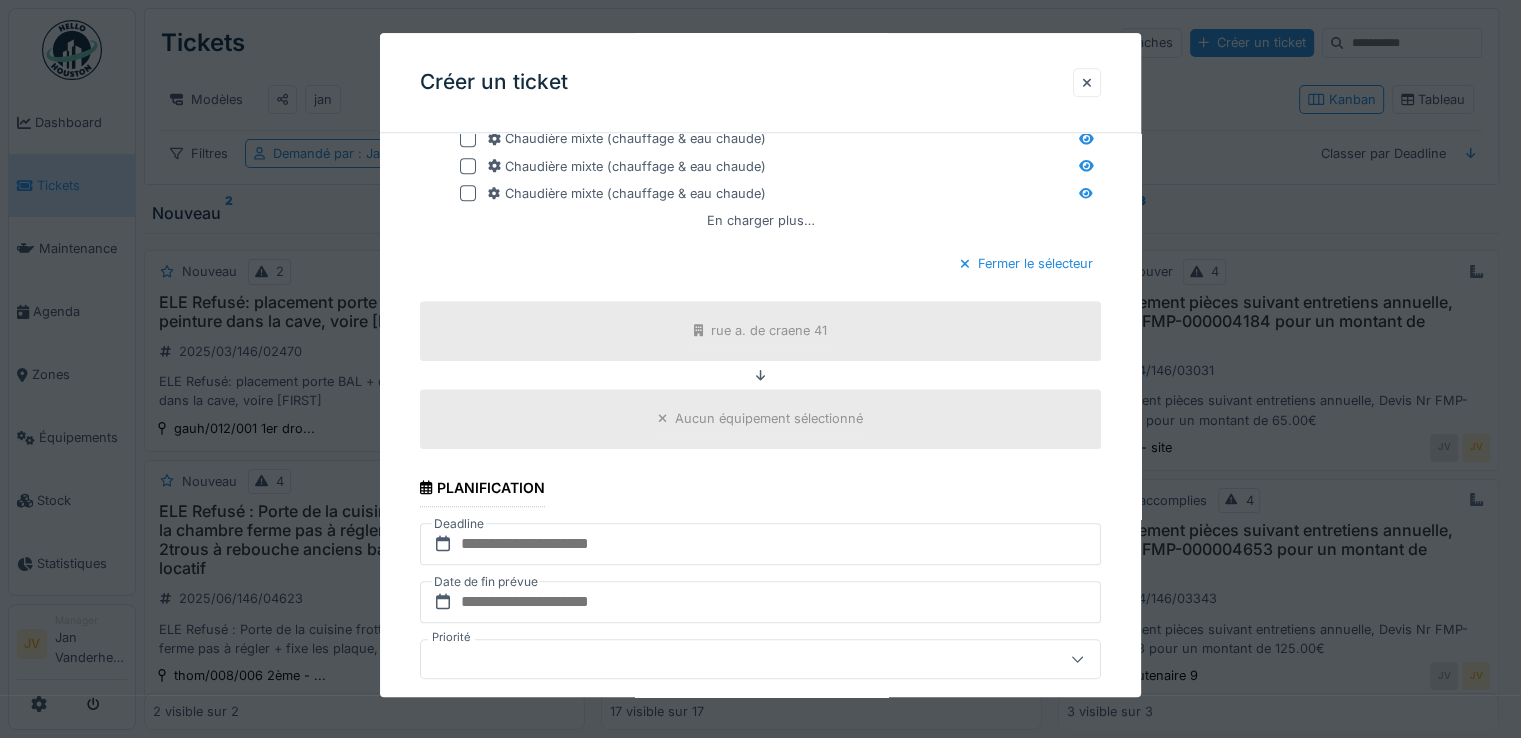 click on "Aucun équipement sélectionné" at bounding box center (769, 419) 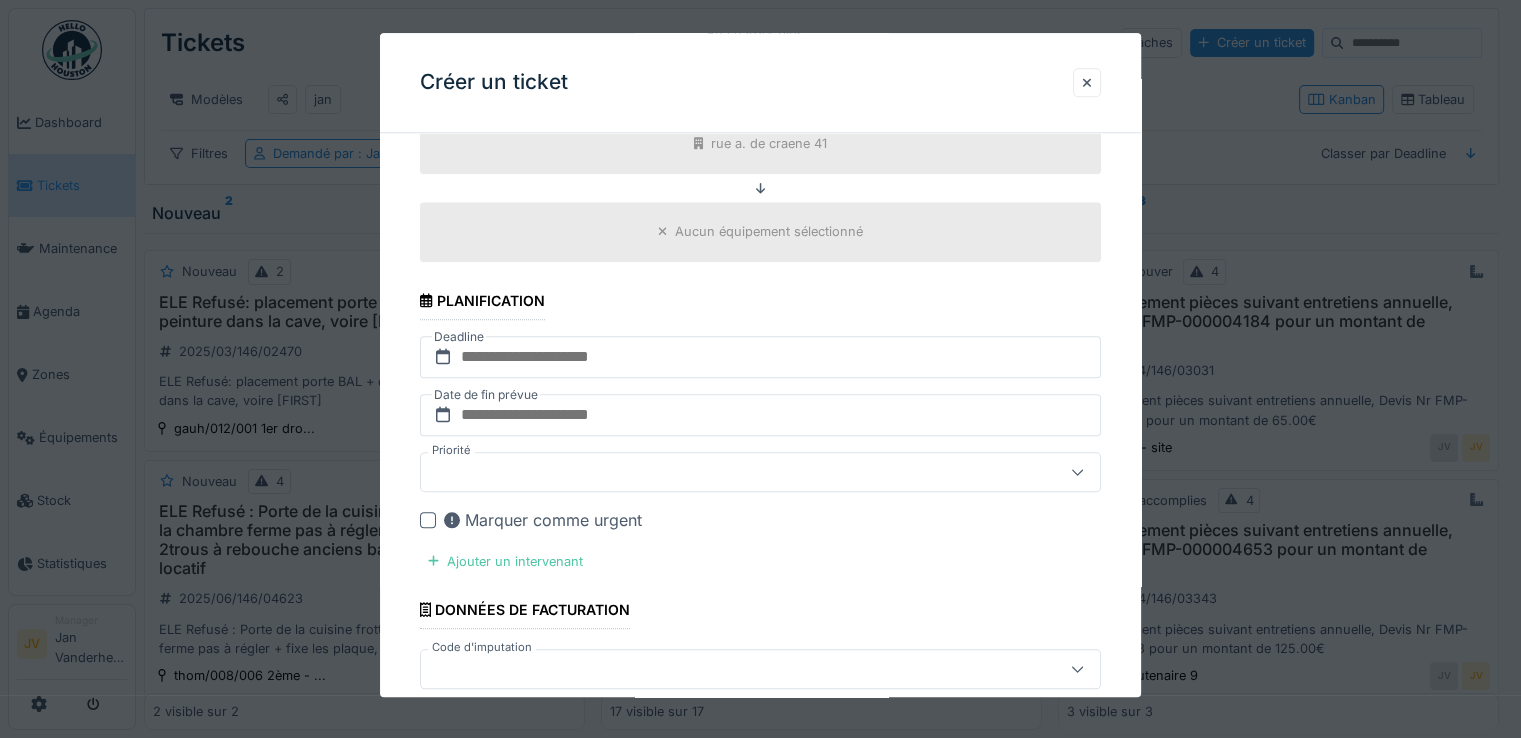 scroll, scrollTop: 2000, scrollLeft: 0, axis: vertical 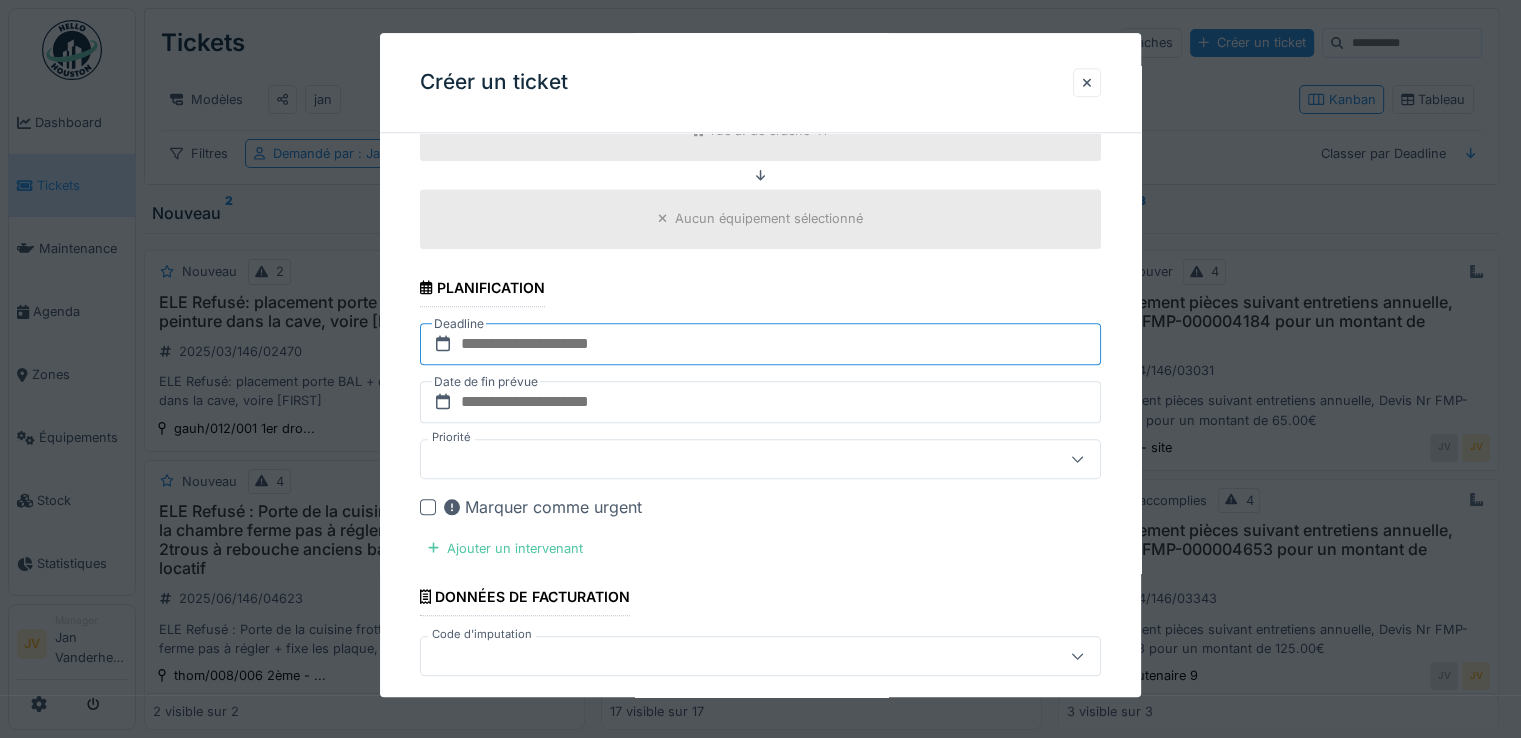 click at bounding box center (760, 344) 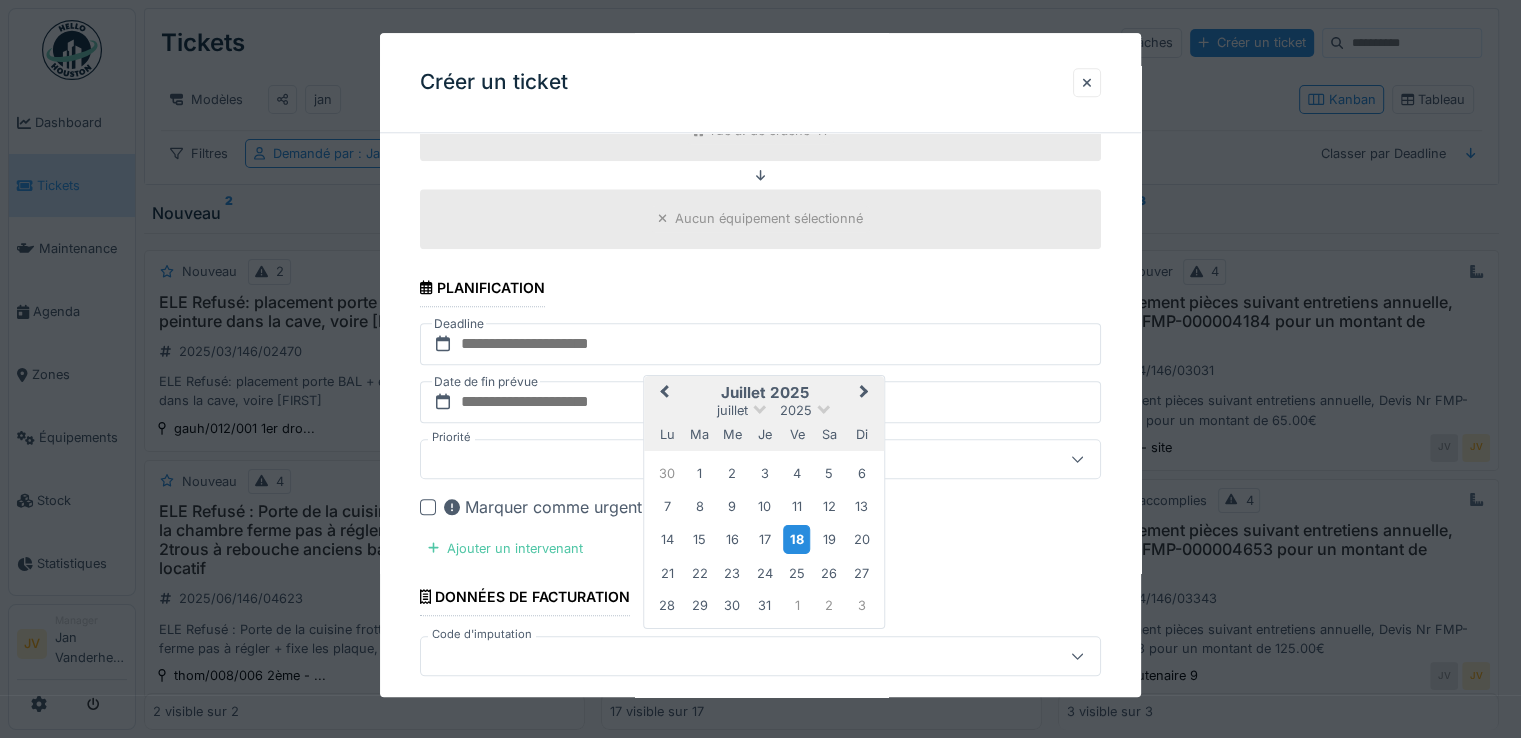 click on "18" at bounding box center (796, 539) 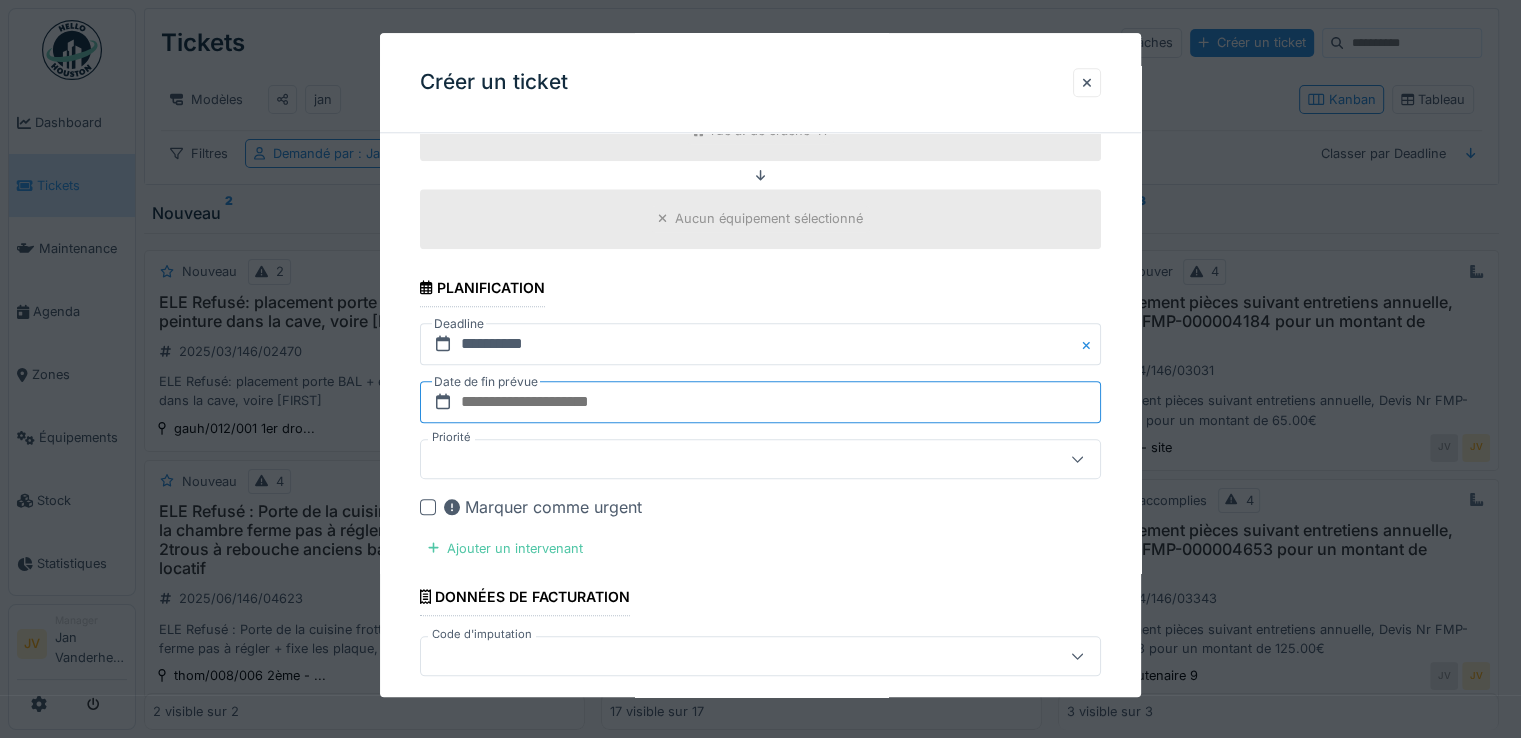 click at bounding box center [760, 402] 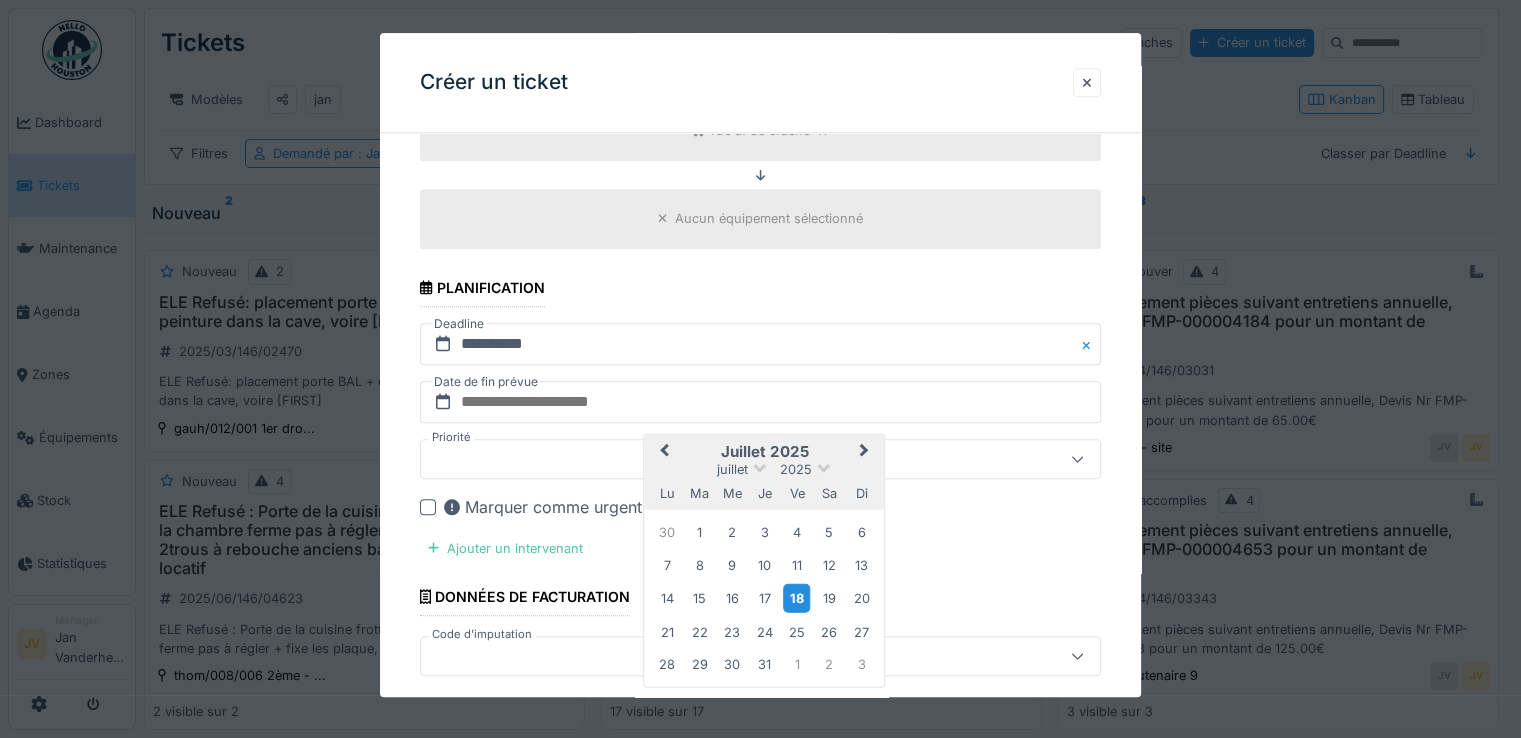 click on "18" at bounding box center [796, 598] 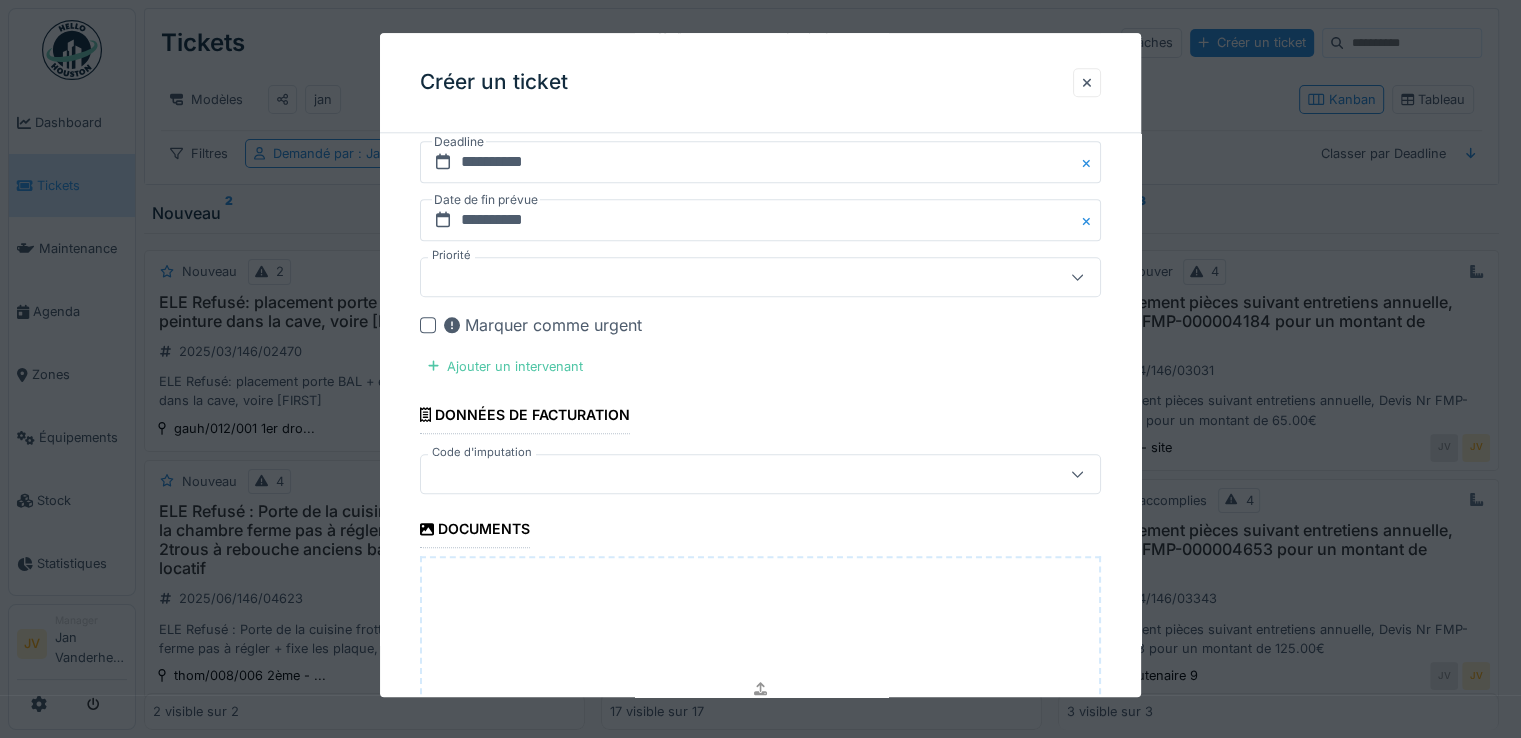 scroll, scrollTop: 2200, scrollLeft: 0, axis: vertical 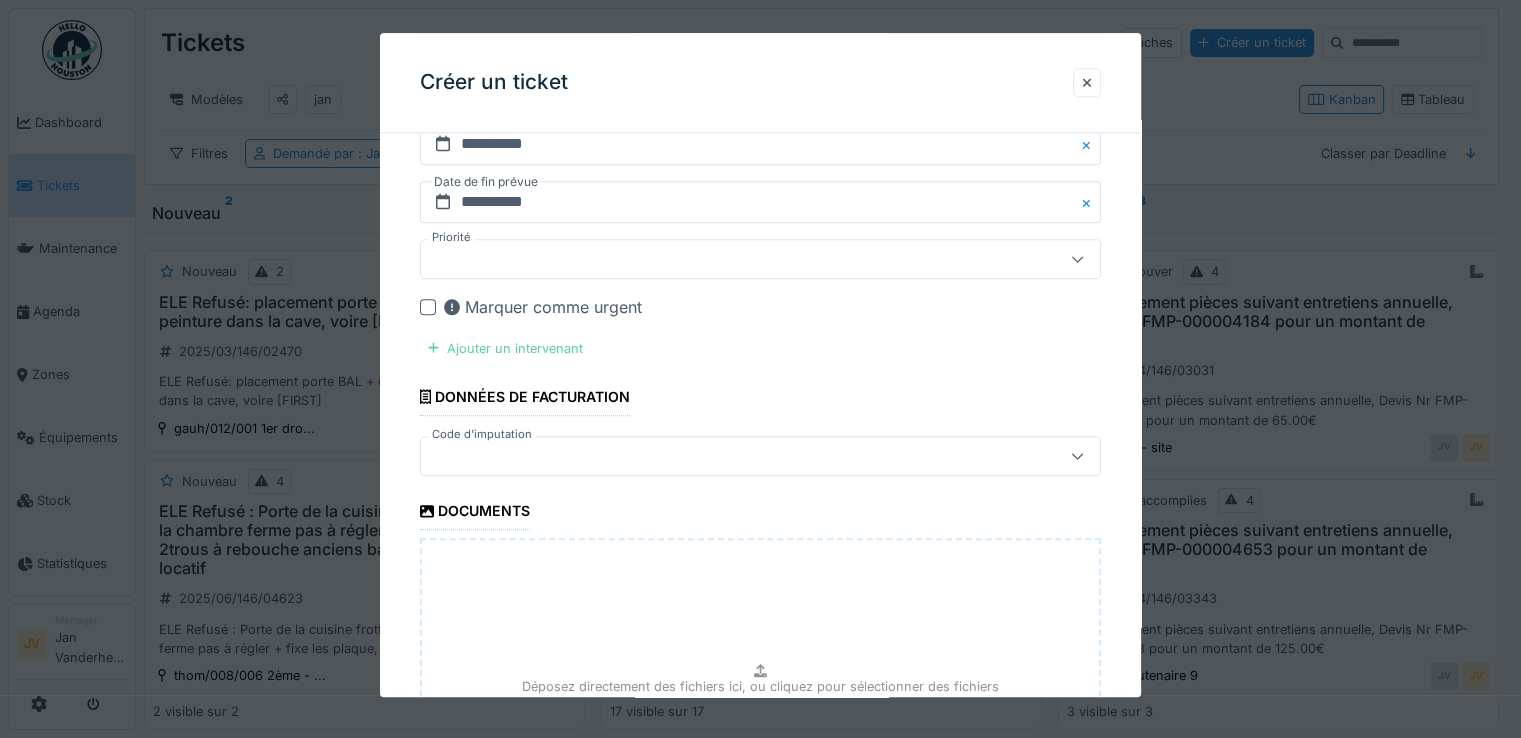 click on "Ajouter un intervenant" at bounding box center [505, 348] 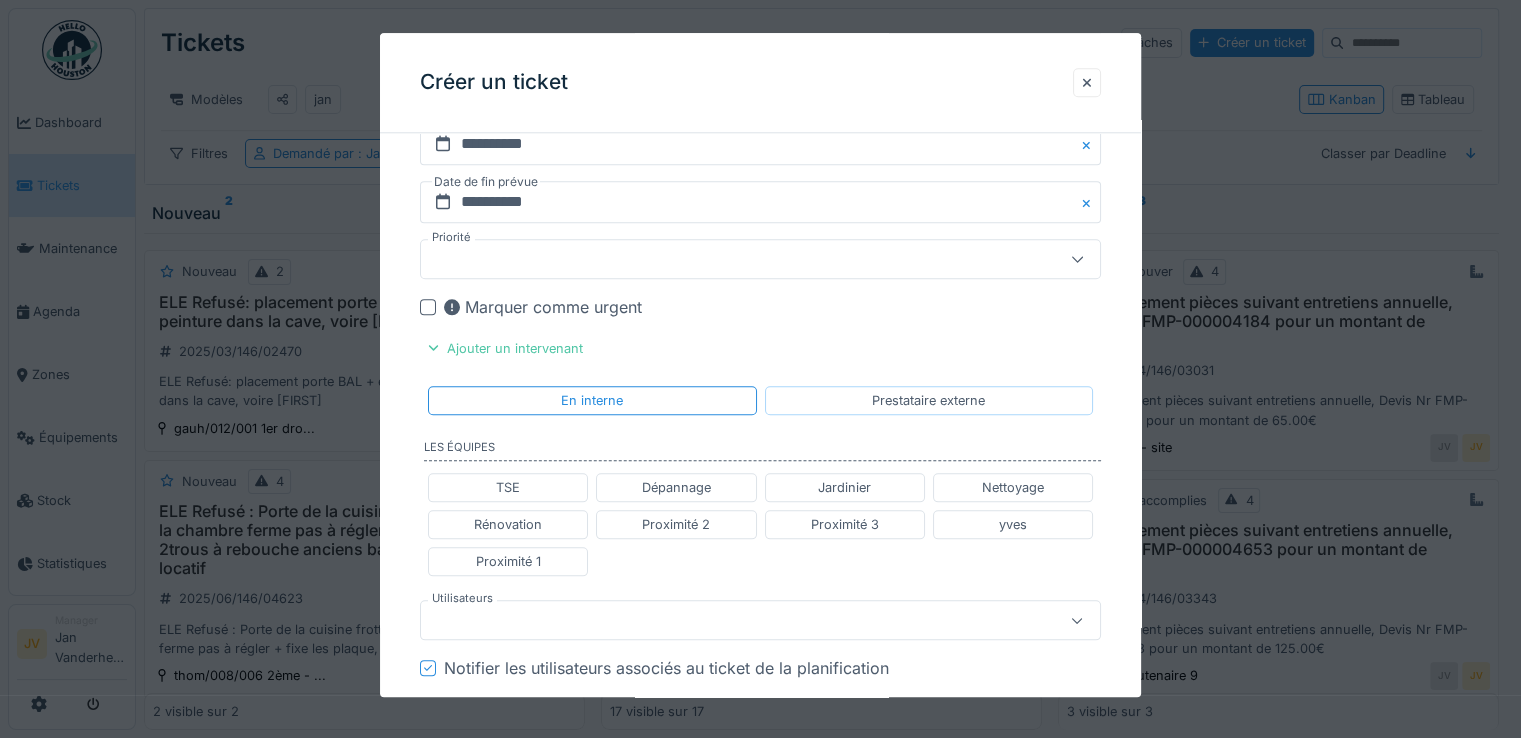 click on "Prestataire externe" at bounding box center [928, 400] 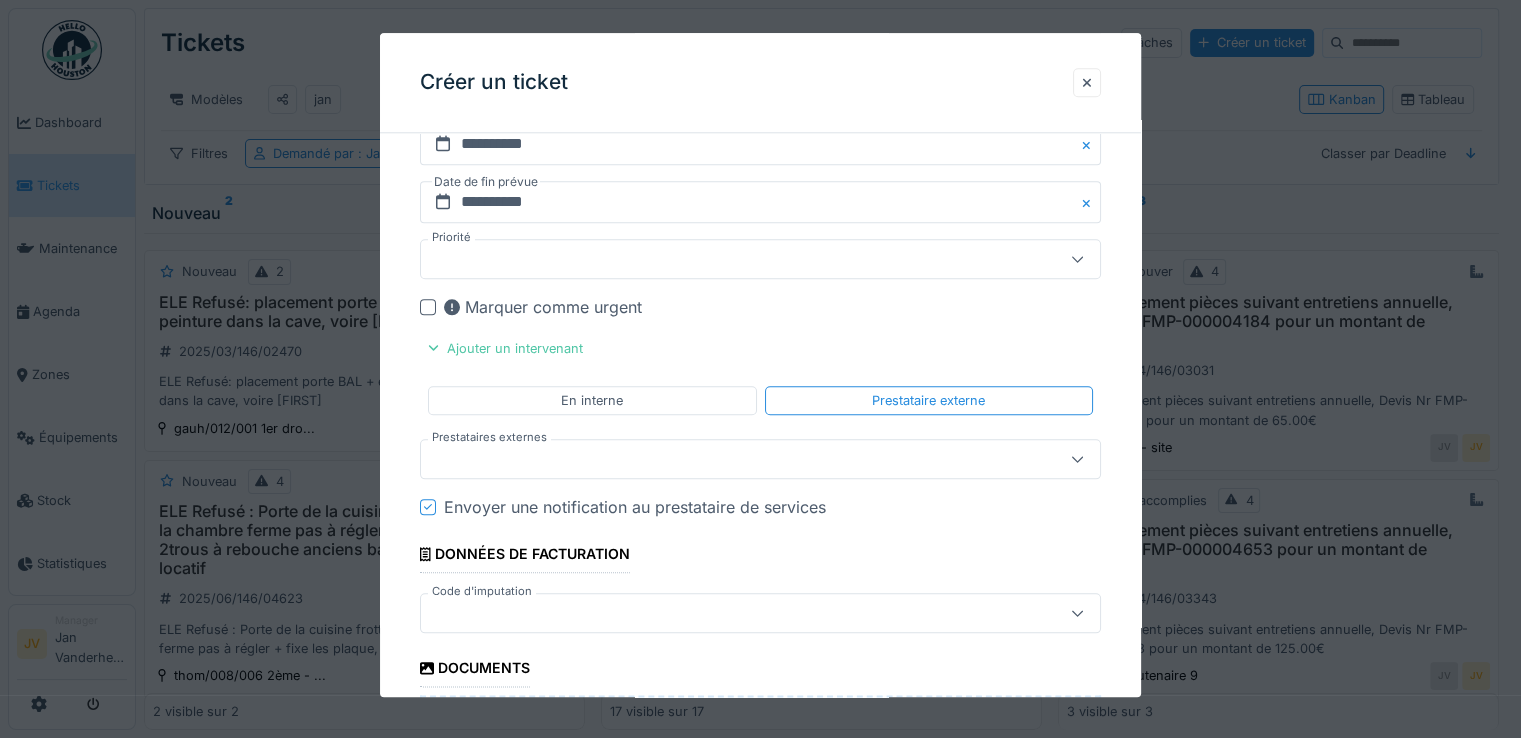 click at bounding box center [726, 459] 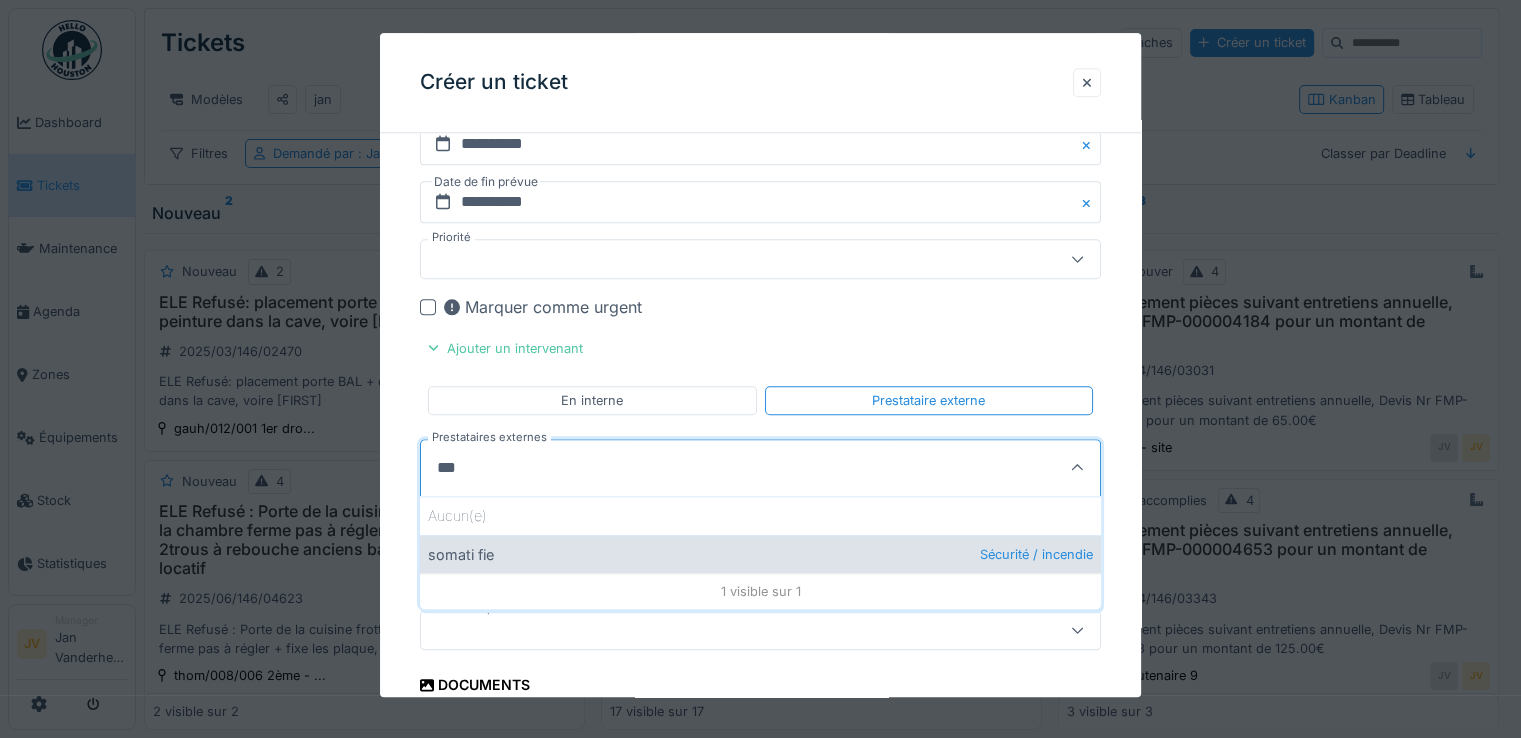type on "***" 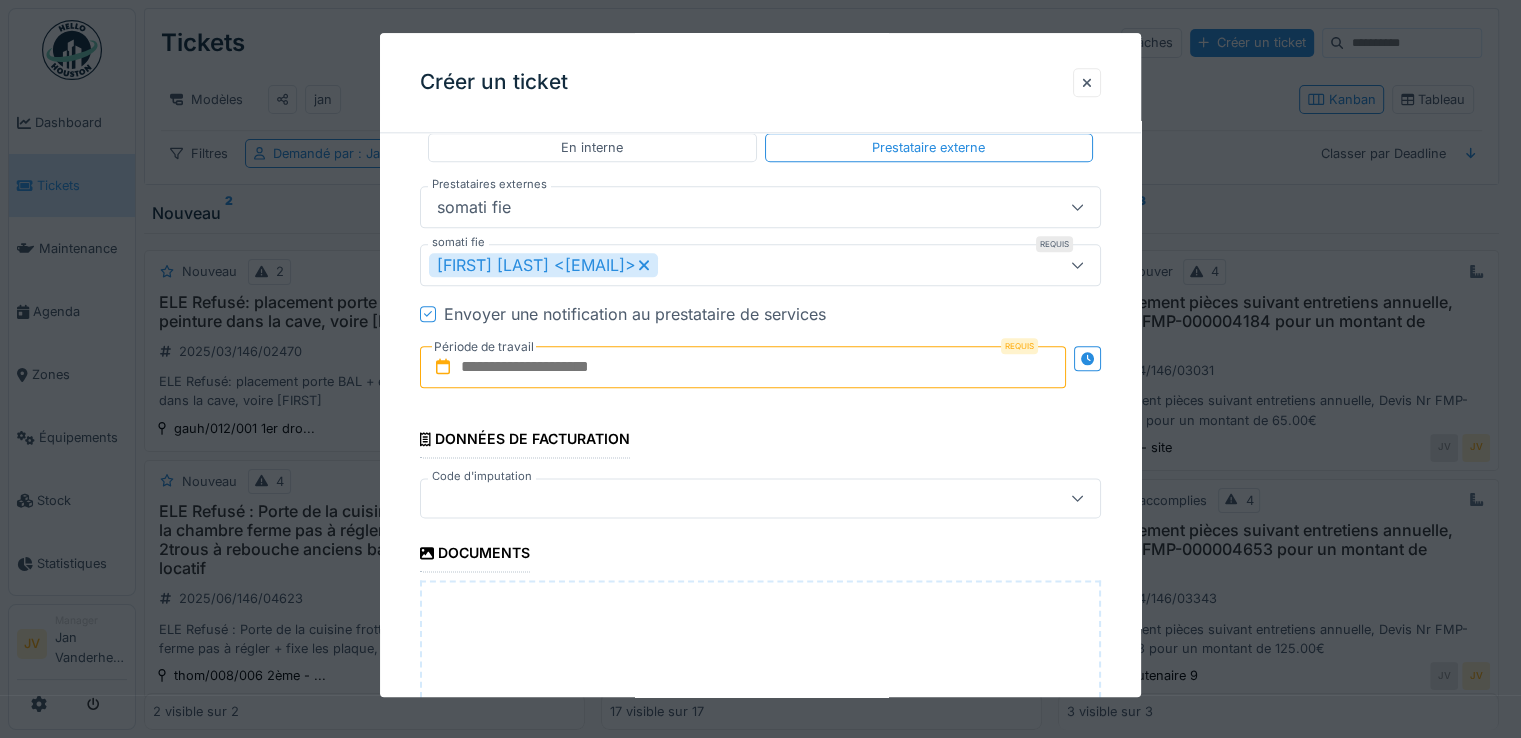 scroll, scrollTop: 2500, scrollLeft: 0, axis: vertical 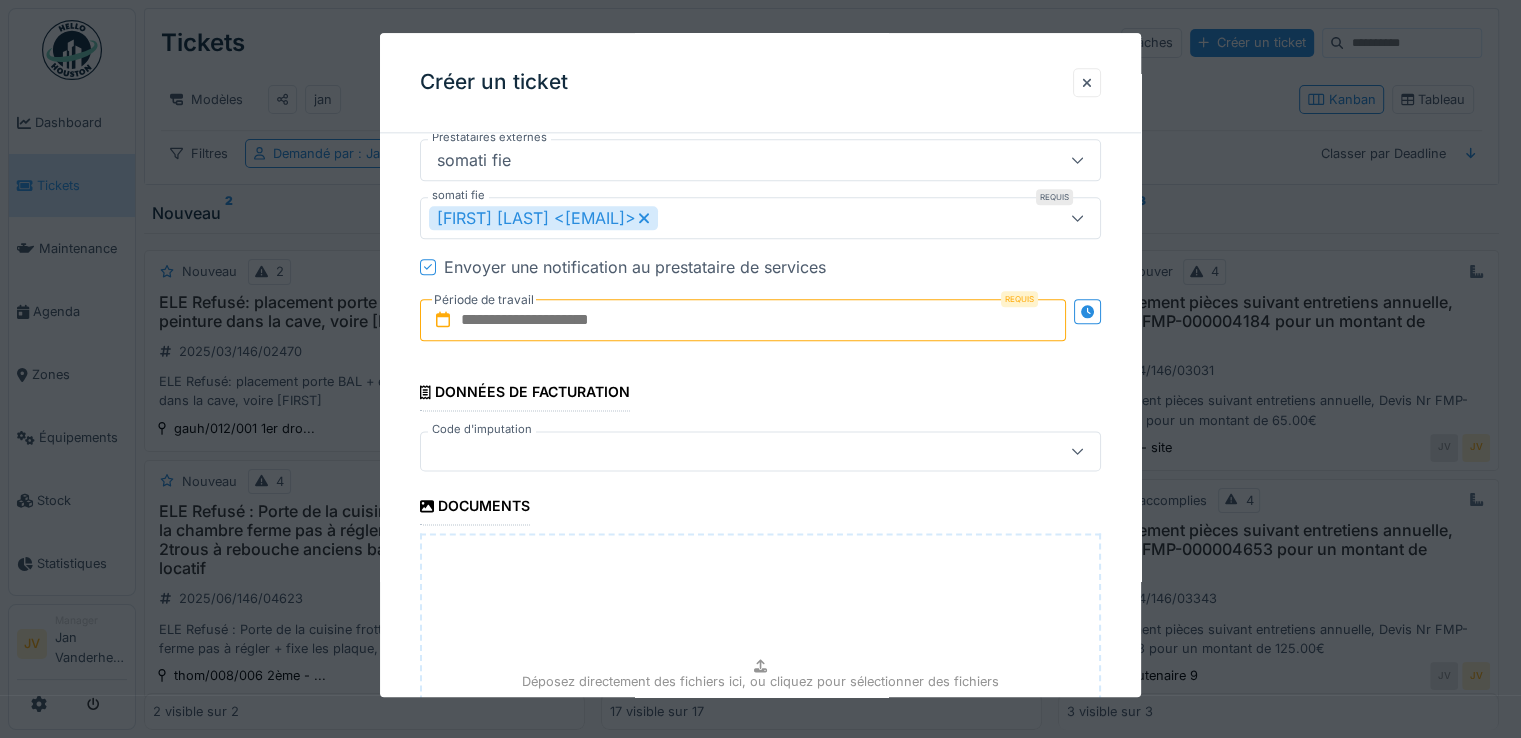 click at bounding box center (743, 320) 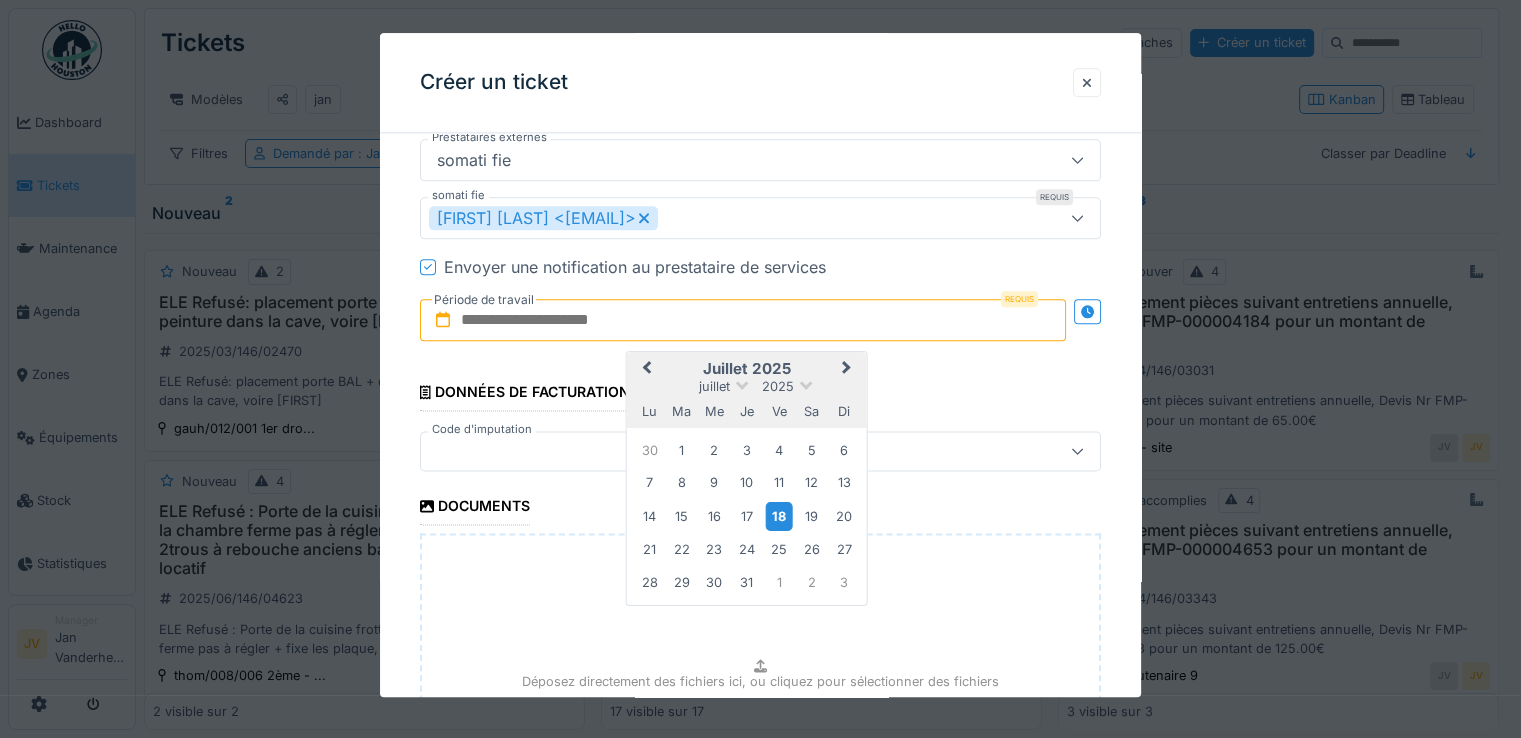 click on "18" at bounding box center [779, 515] 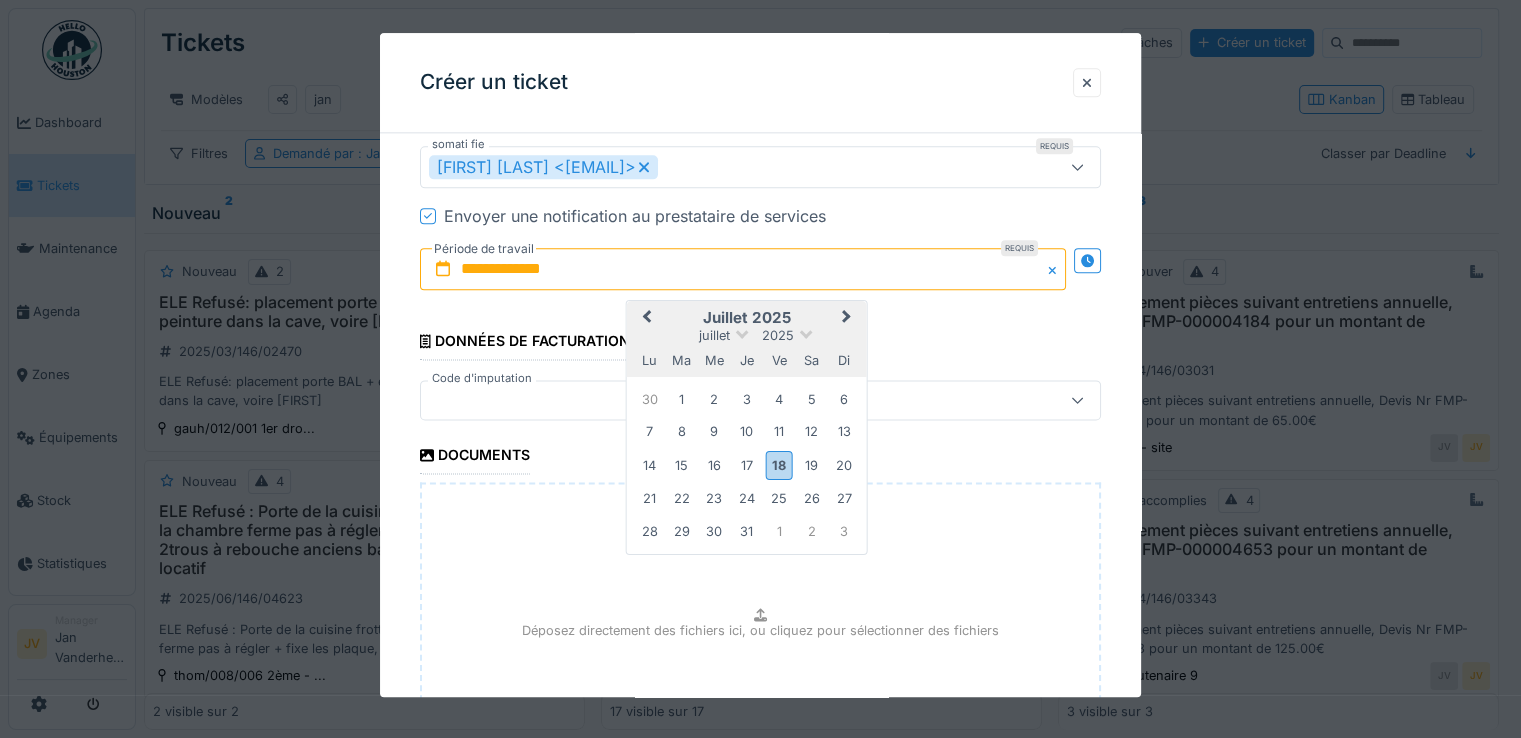 scroll, scrollTop: 2600, scrollLeft: 0, axis: vertical 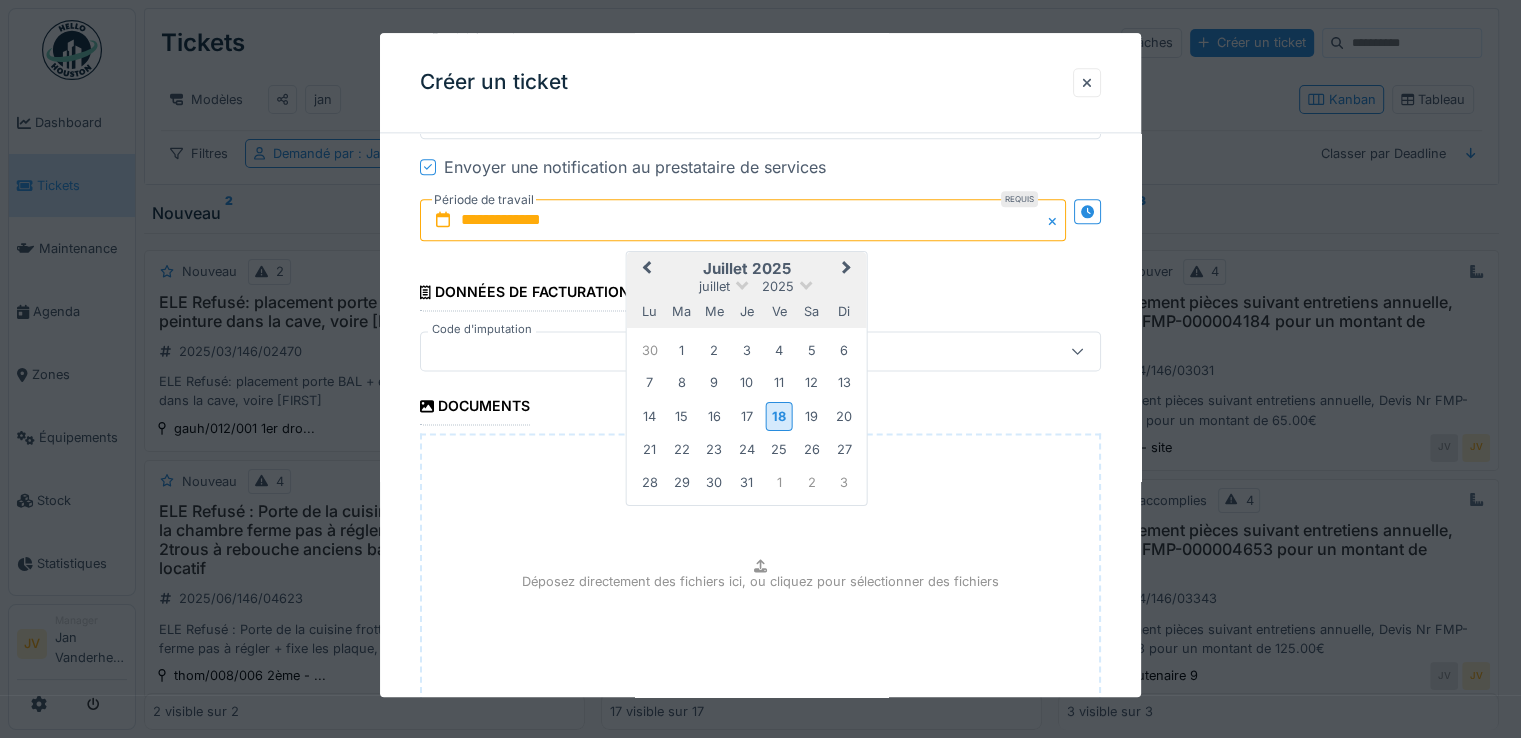 click at bounding box center [760, 351] 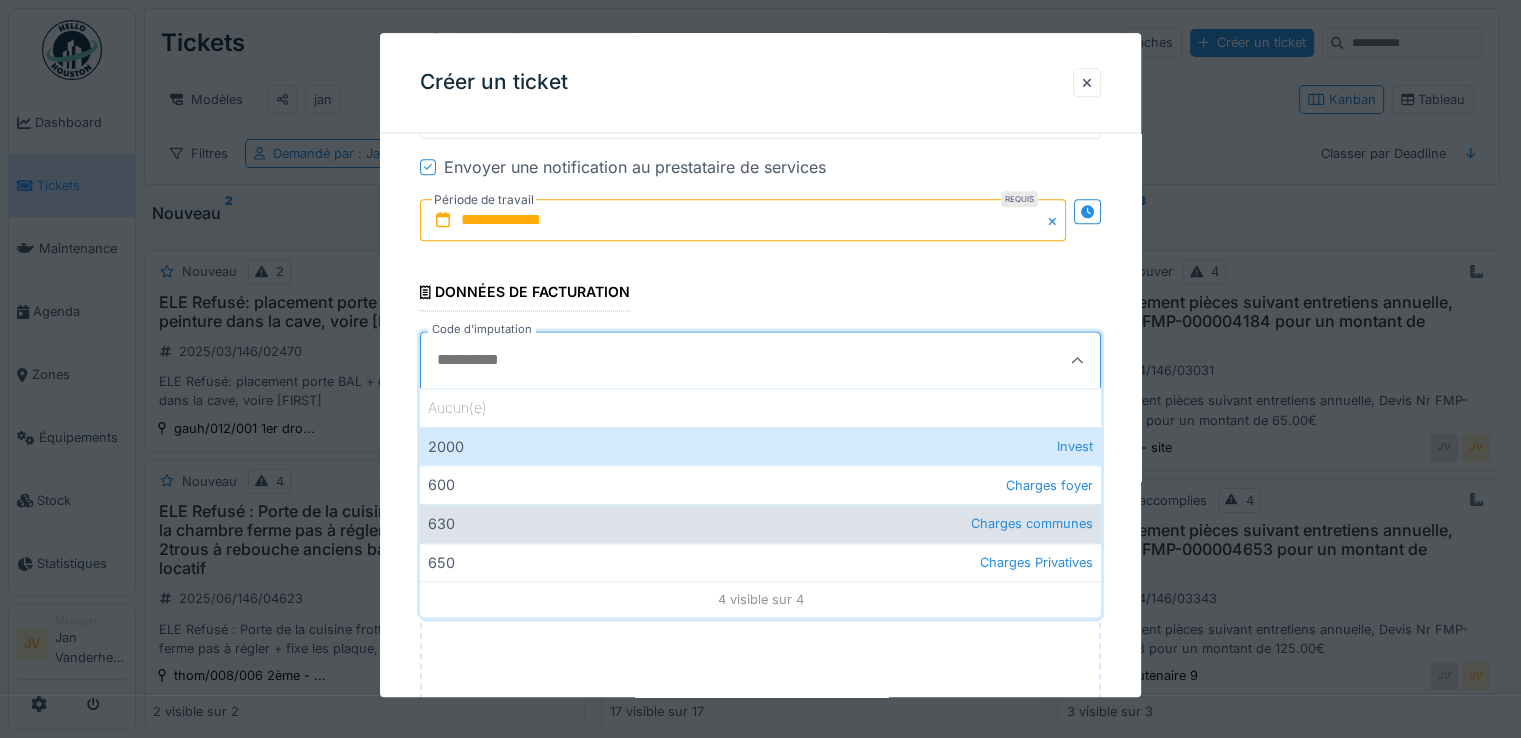 click on "630   Charges communes" at bounding box center [760, 523] 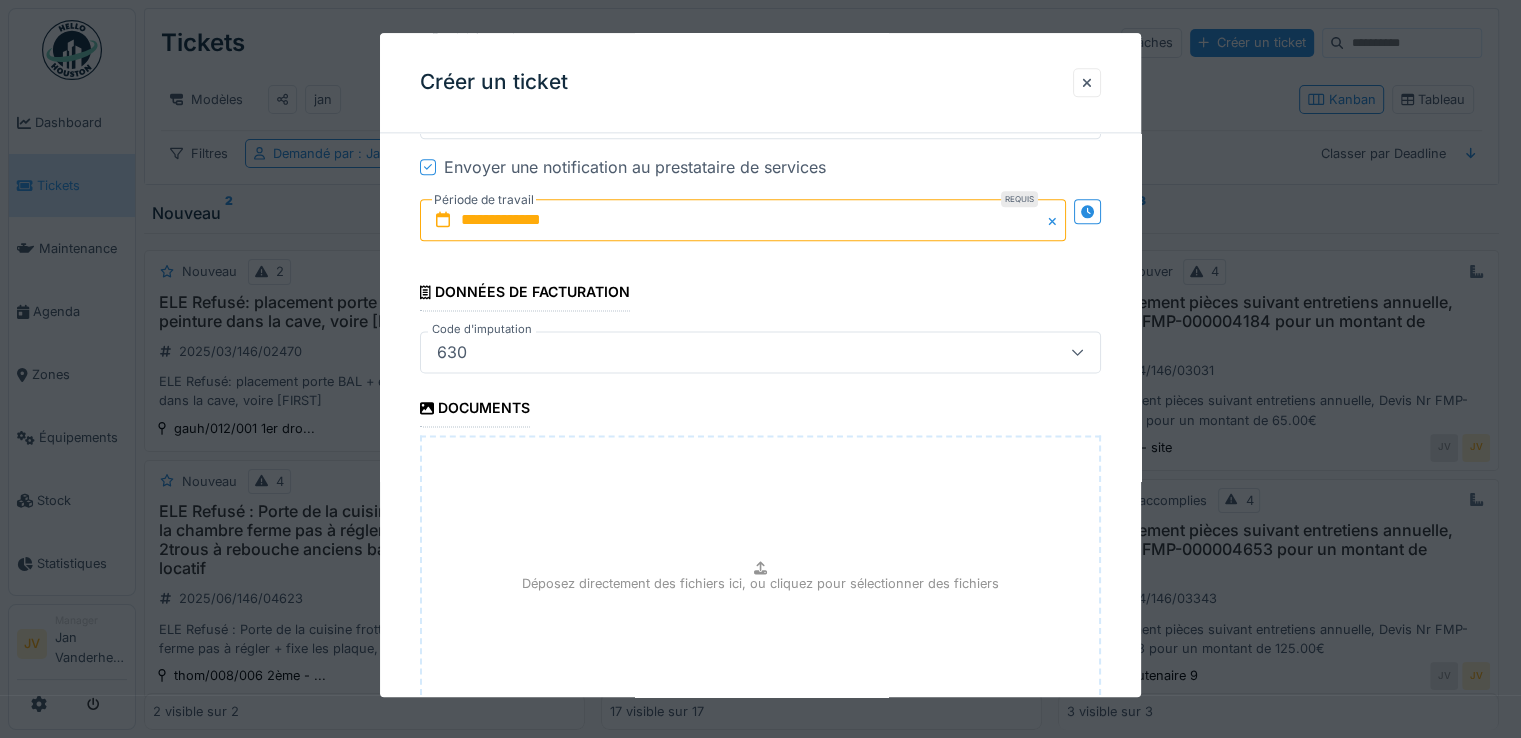 click on "**********" at bounding box center [743, 220] 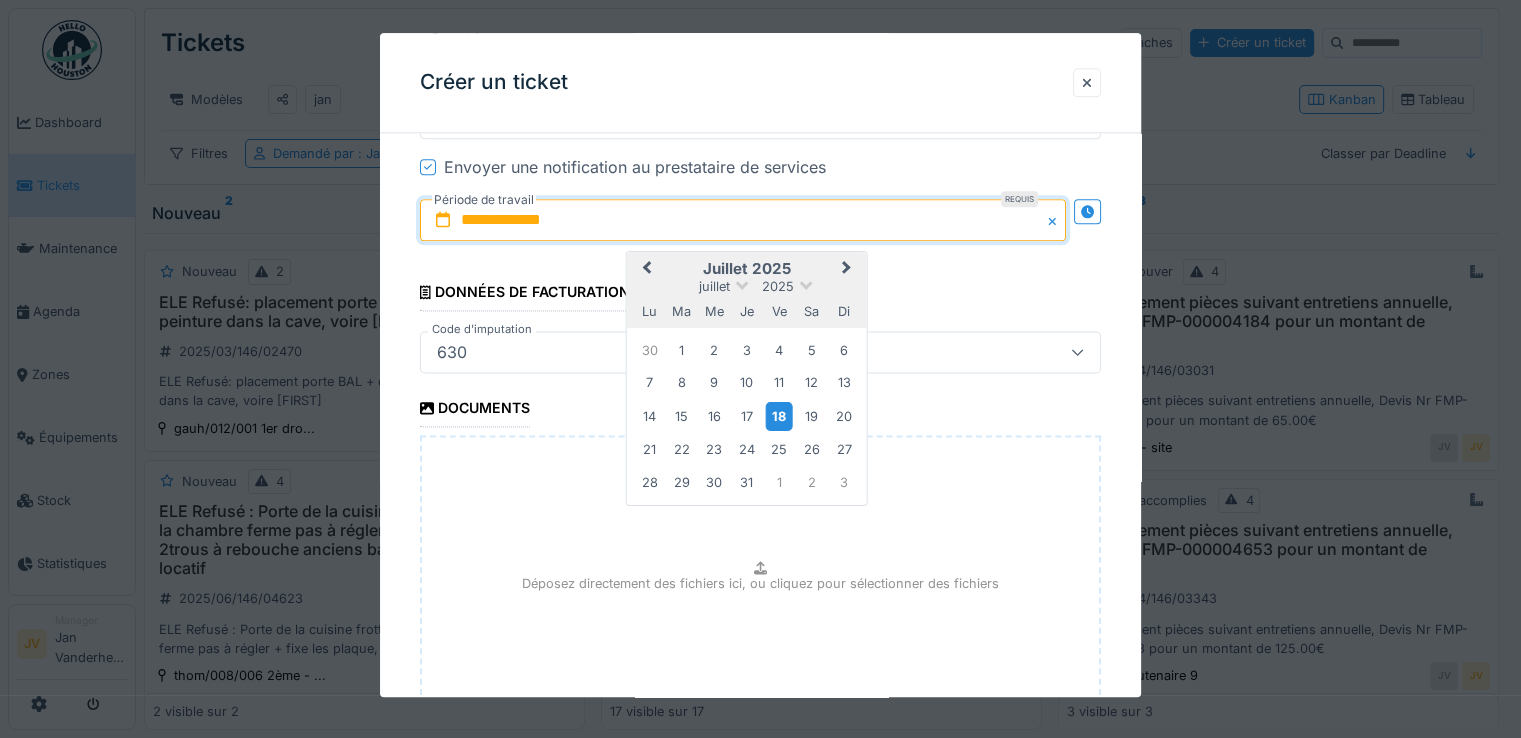 click on "18" at bounding box center [779, 415] 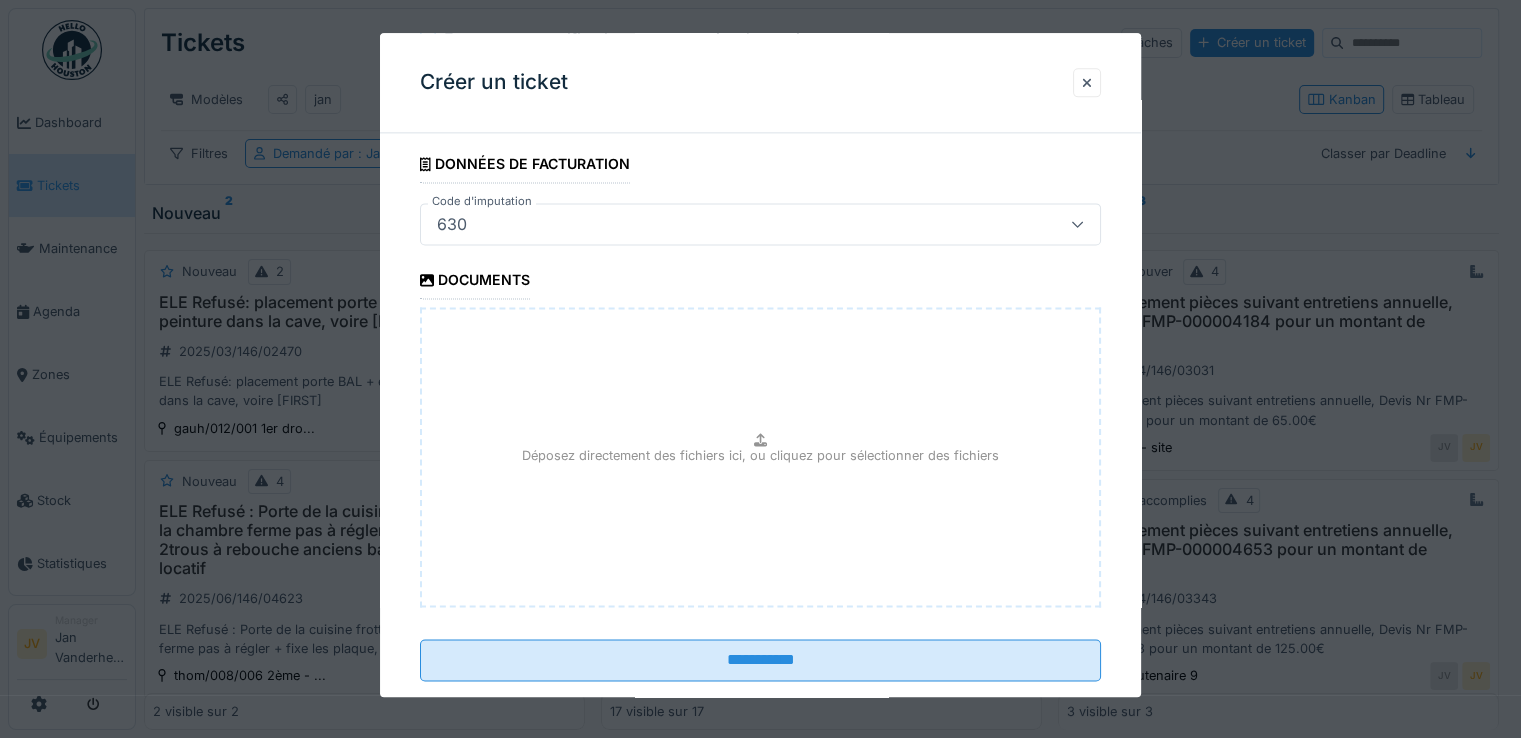scroll, scrollTop: 2756, scrollLeft: 0, axis: vertical 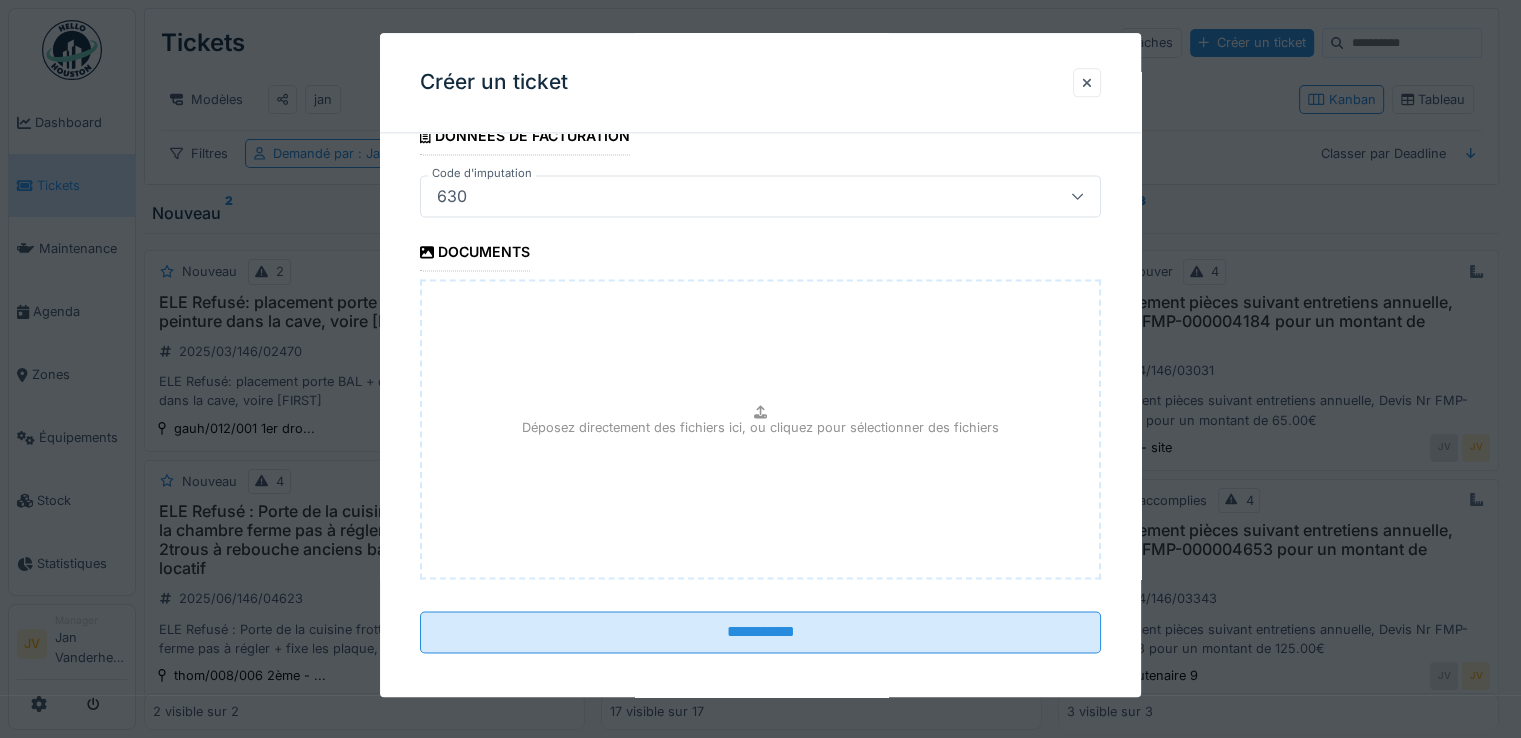 drag, startPoint x: 763, startPoint y: 421, endPoint x: 680, endPoint y: 421, distance: 83 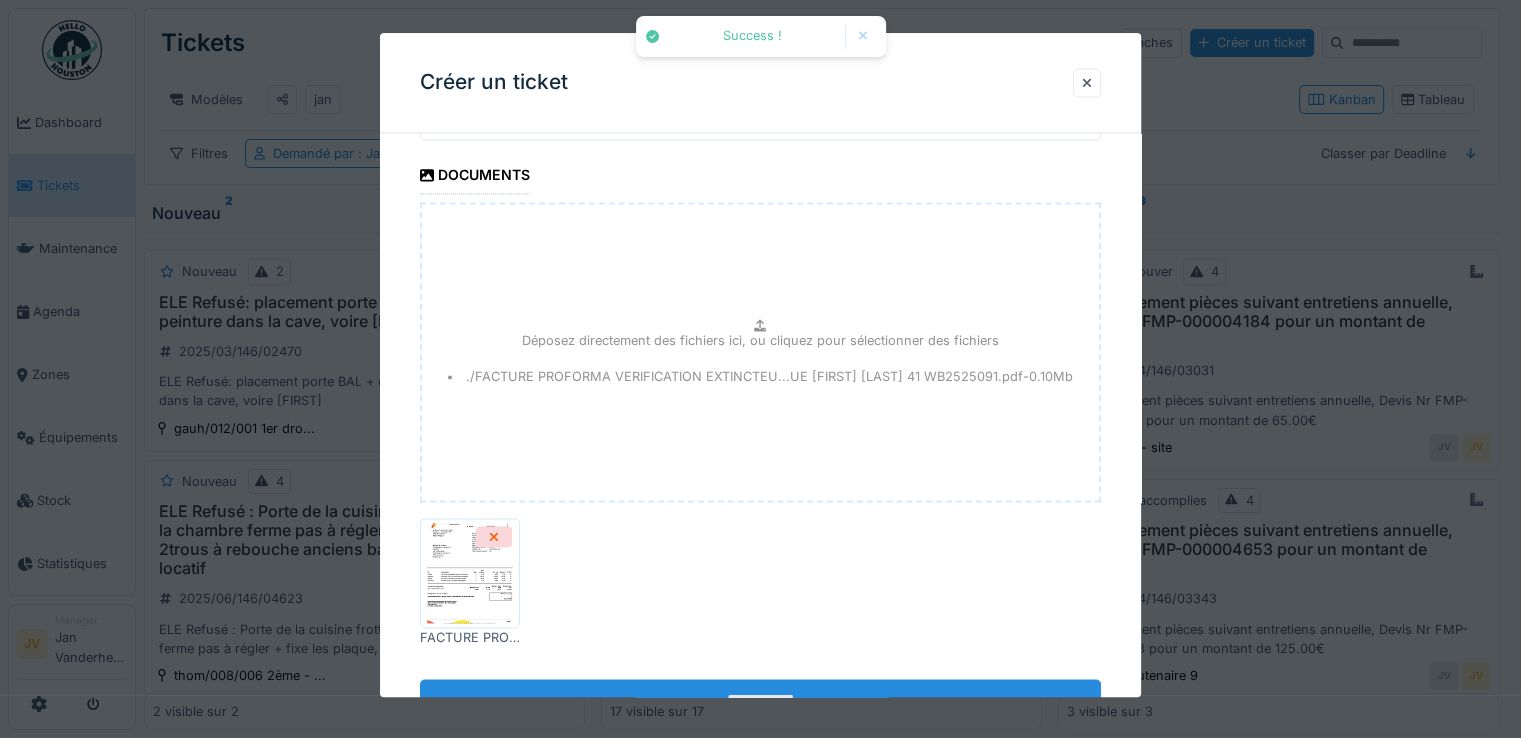 scroll, scrollTop: 2900, scrollLeft: 0, axis: vertical 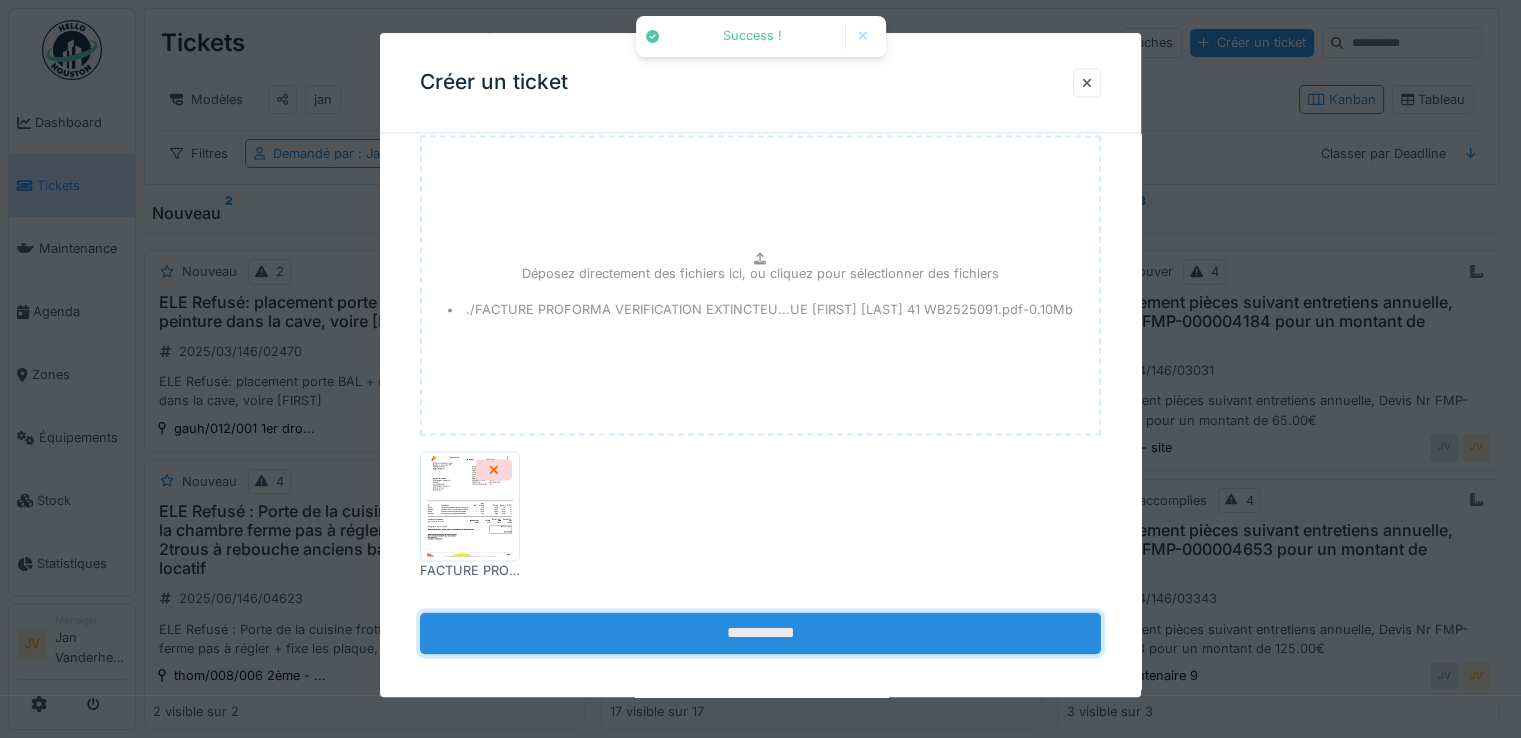 click on "**********" at bounding box center [760, 634] 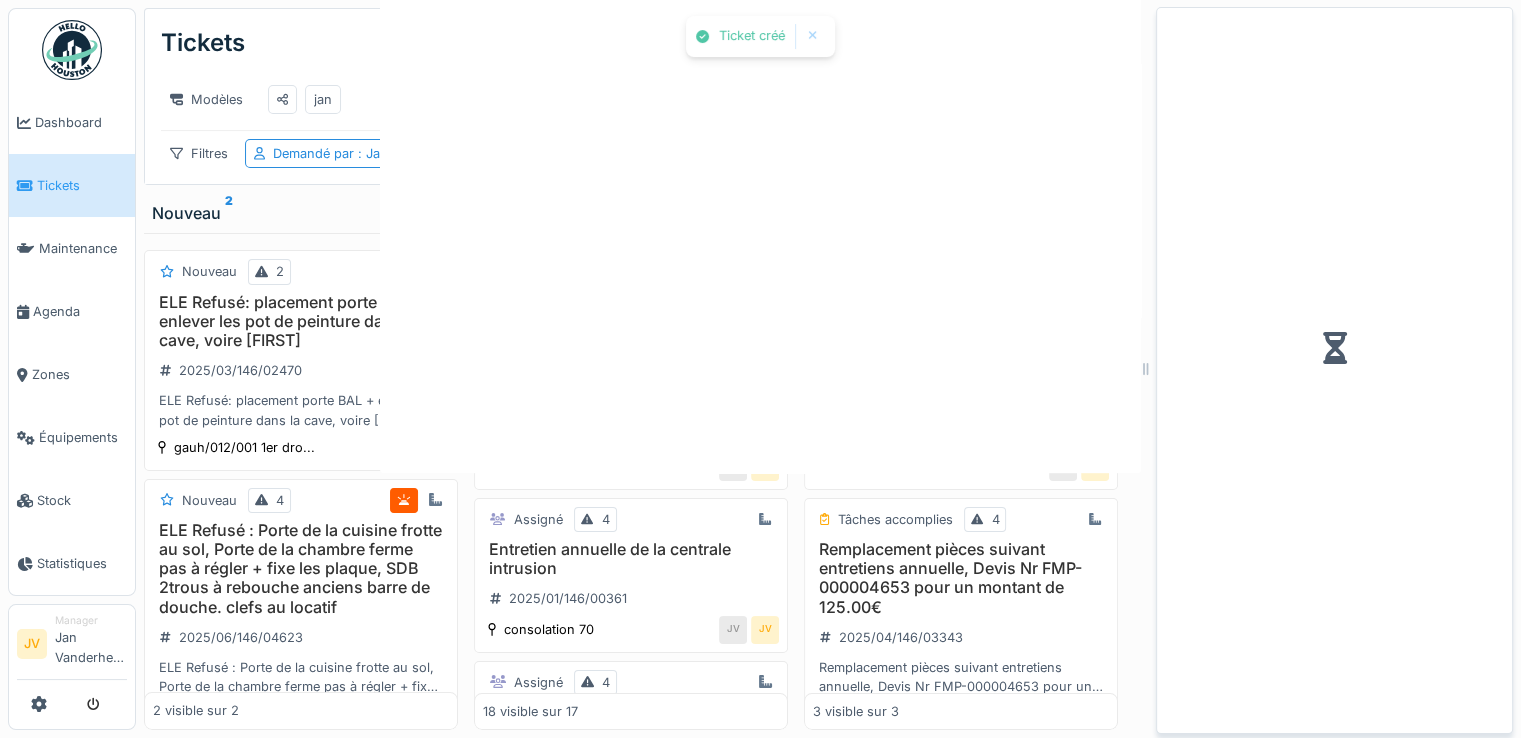 scroll, scrollTop: 0, scrollLeft: 0, axis: both 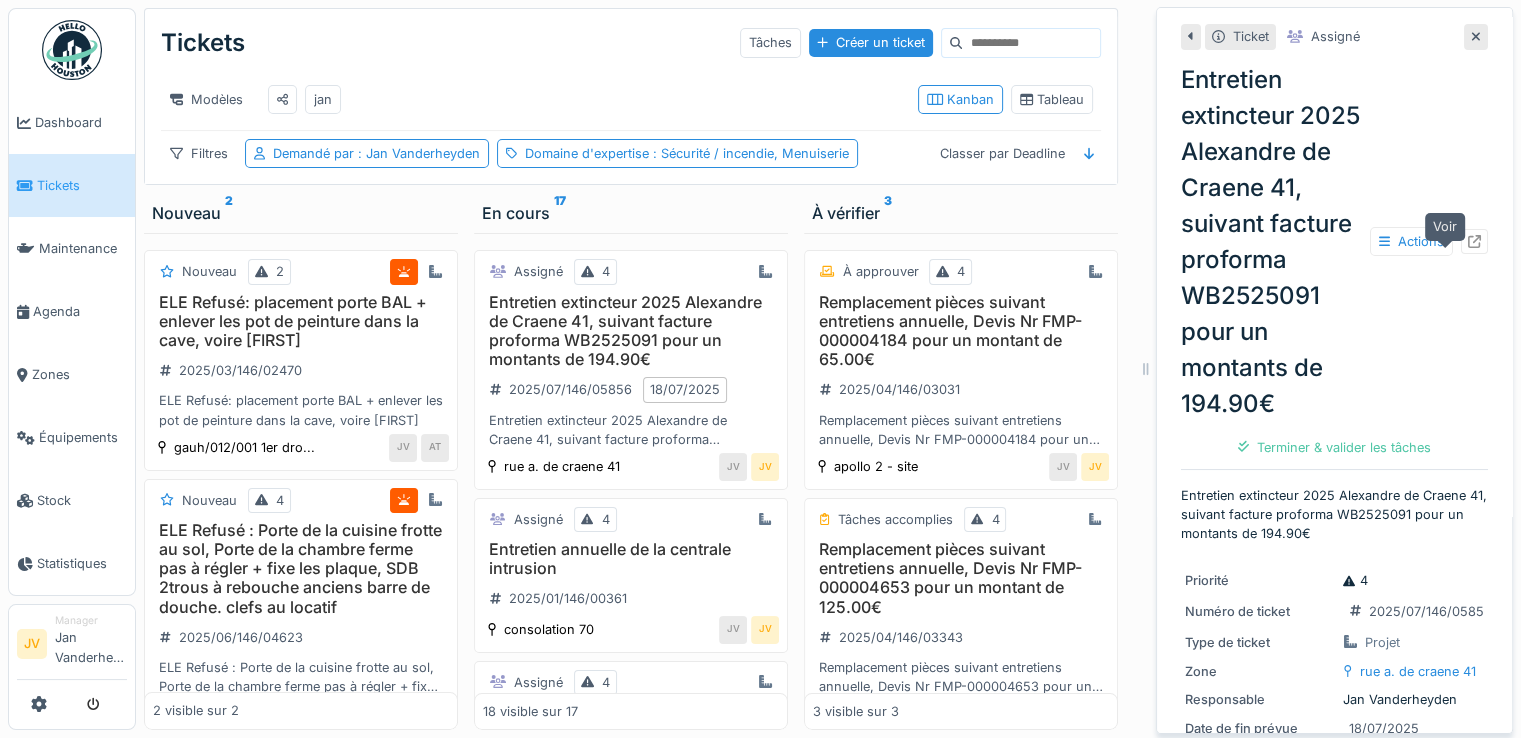 click 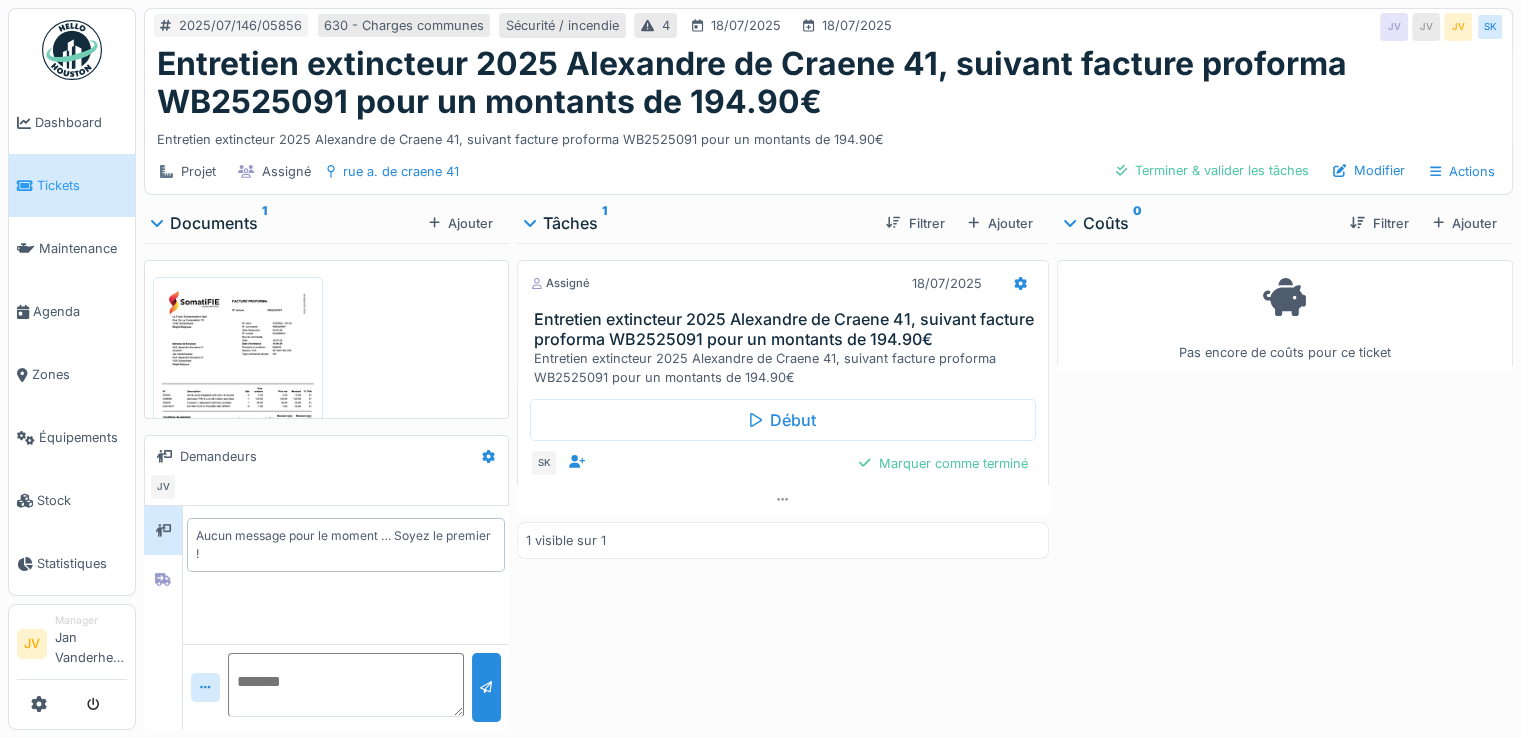 scroll, scrollTop: 15, scrollLeft: 0, axis: vertical 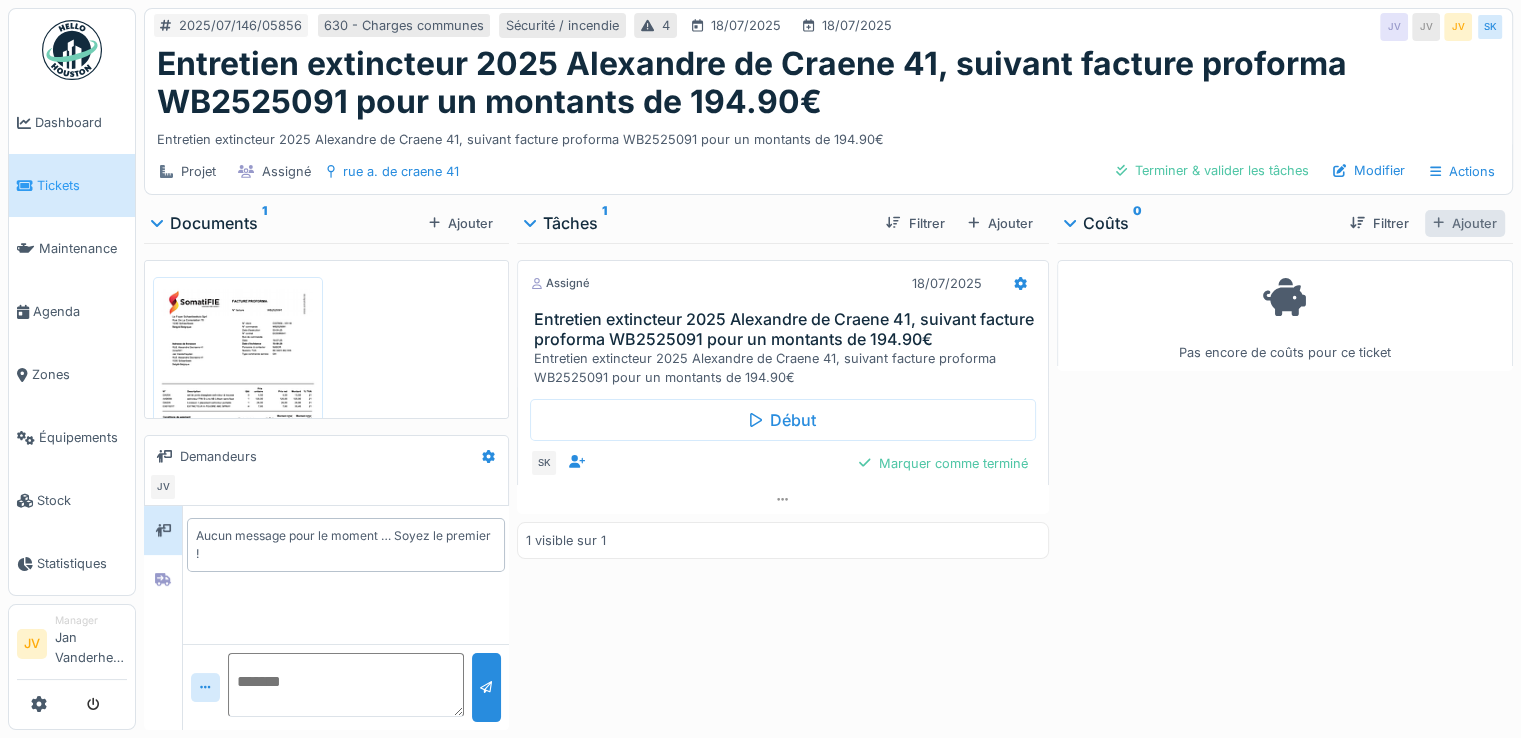 click on "Ajouter" at bounding box center [1465, 223] 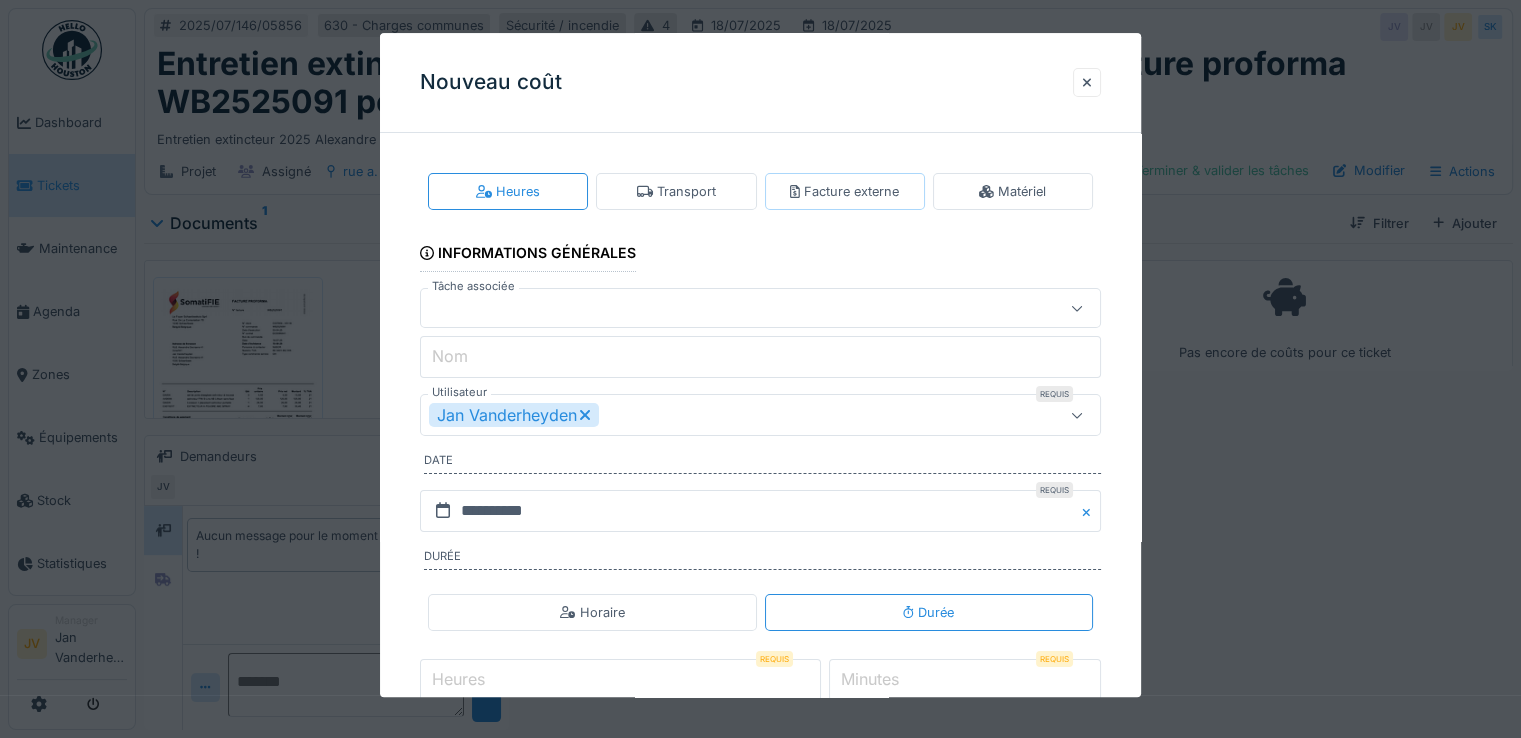 click on "Facture externe" at bounding box center [844, 191] 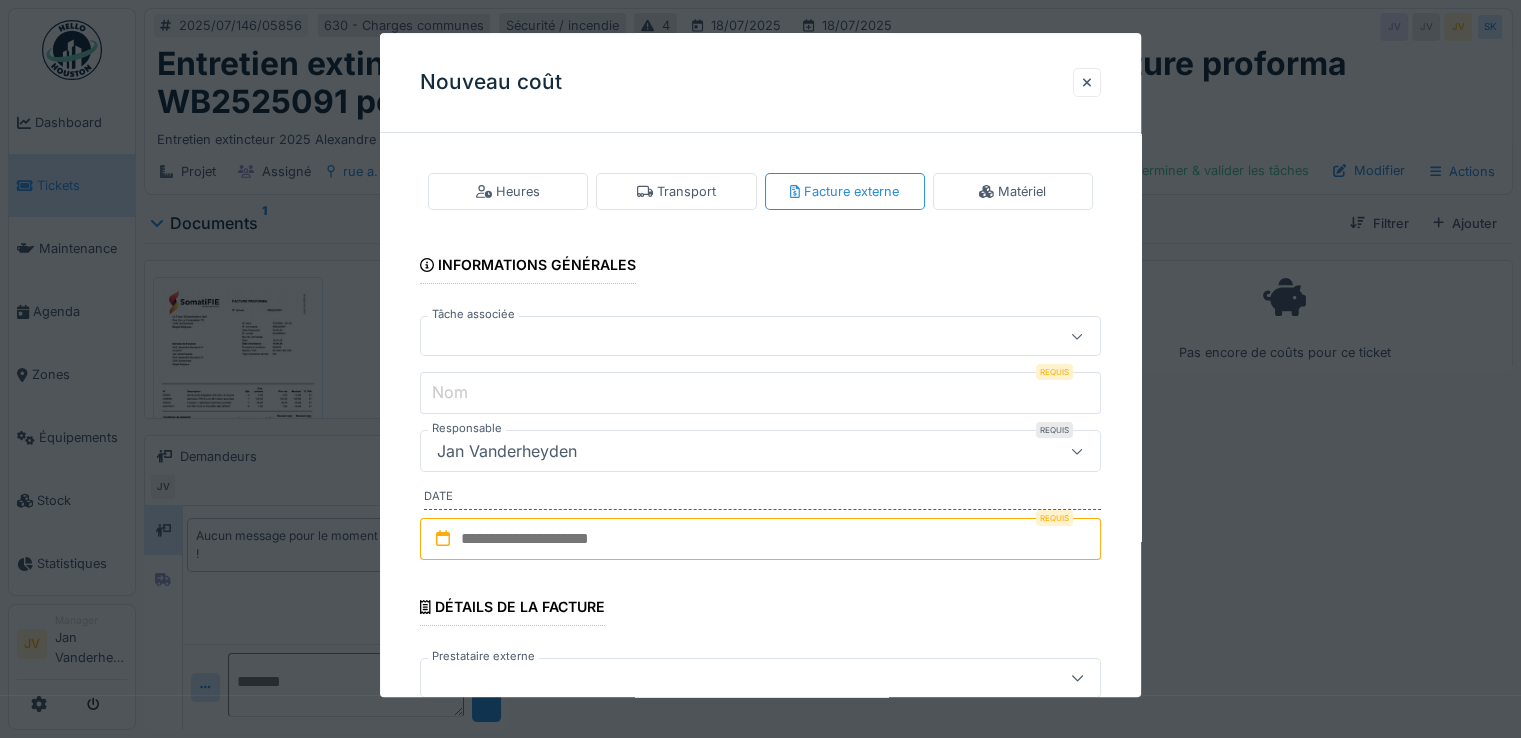 click at bounding box center (726, 337) 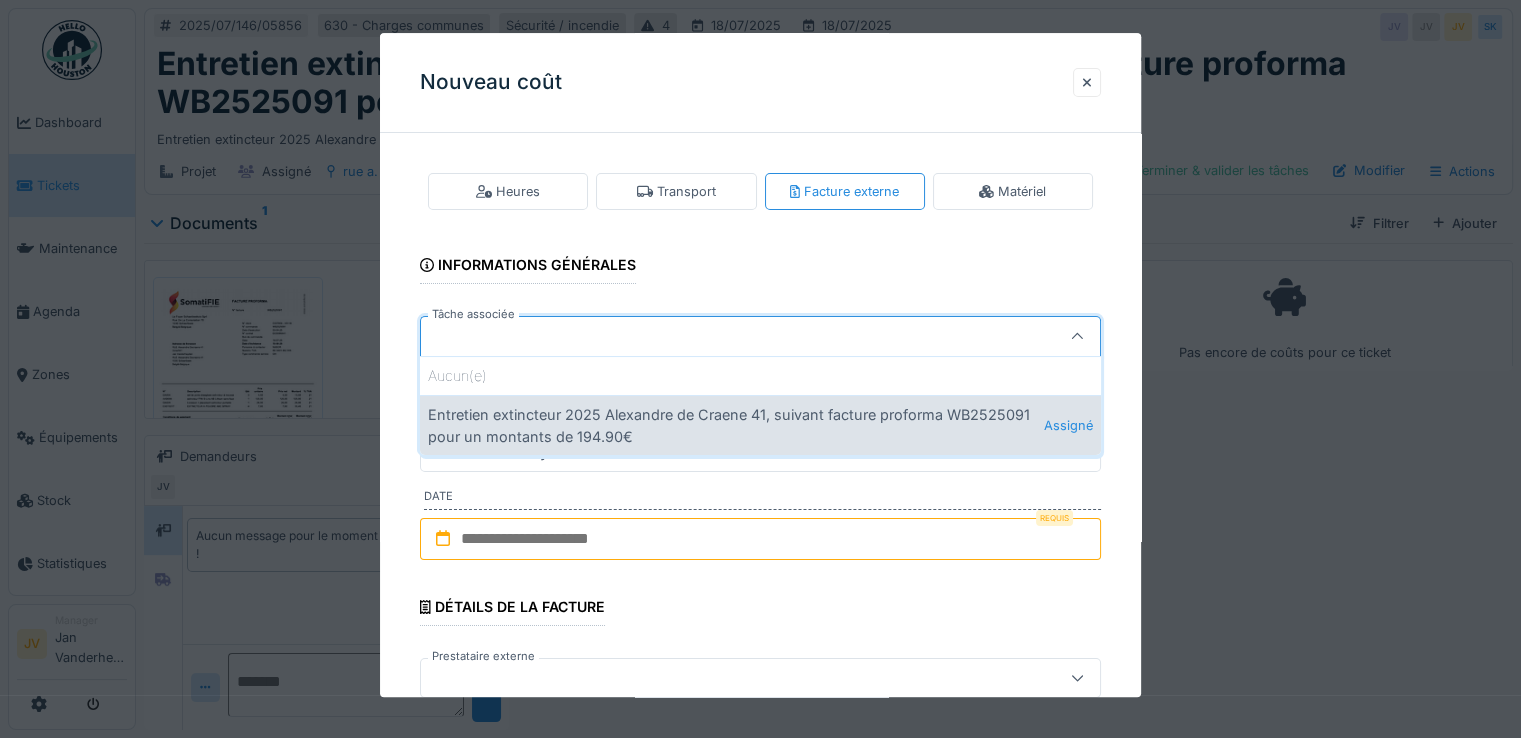 click on "Entretien extincteur 2025 Alexandre de Craene 41, suivant facture proforma WB2525091  pour un montants de 194.90€   Assigné" at bounding box center [760, 425] 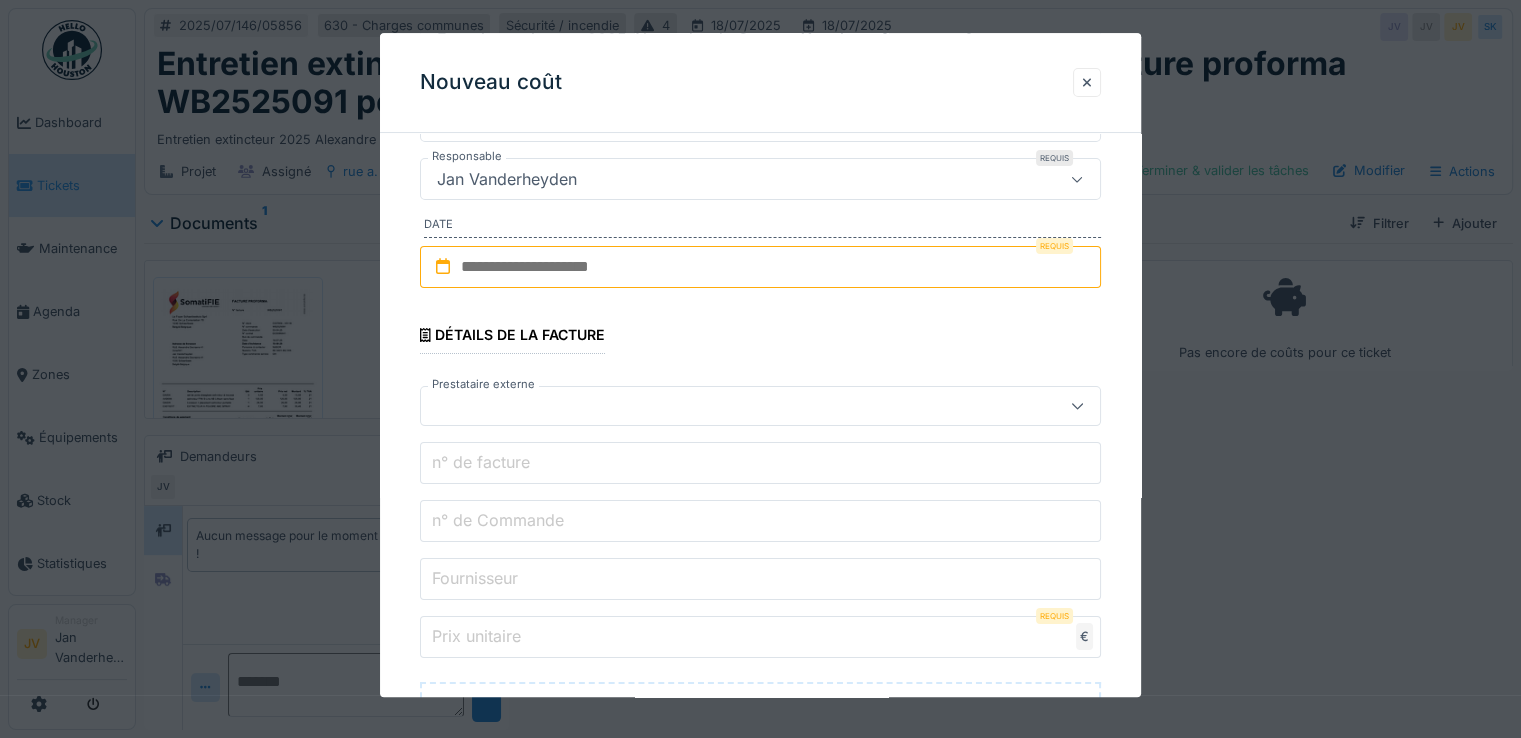 scroll, scrollTop: 300, scrollLeft: 0, axis: vertical 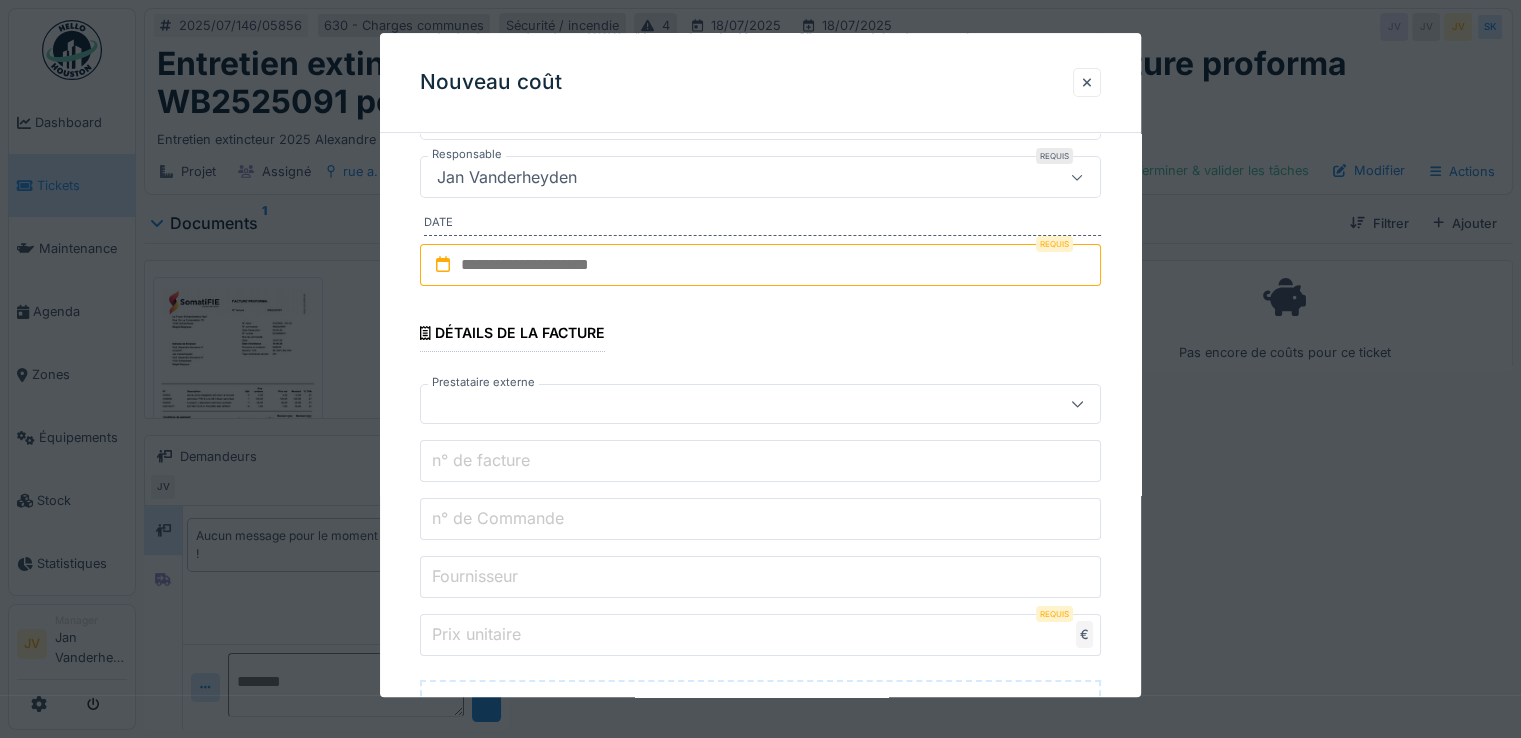click at bounding box center (760, 265) 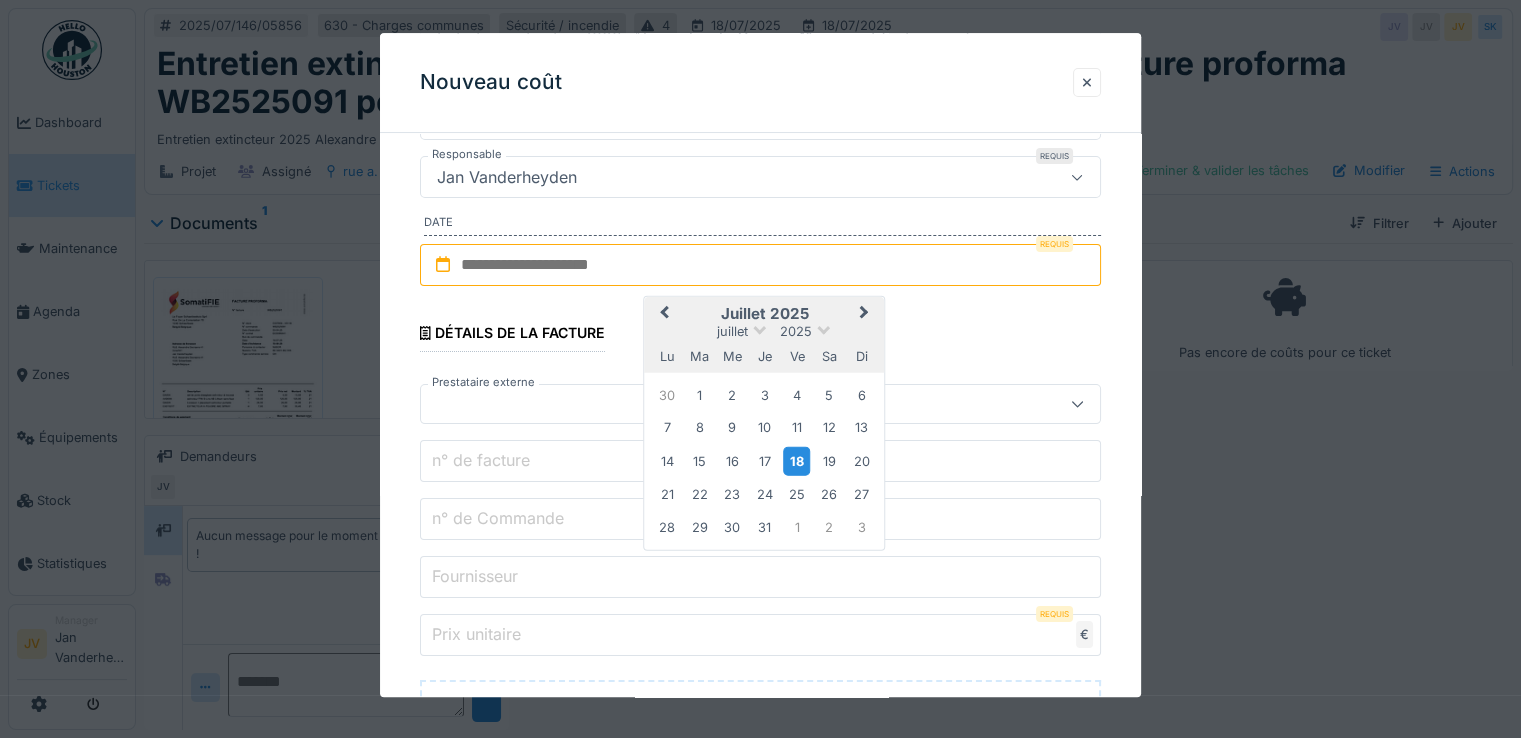 click on "18" at bounding box center [796, 461] 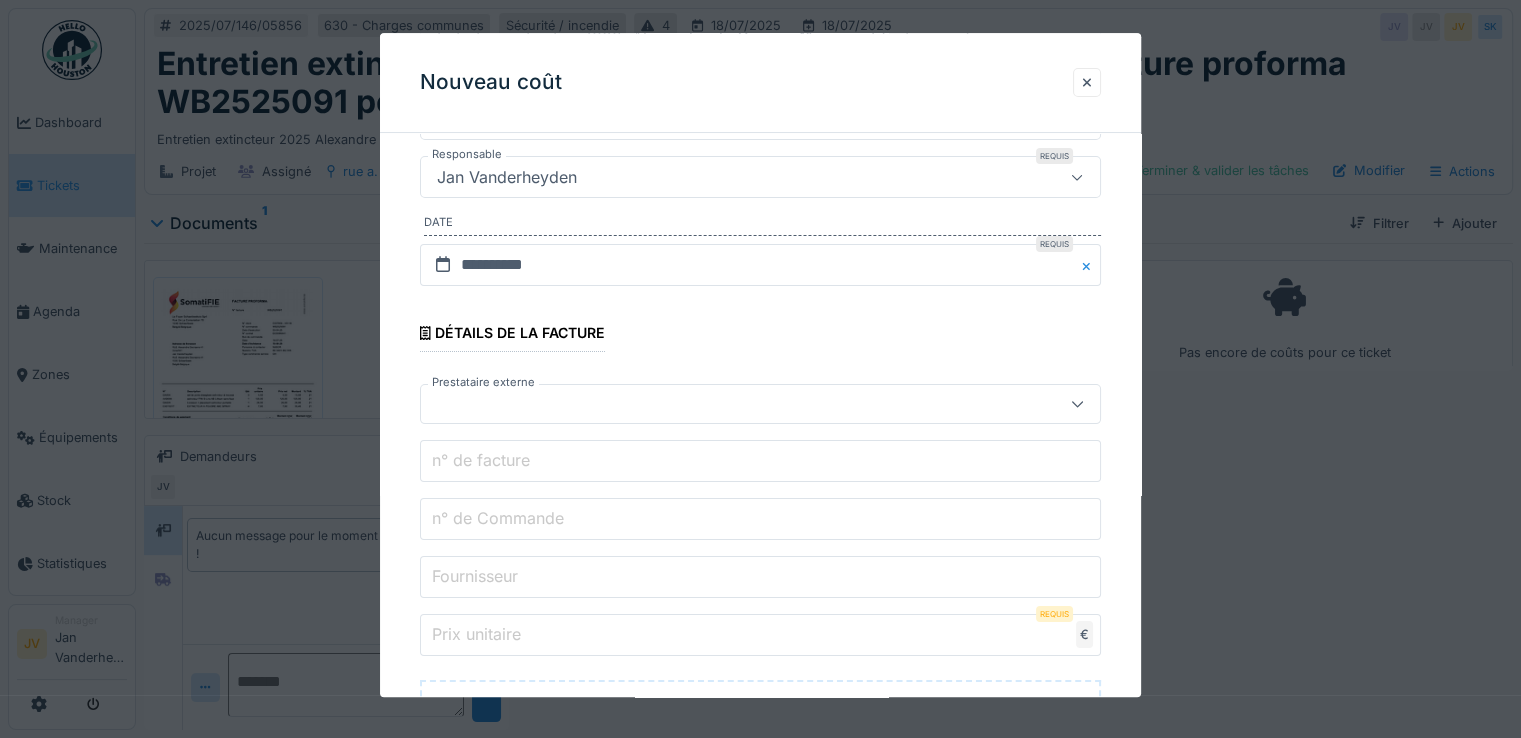 click at bounding box center [726, 404] 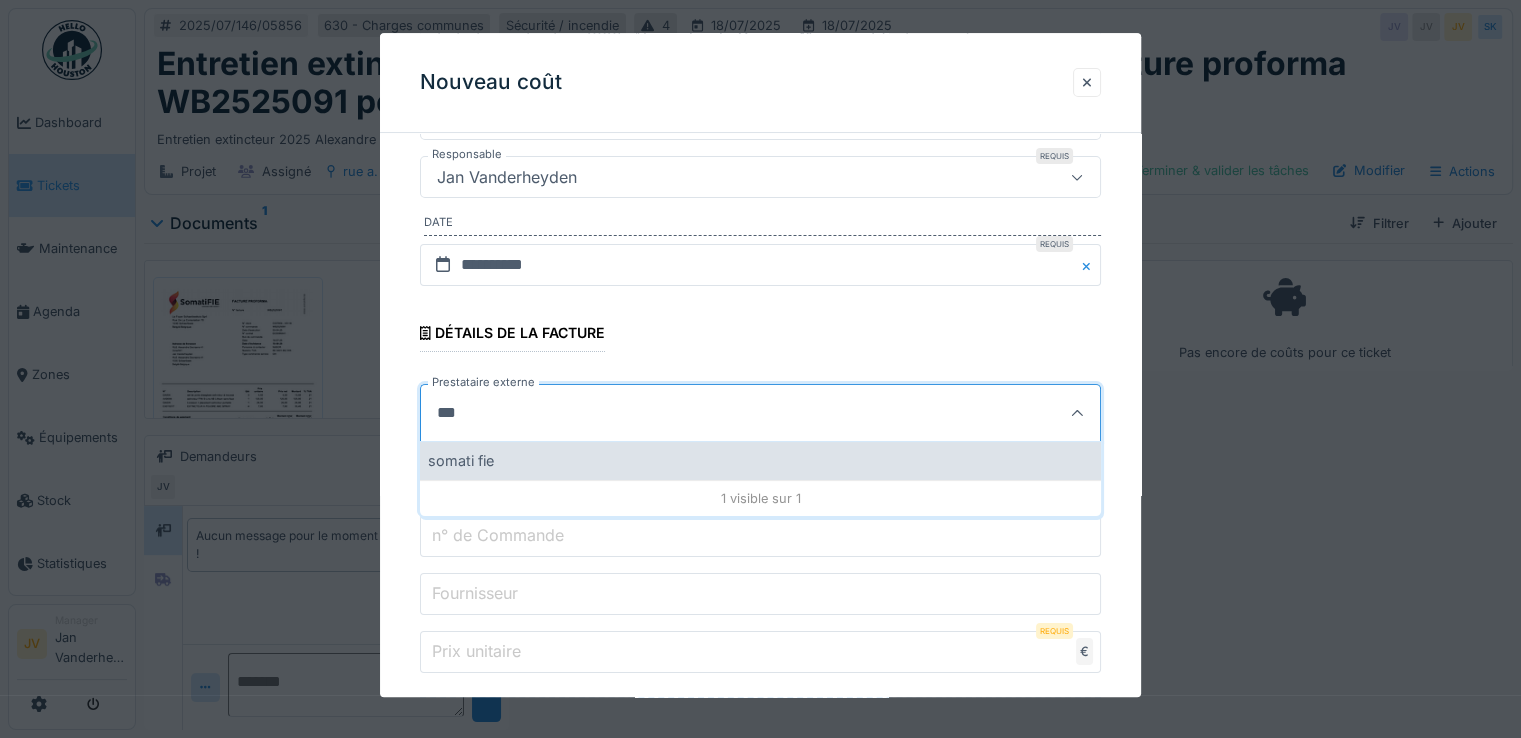 type on "***" 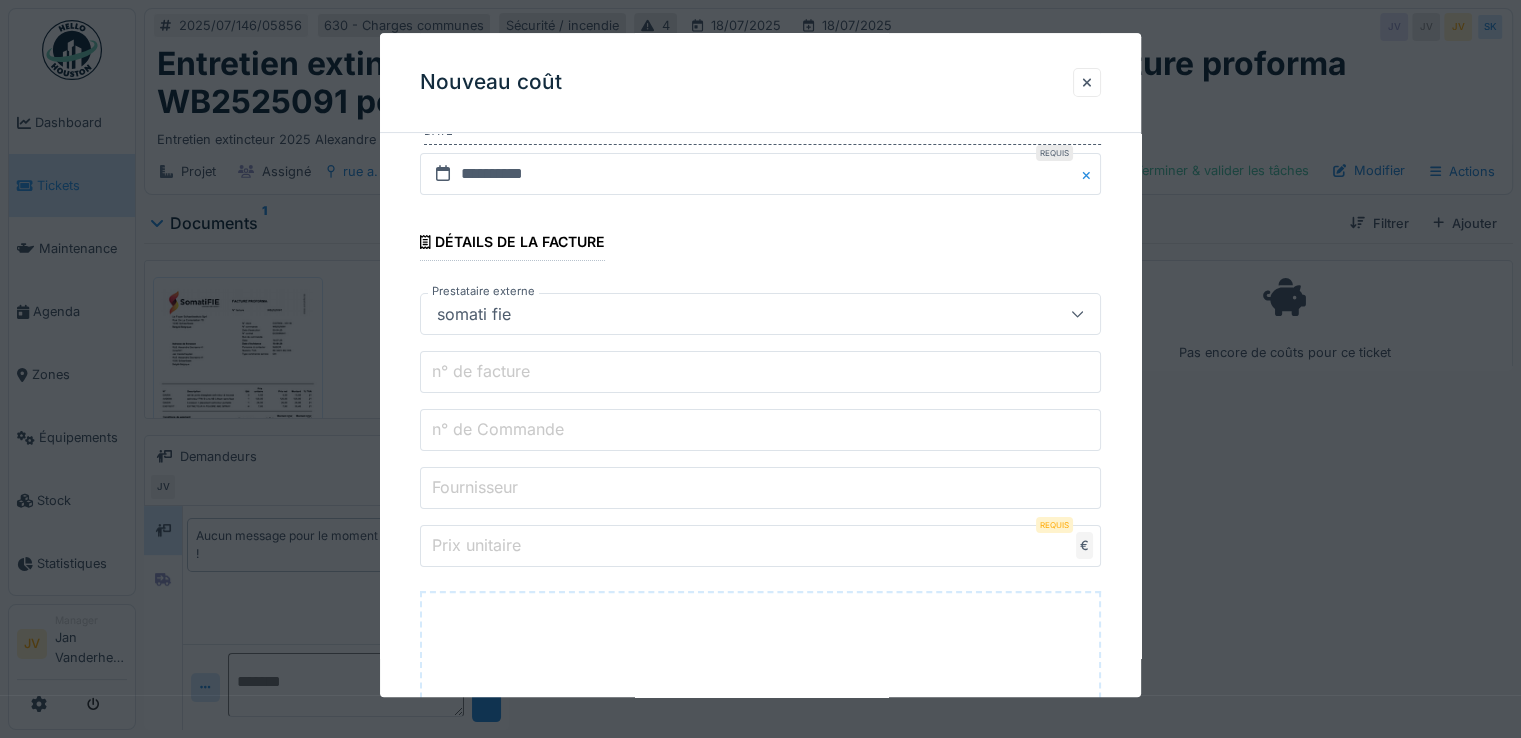 scroll, scrollTop: 600, scrollLeft: 0, axis: vertical 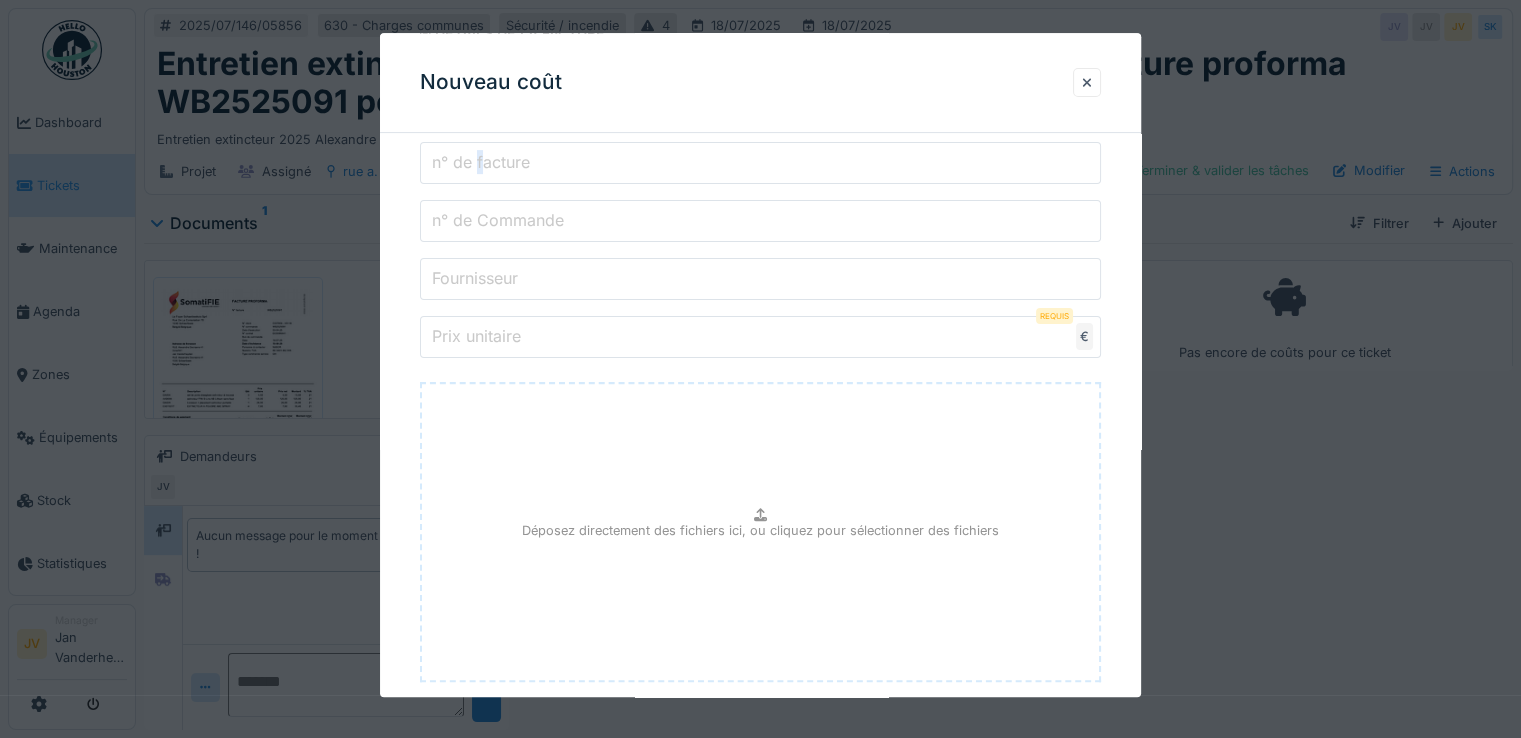 click on "n° de facture" at bounding box center (481, 163) 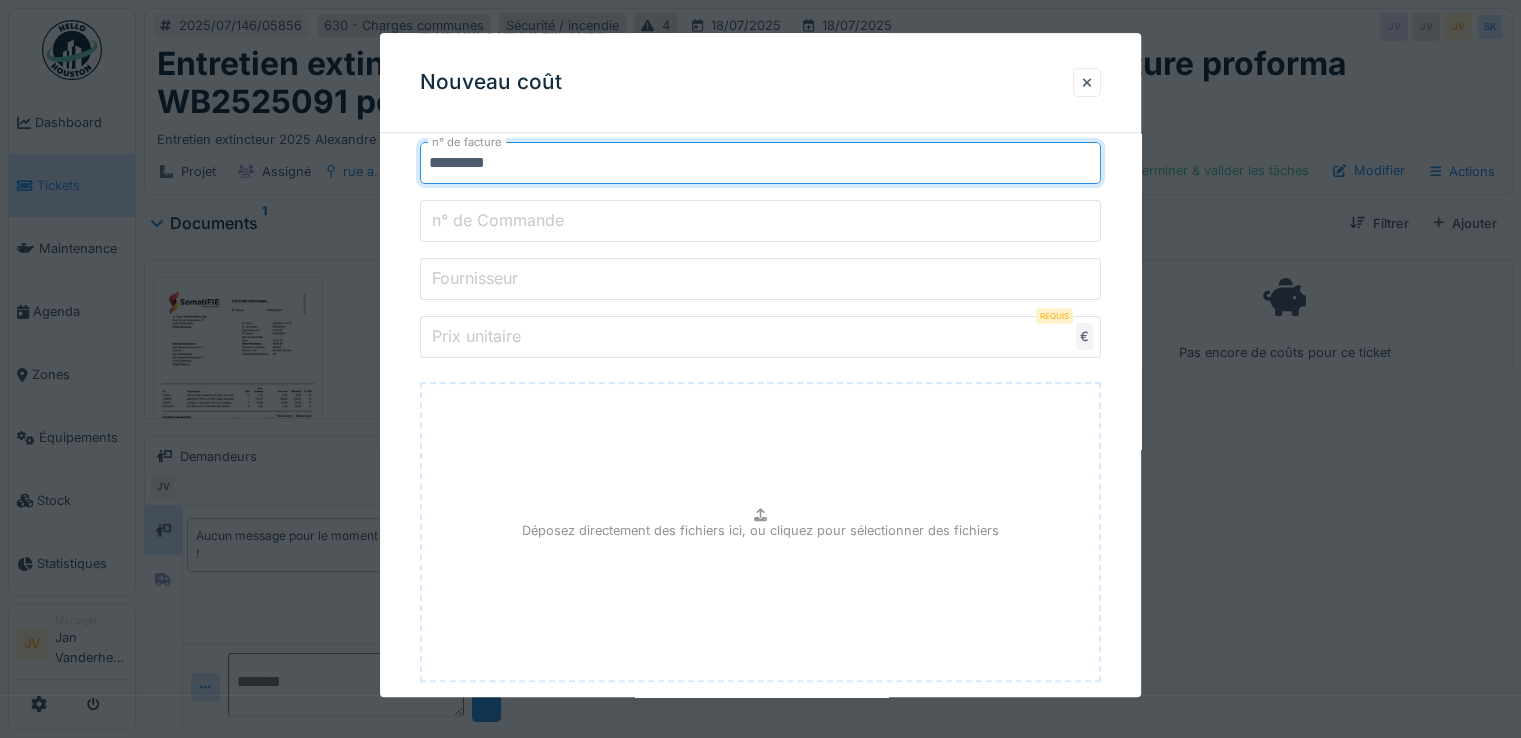 type on "*********" 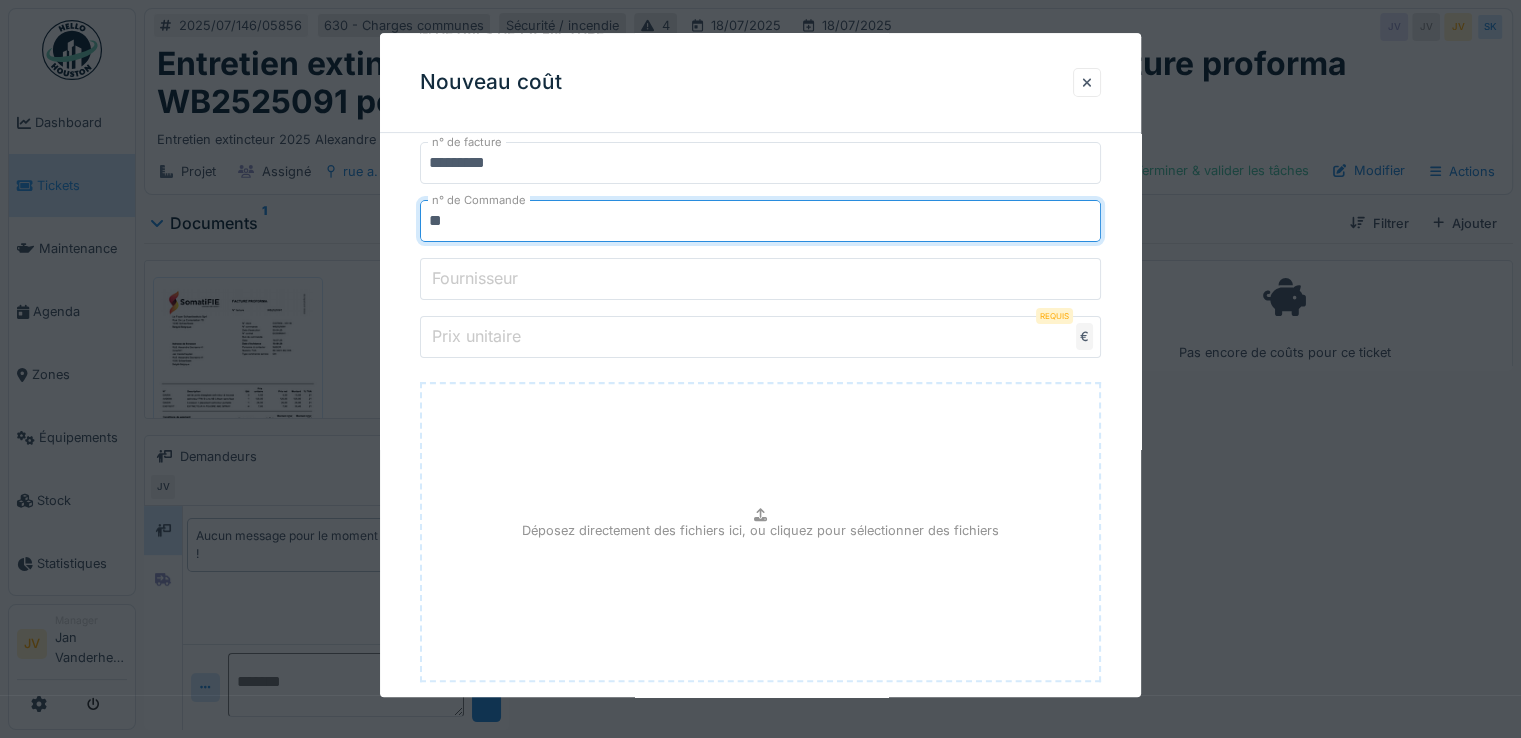 type on "**********" 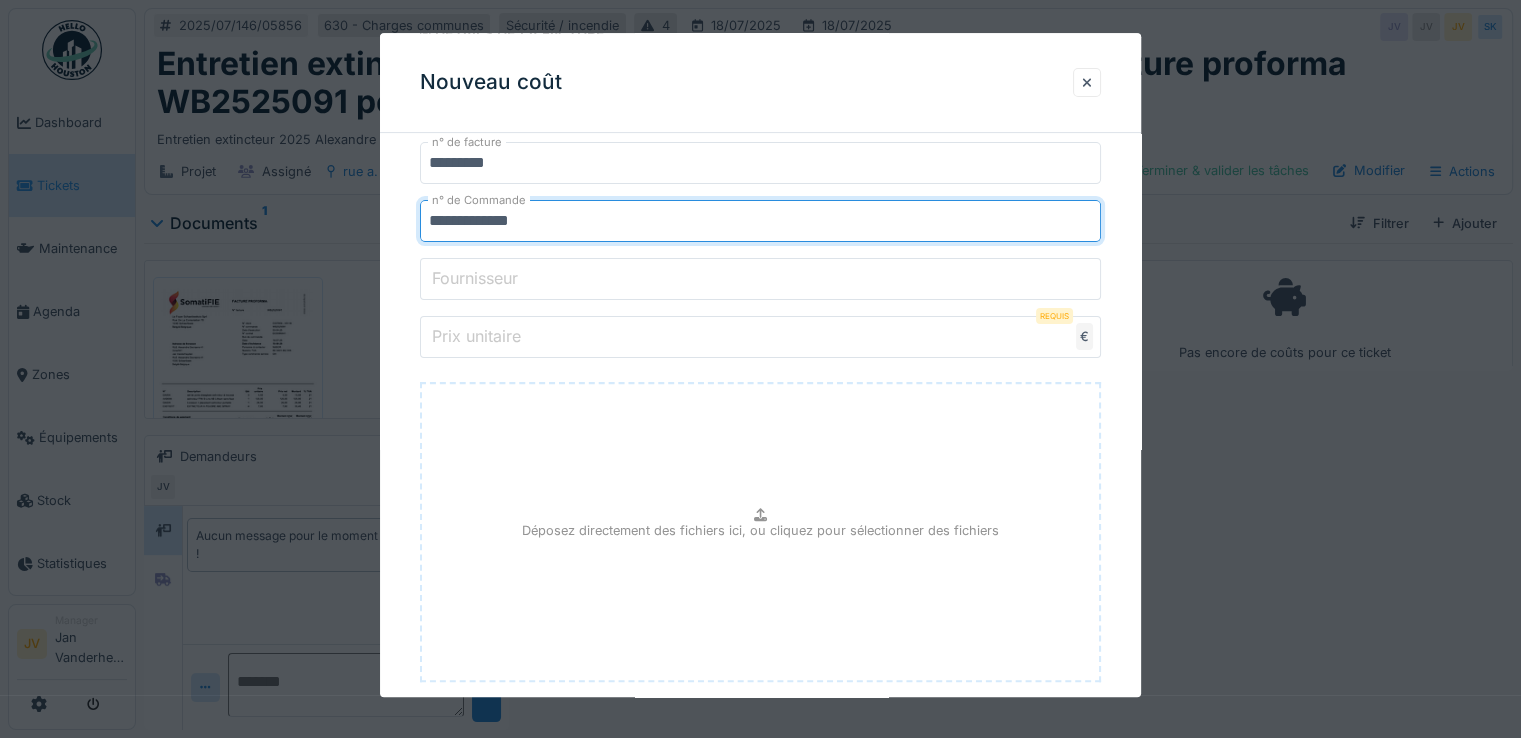click on "Fournisseur" at bounding box center (475, 279) 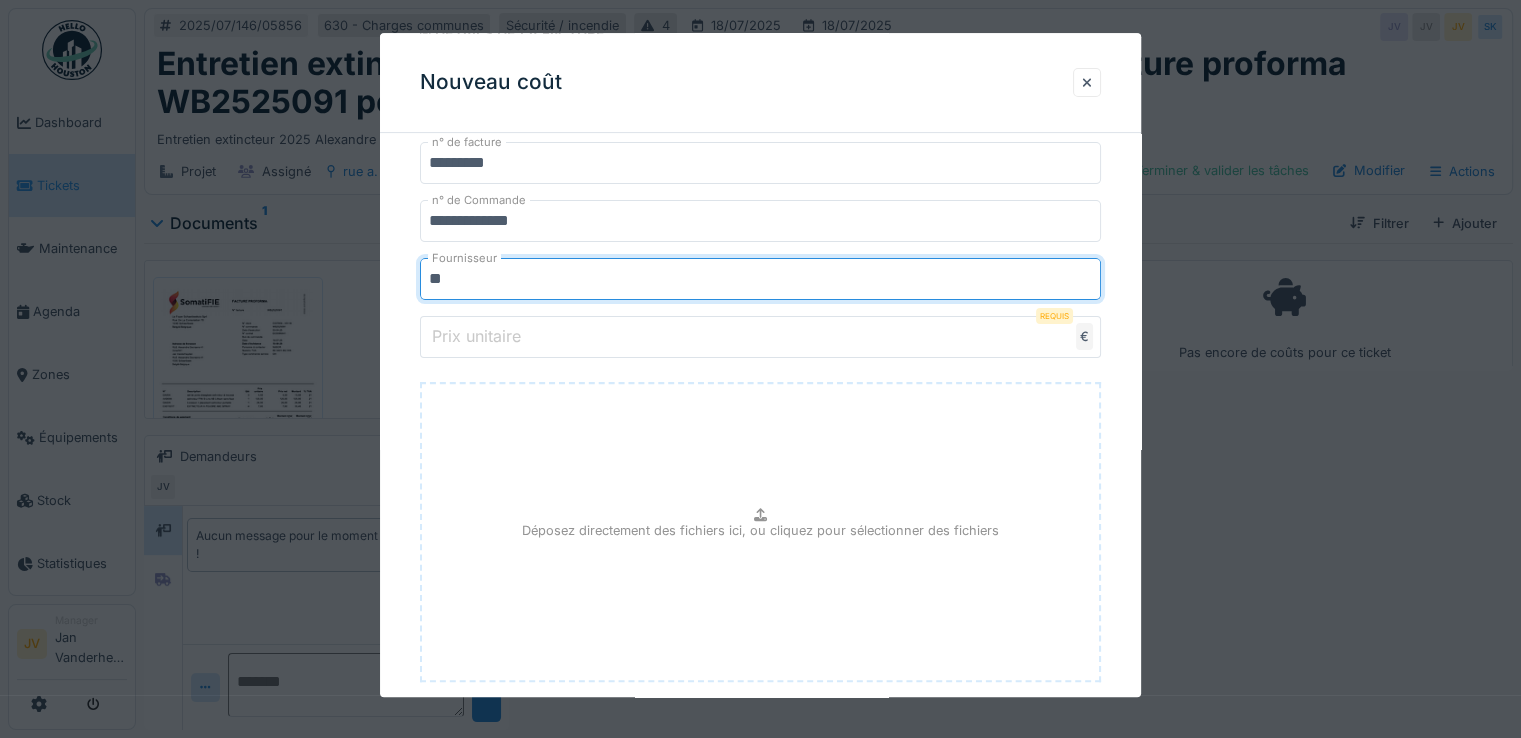 type on "**********" 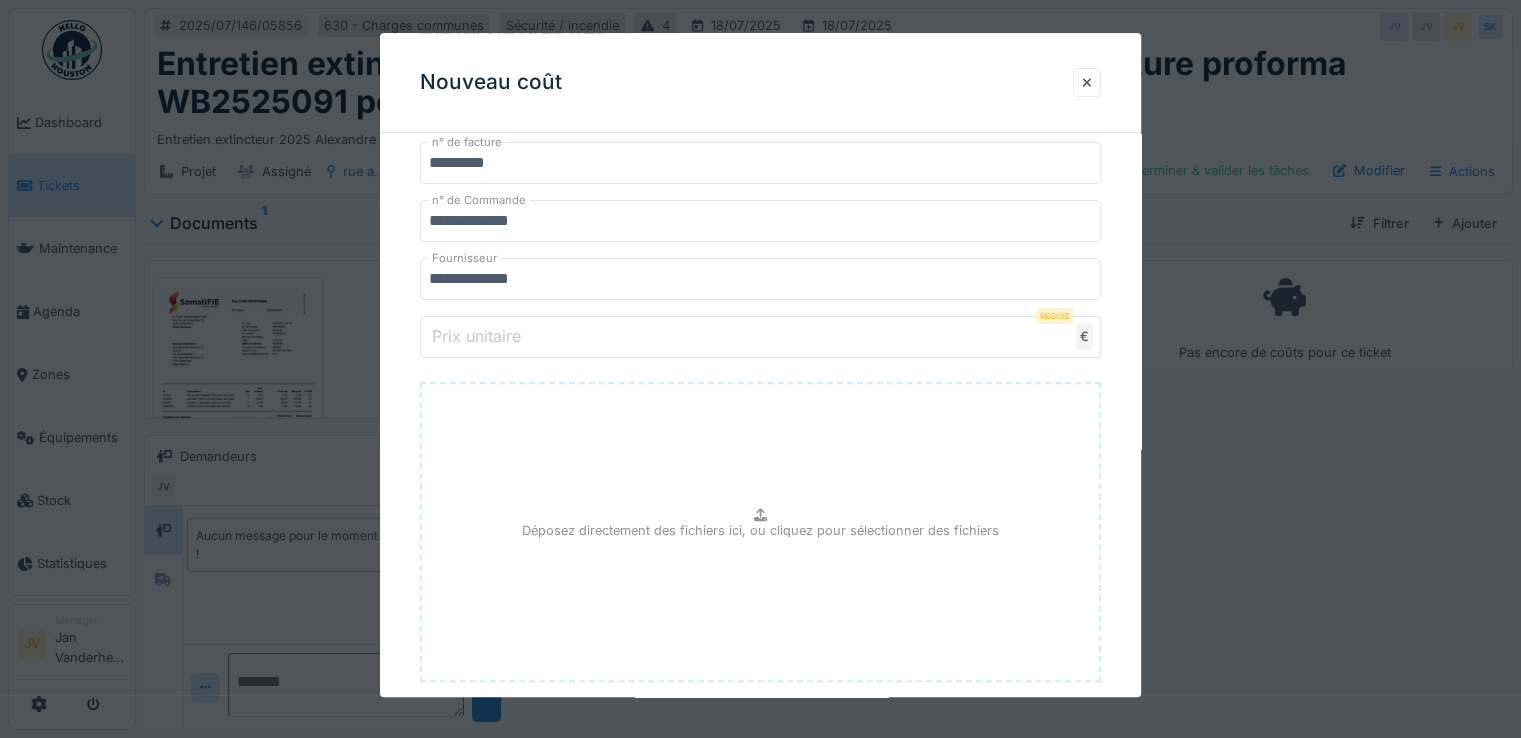 click on "Prix unitaire" at bounding box center [476, 337] 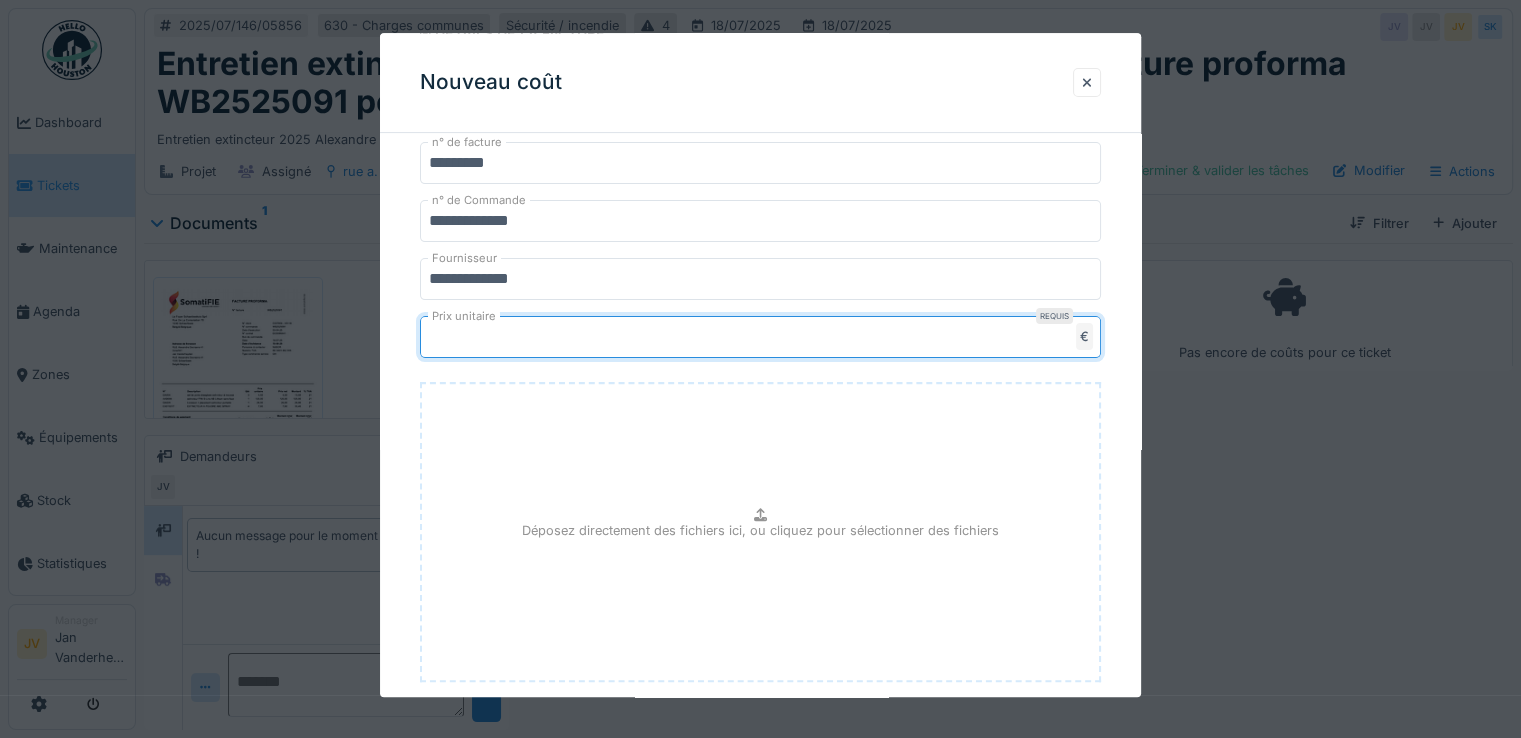 type on "***" 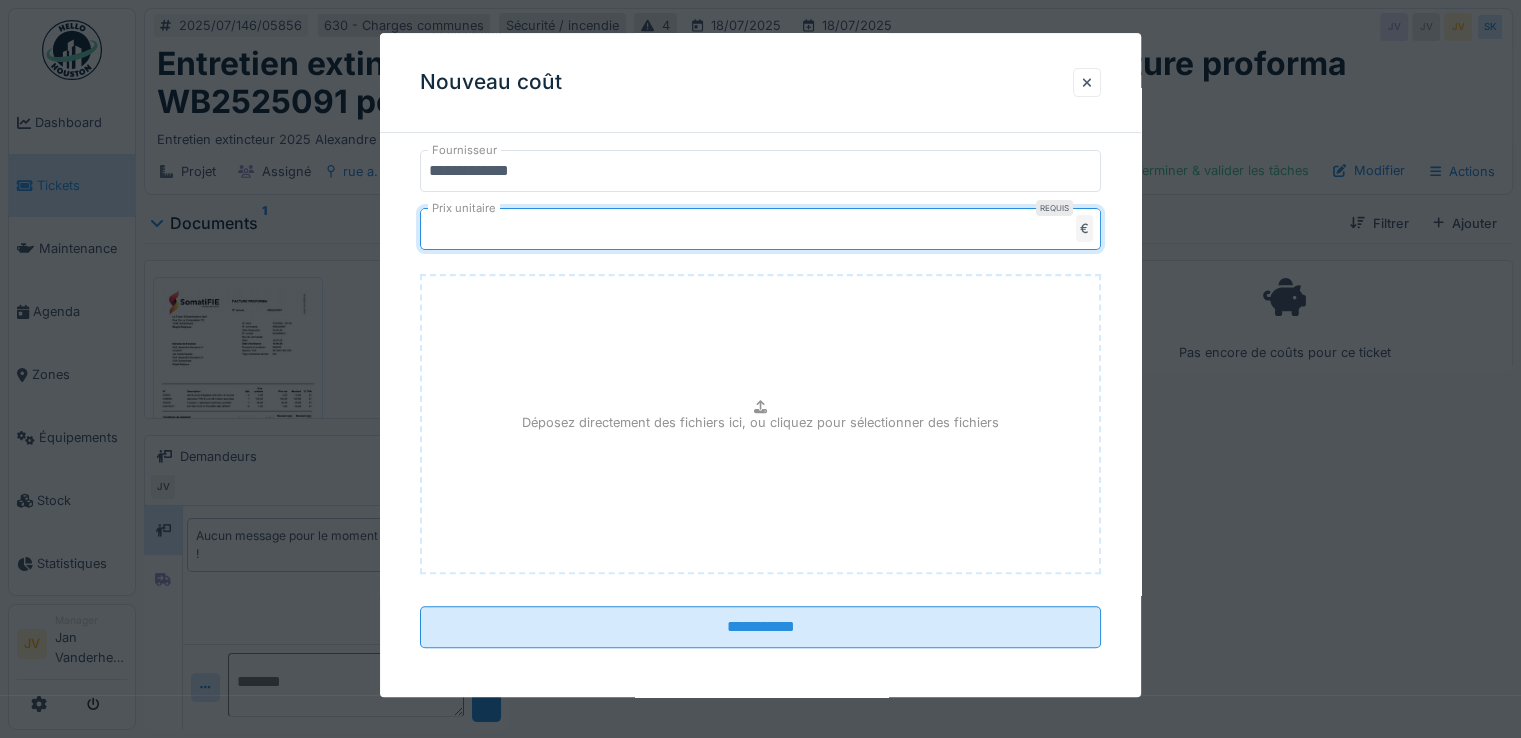 scroll, scrollTop: 710, scrollLeft: 0, axis: vertical 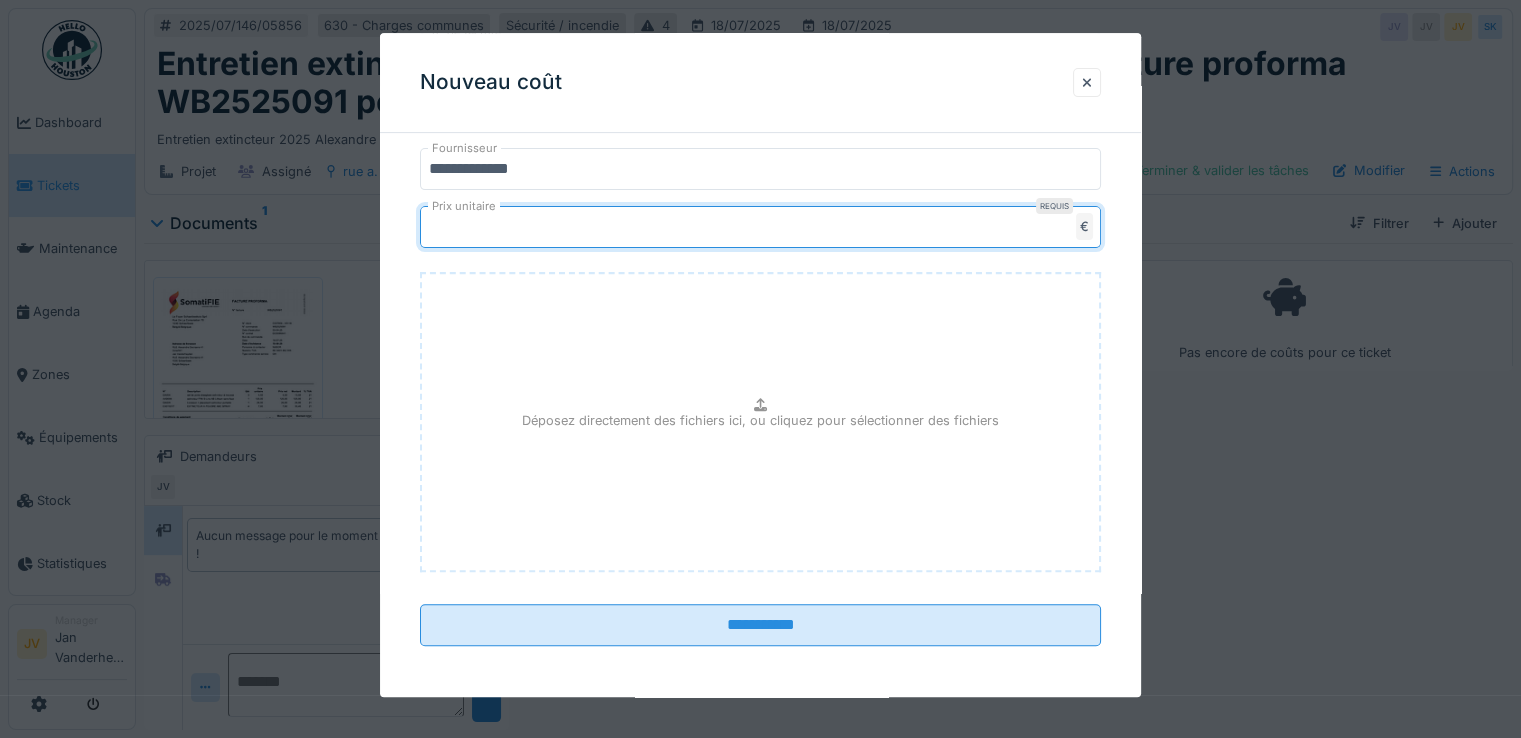 type on "******" 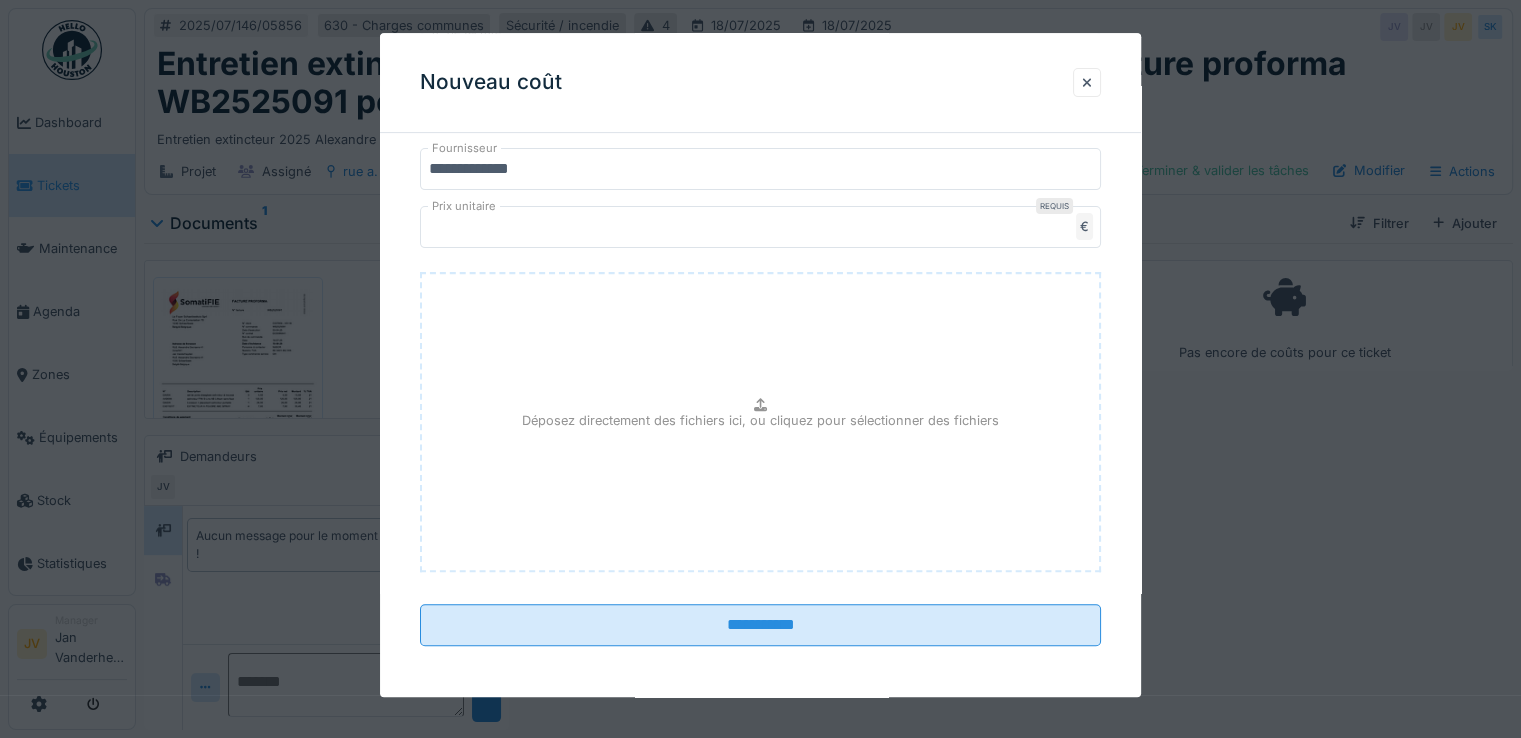 click on "Déposez directement des fichiers ici, ou cliquez pour sélectionner des fichiers" at bounding box center [760, 420] 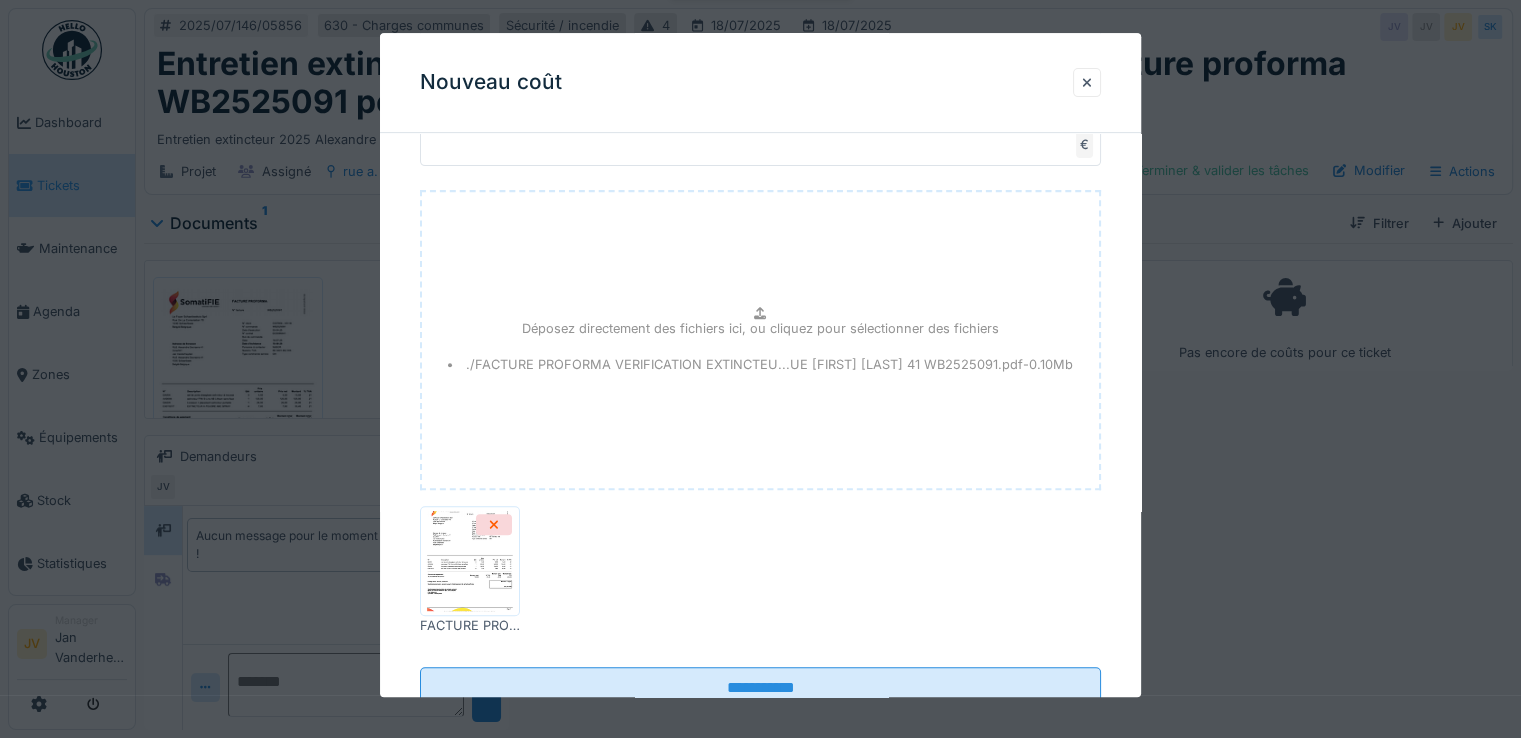 scroll, scrollTop: 855, scrollLeft: 0, axis: vertical 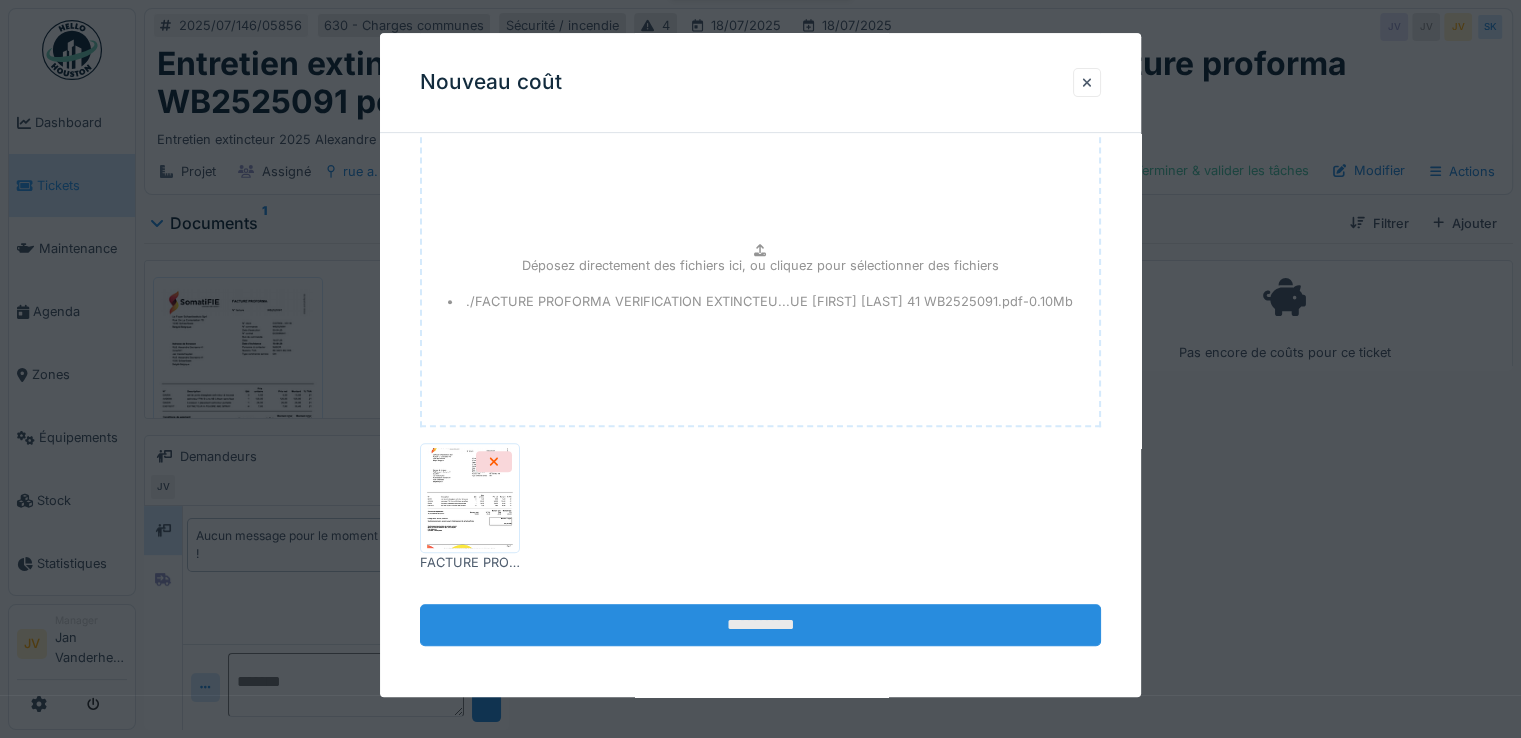 click on "**********" at bounding box center [760, 626] 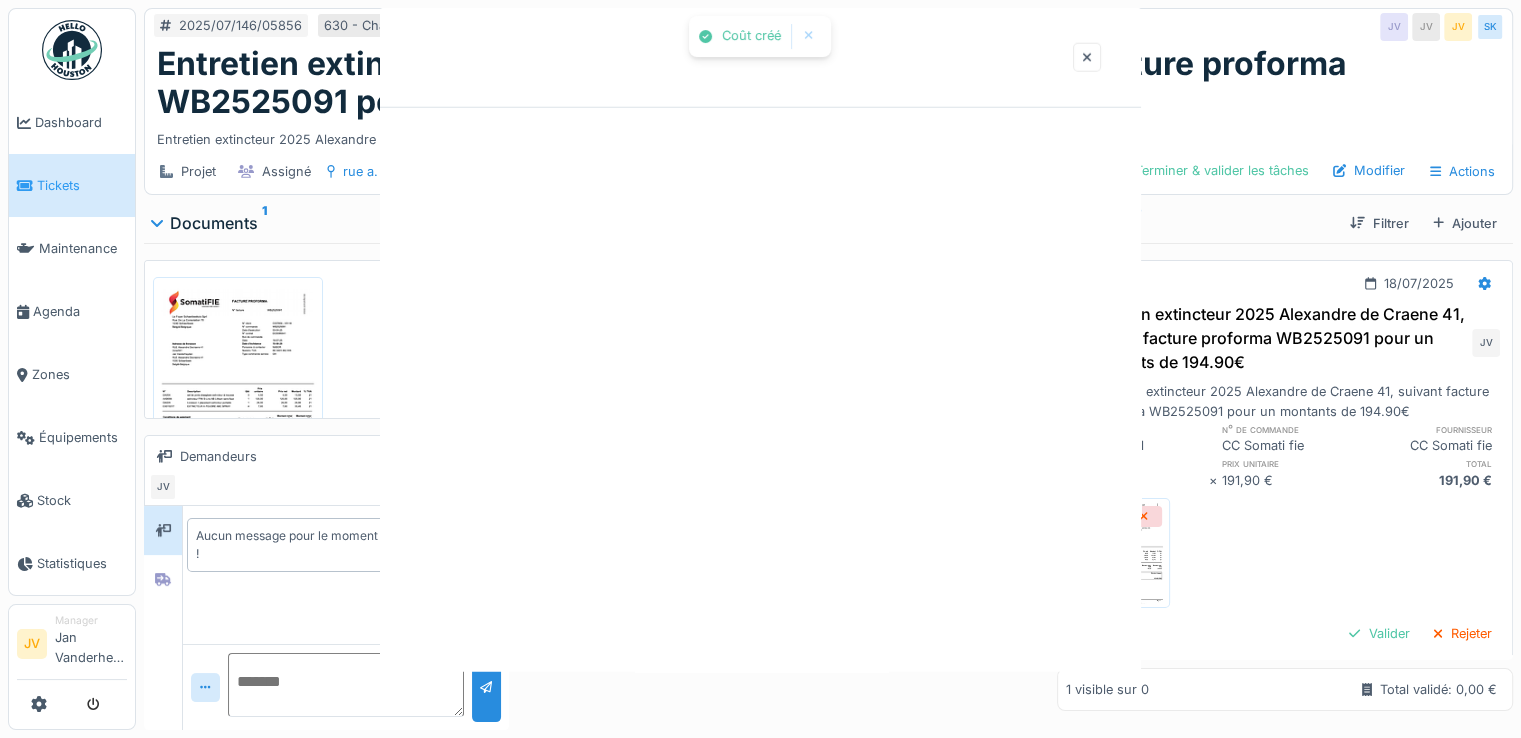 scroll, scrollTop: 0, scrollLeft: 0, axis: both 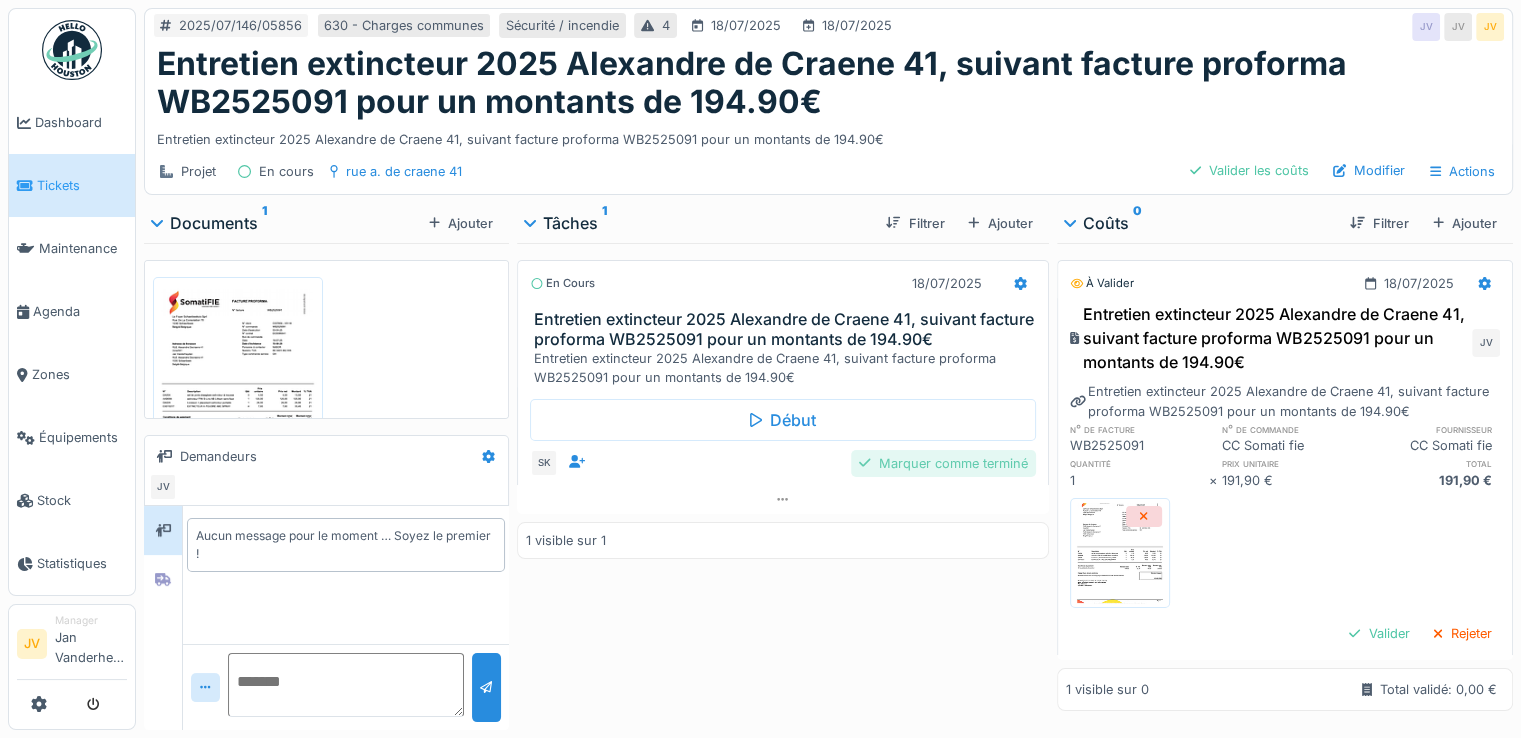 click on "Marquer comme terminé" at bounding box center [943, 463] 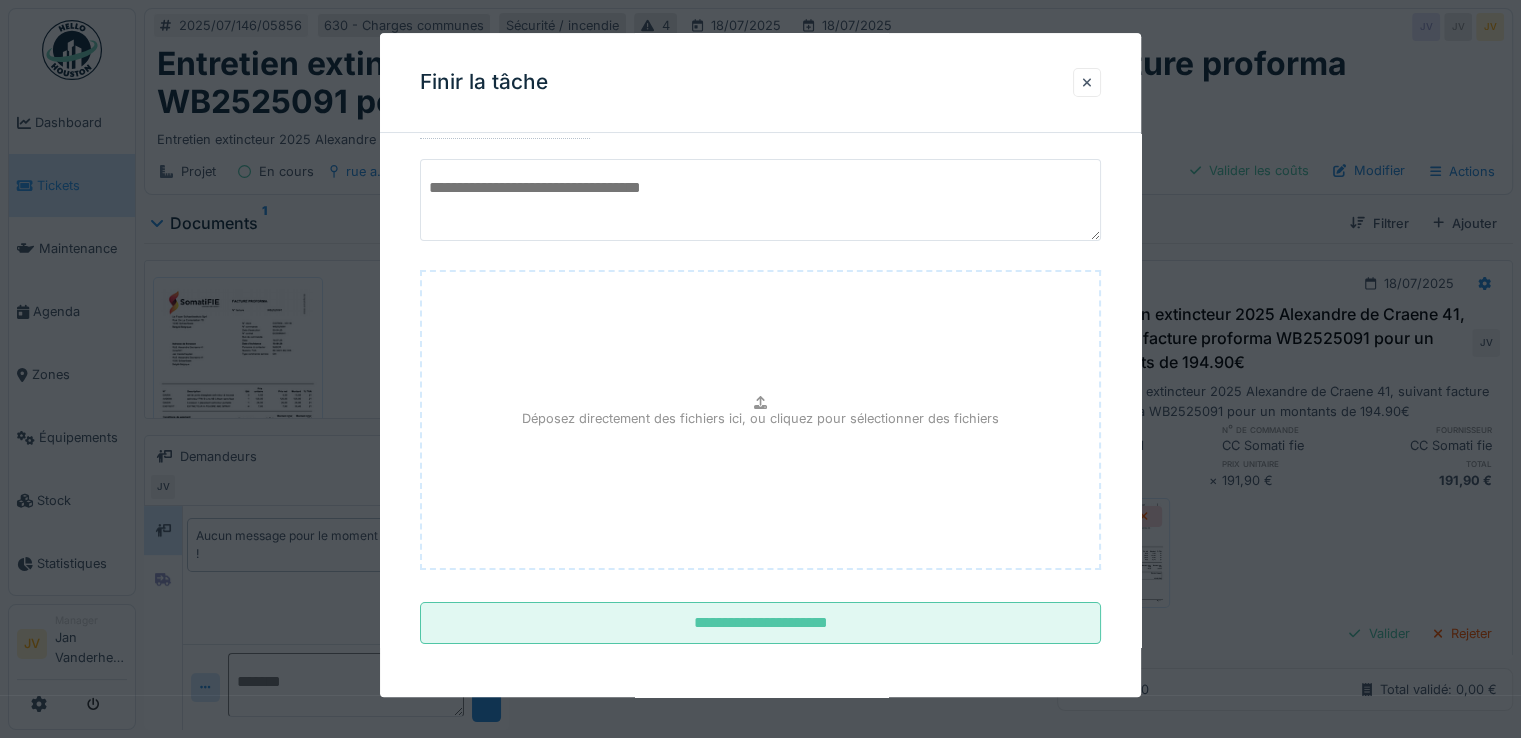 scroll, scrollTop: 149, scrollLeft: 0, axis: vertical 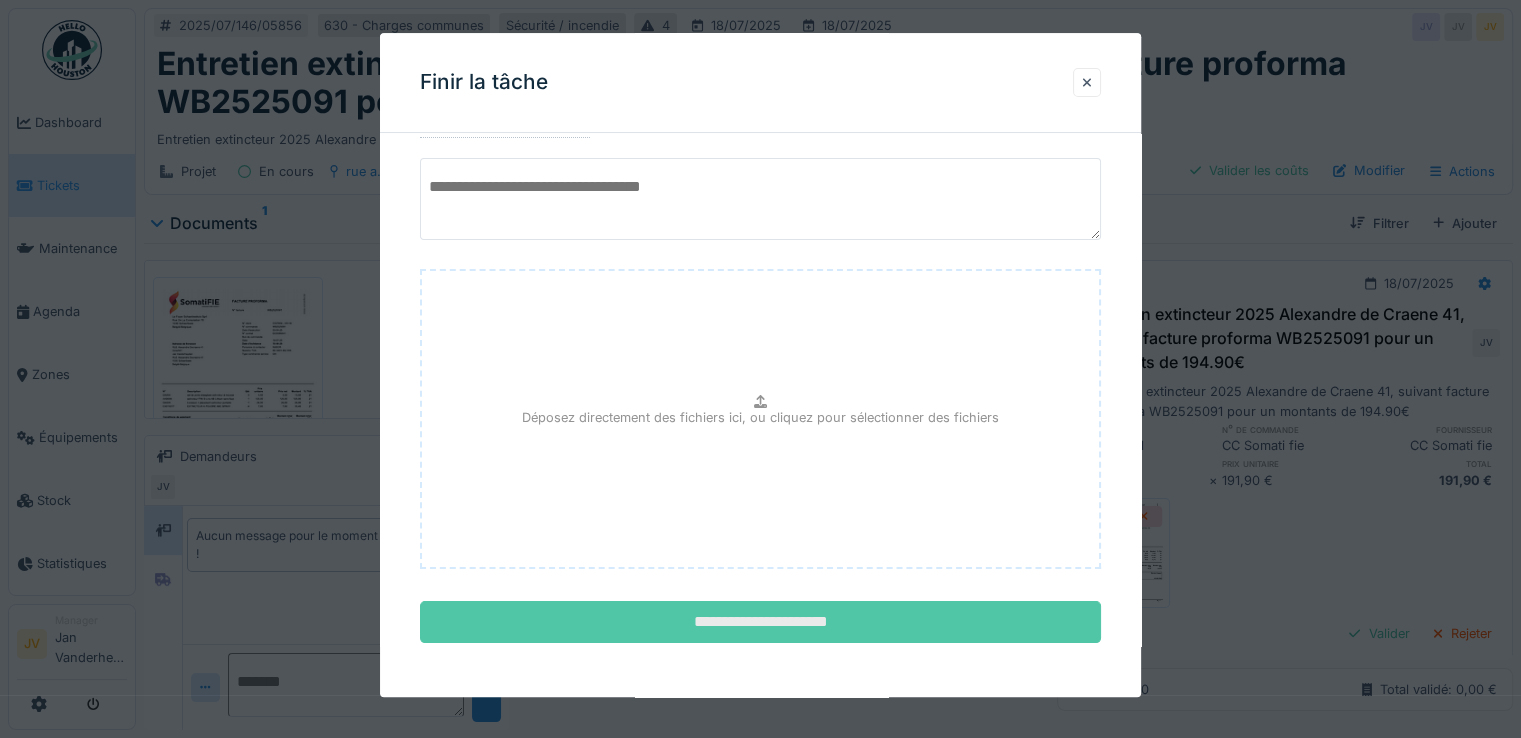click on "**********" at bounding box center (760, 623) 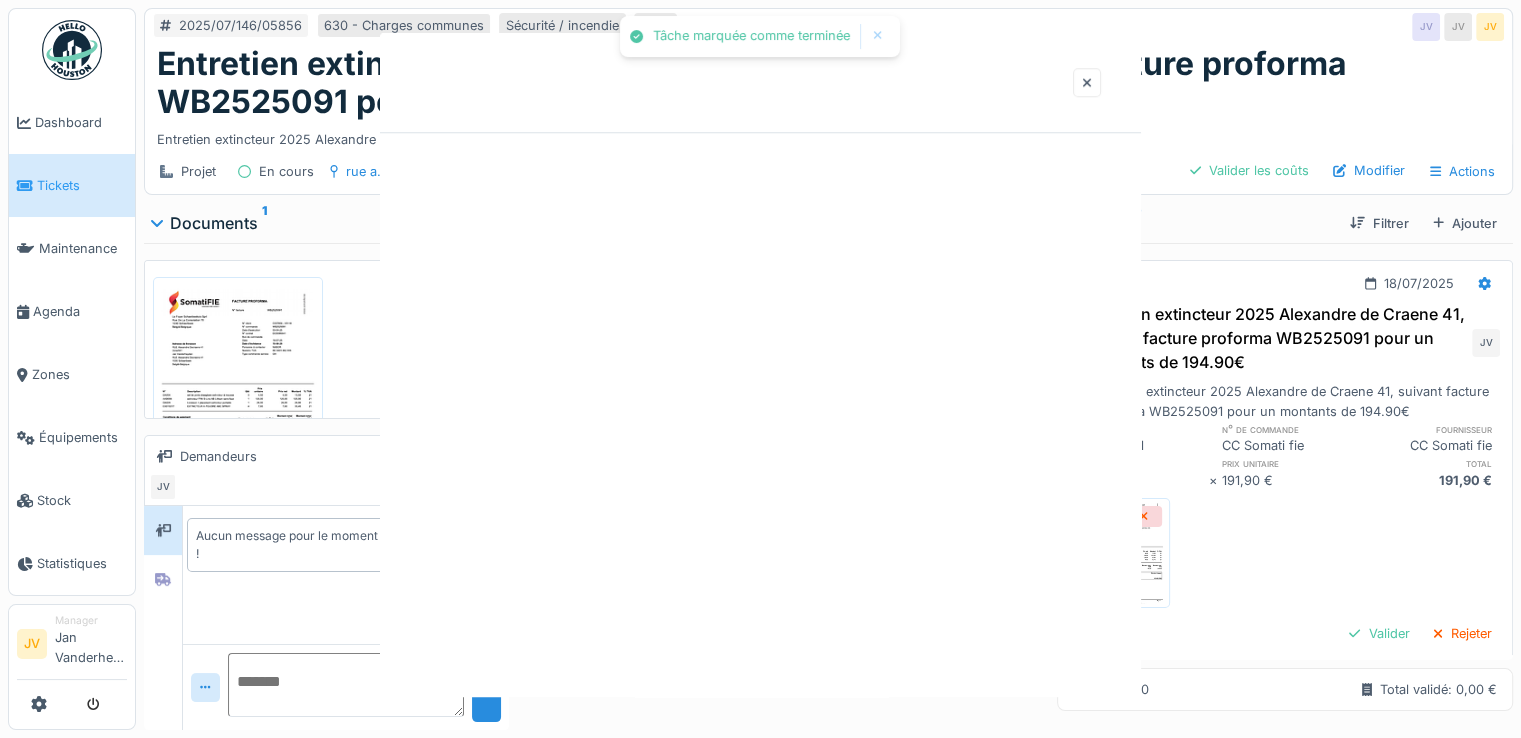 scroll, scrollTop: 0, scrollLeft: 0, axis: both 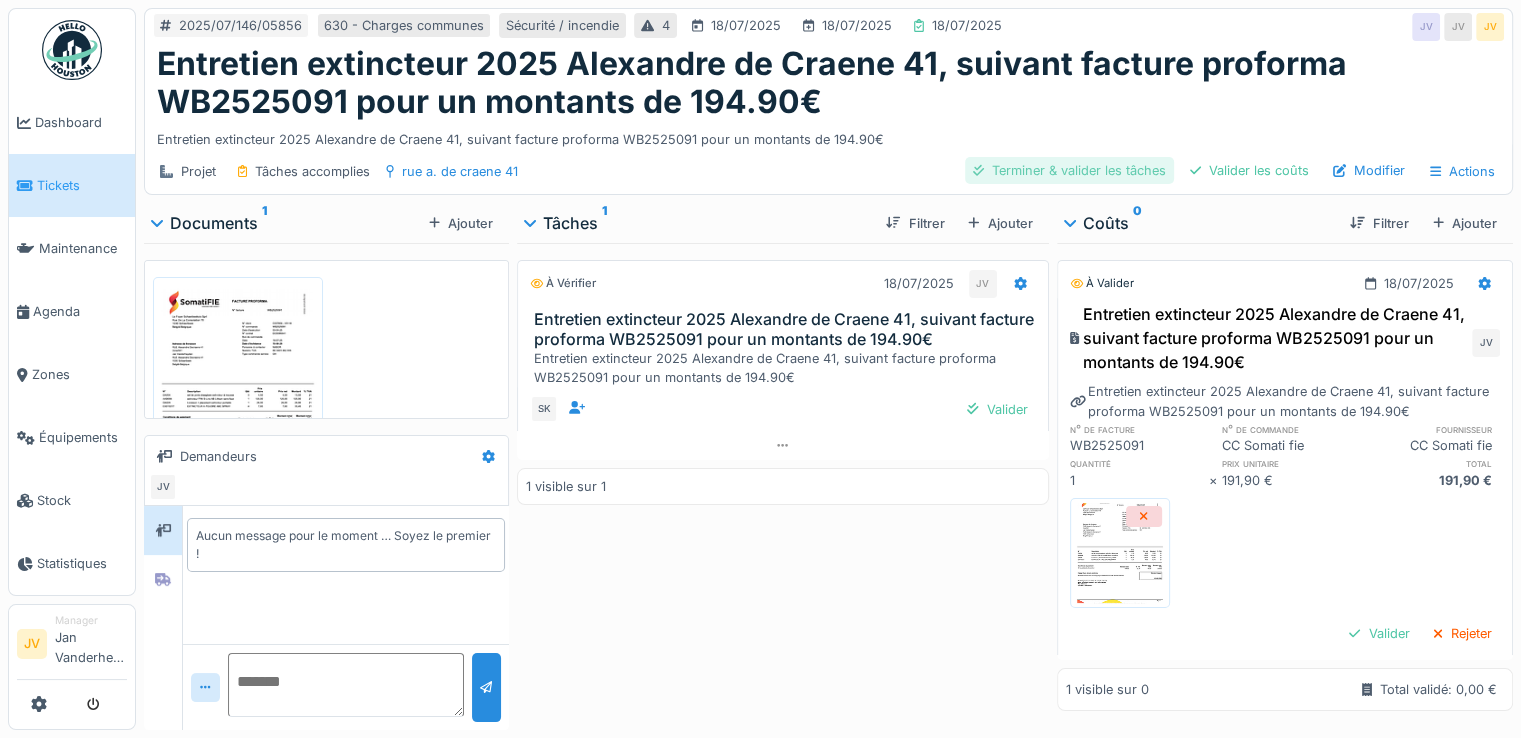 click on "Terminer & valider les tâches" at bounding box center [1069, 170] 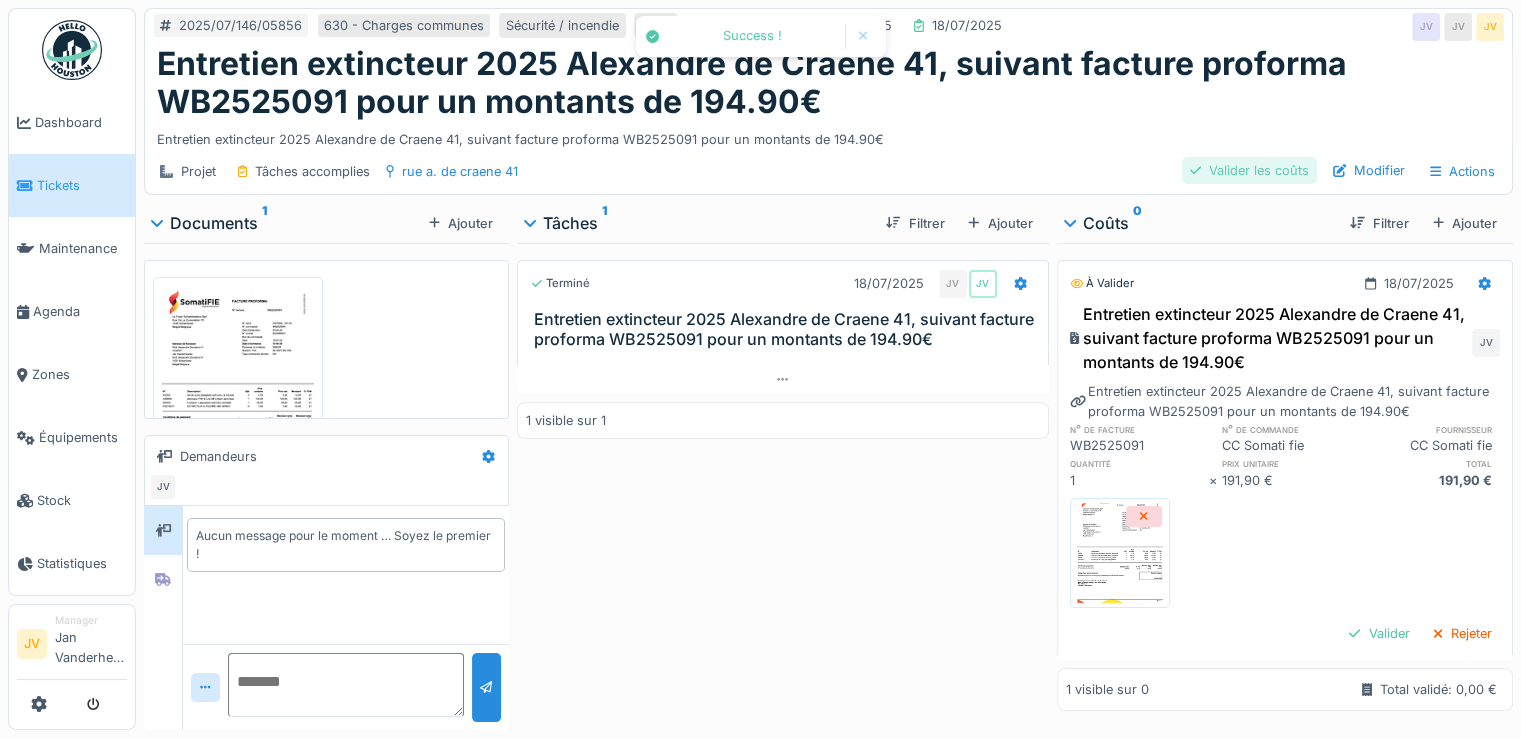 click on "Valider les coûts" at bounding box center (1249, 170) 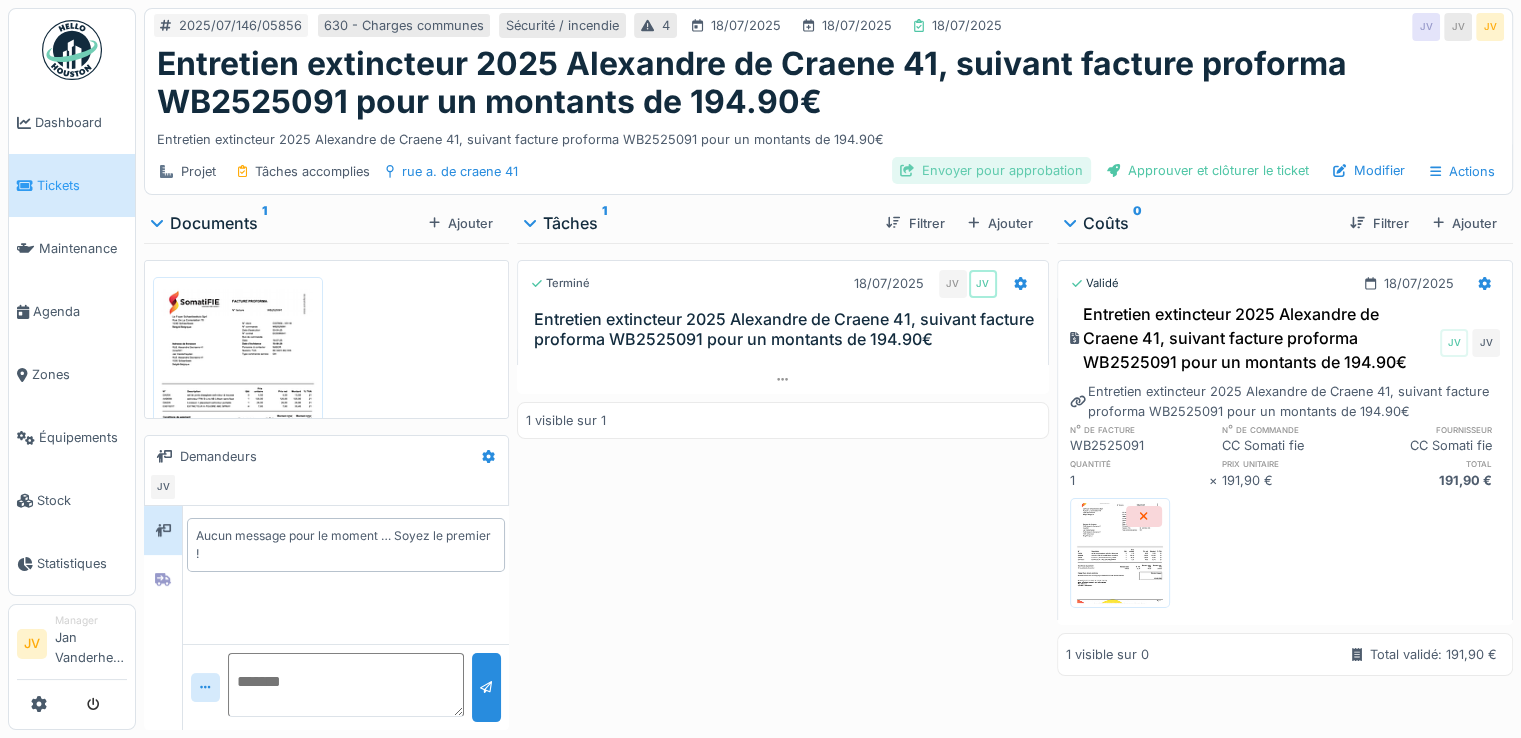 click on "Envoyer pour approbation" at bounding box center (991, 170) 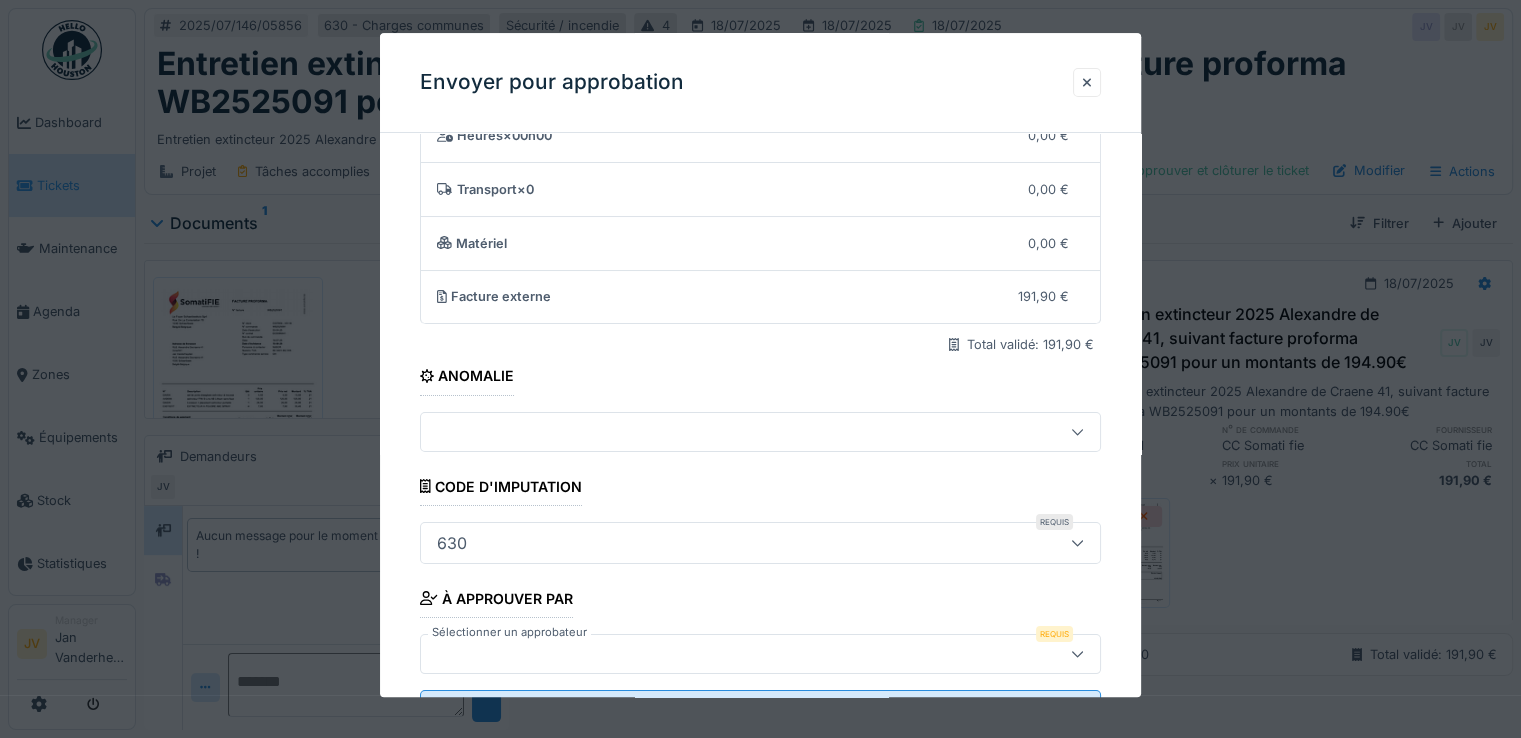 scroll, scrollTop: 175, scrollLeft: 0, axis: vertical 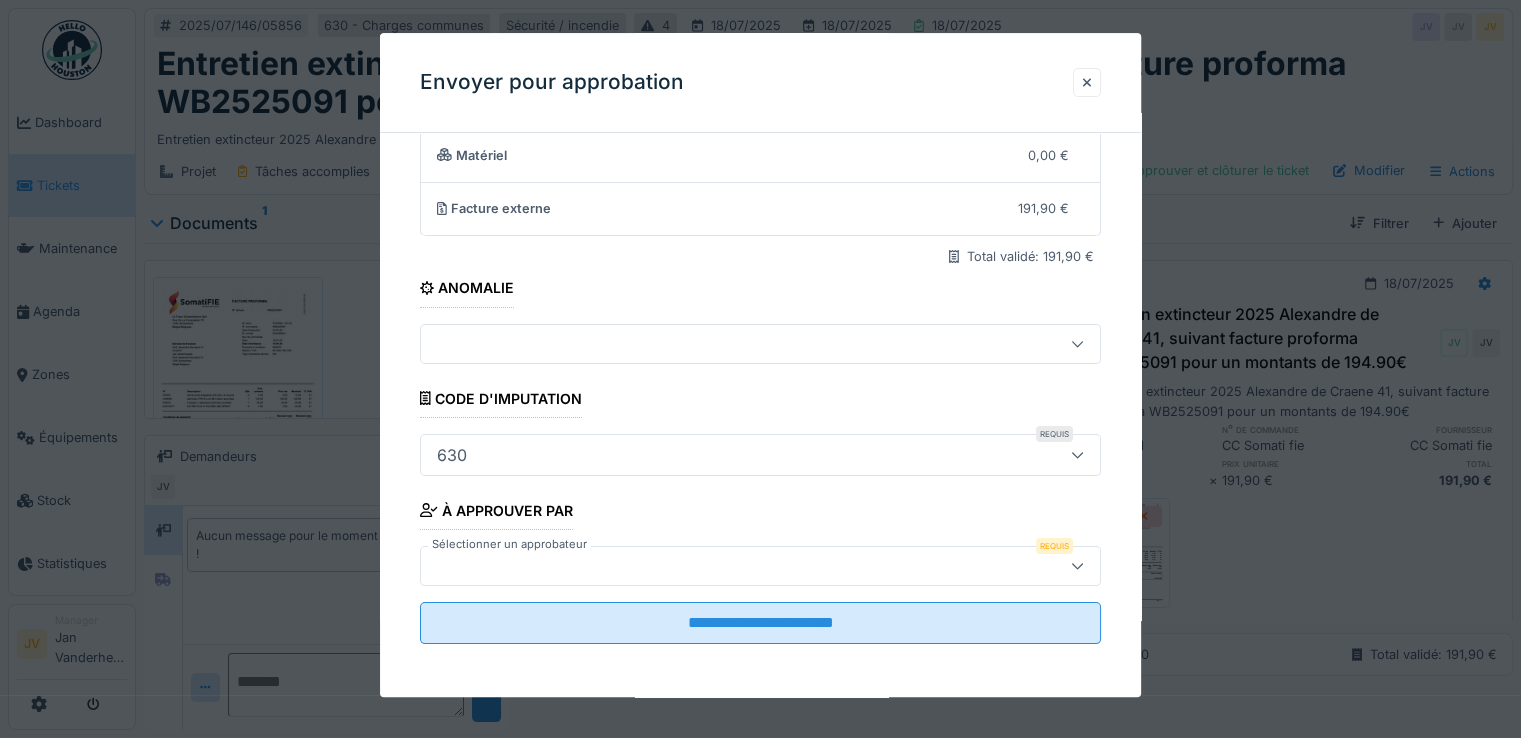 click at bounding box center [726, 566] 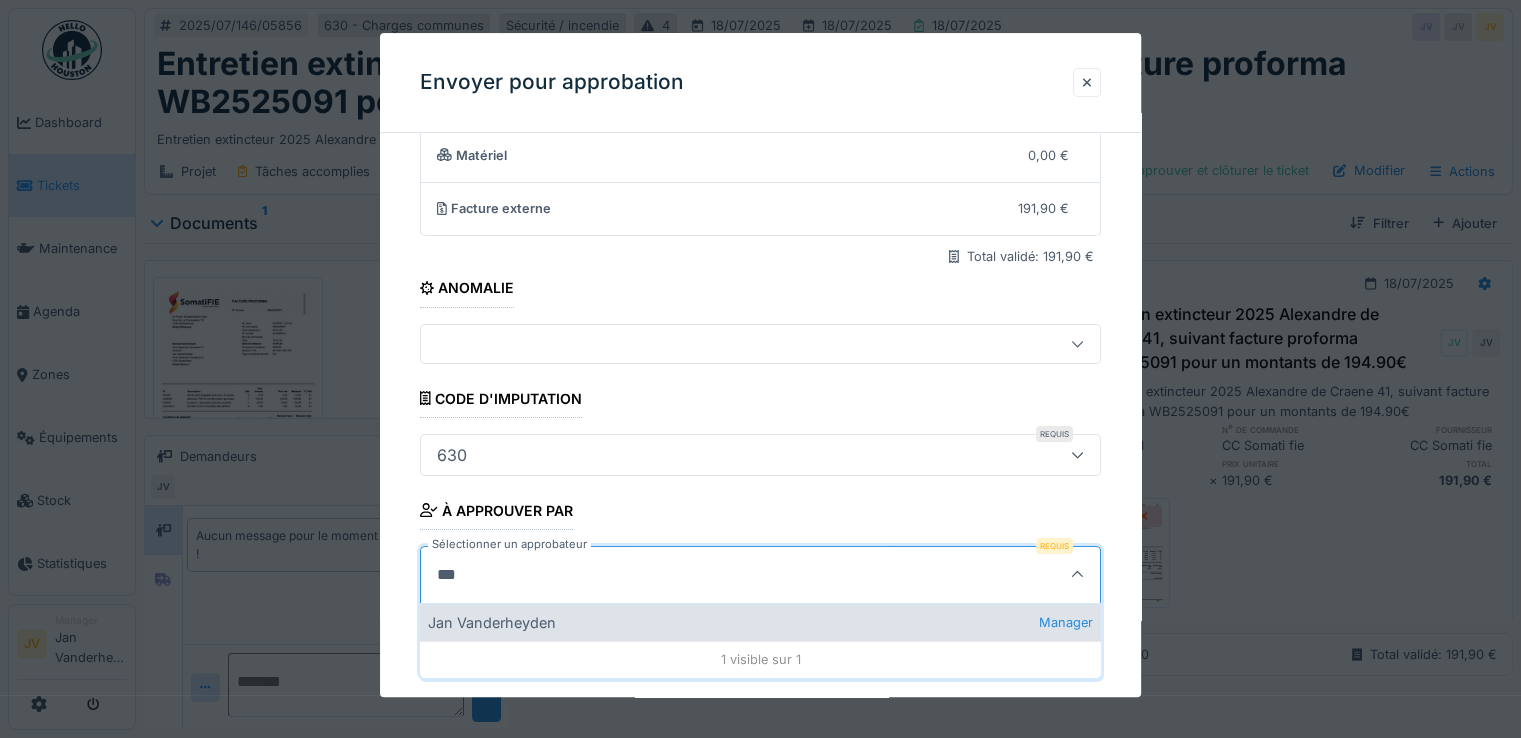 type on "***" 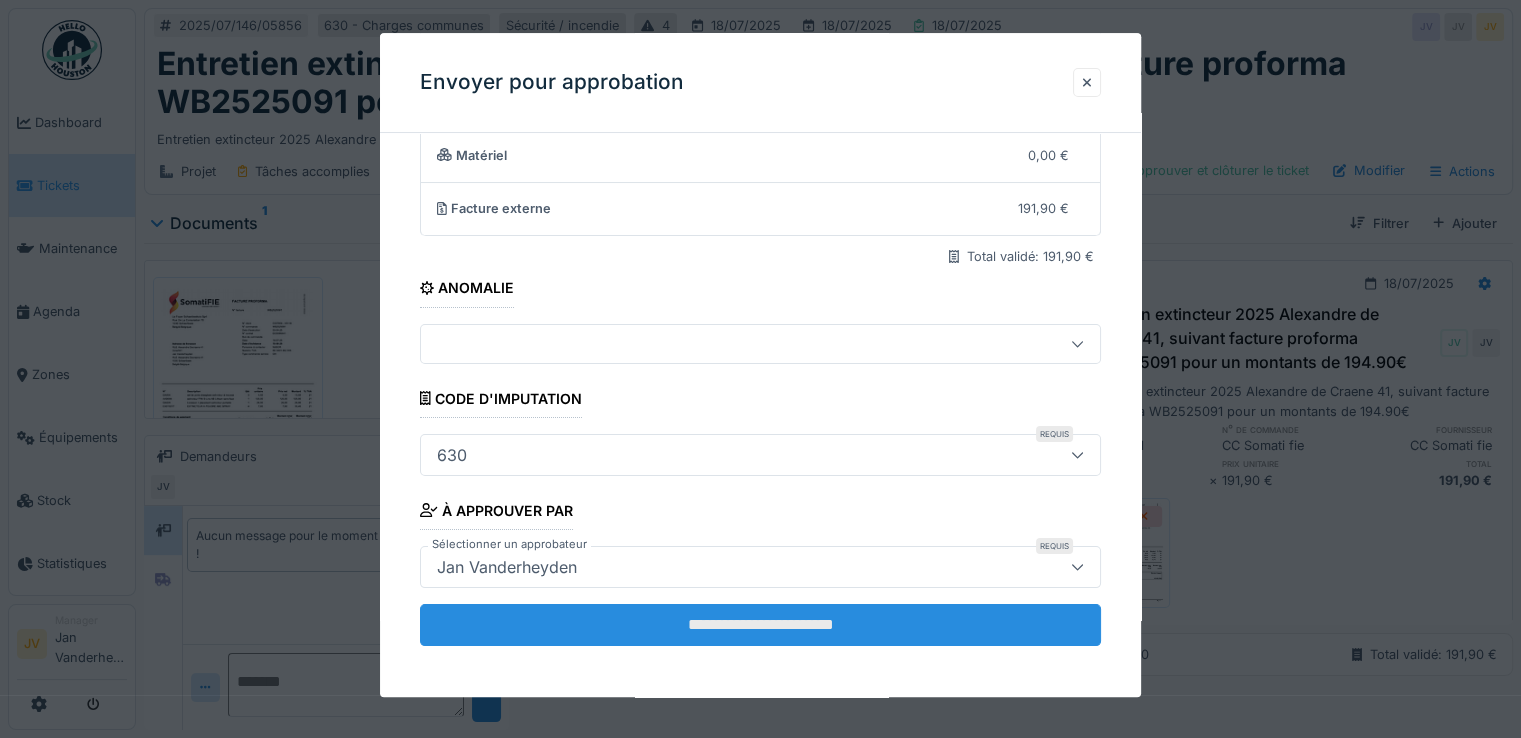 click on "**********" at bounding box center [760, 625] 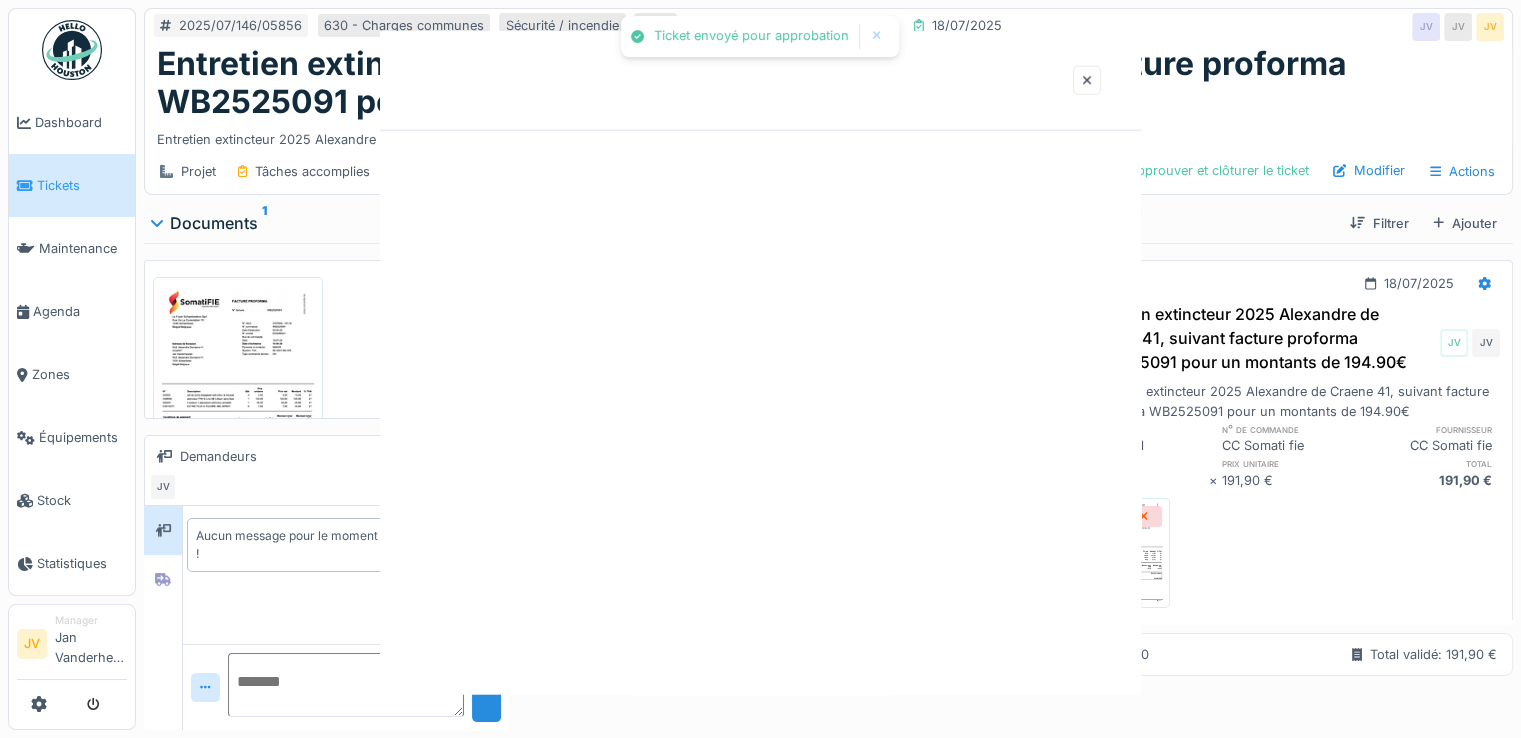 scroll, scrollTop: 0, scrollLeft: 0, axis: both 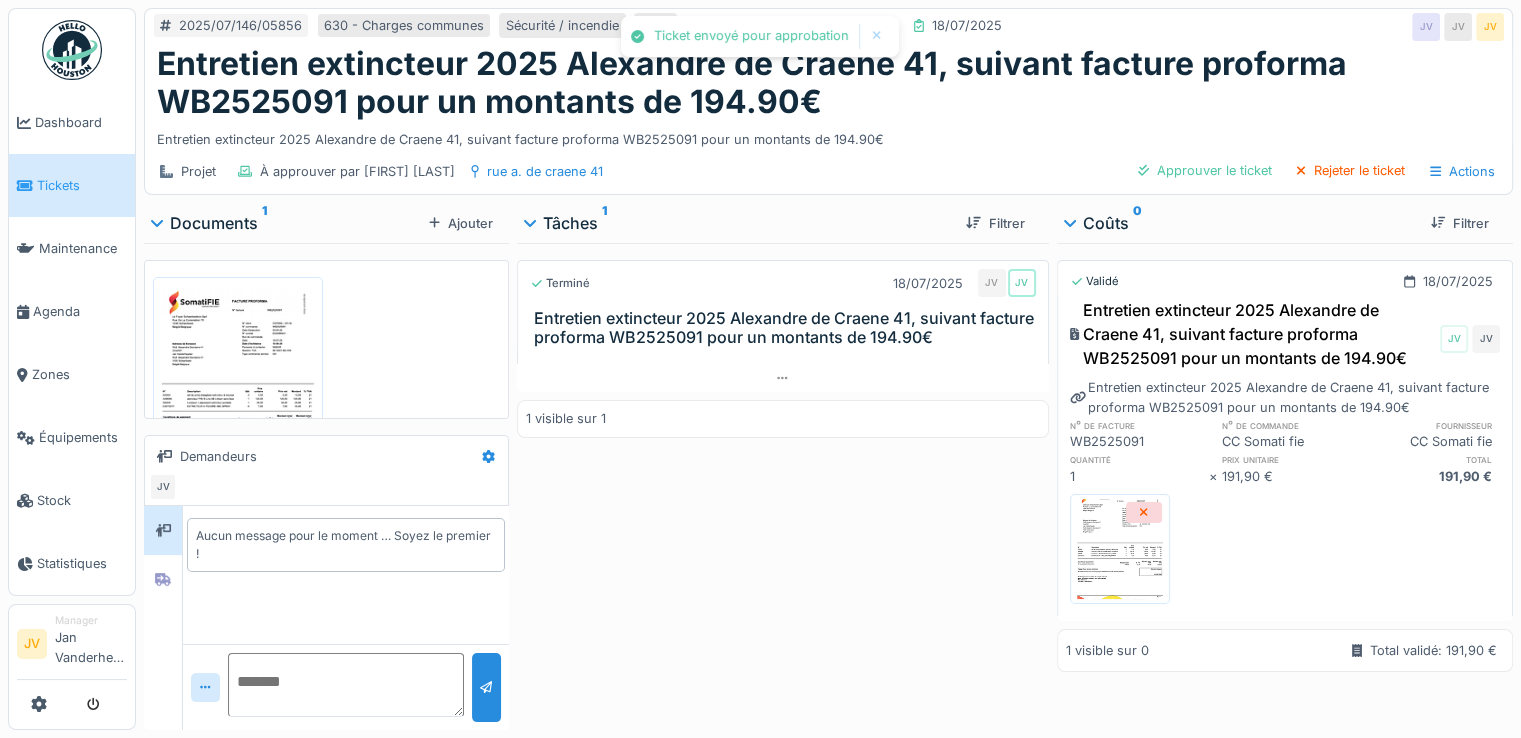 click on "Projet À approuver par Jan Vanderheyden rue a. de craene 41 Approuver le ticket Rejeter le ticket Actions" at bounding box center (828, 171) 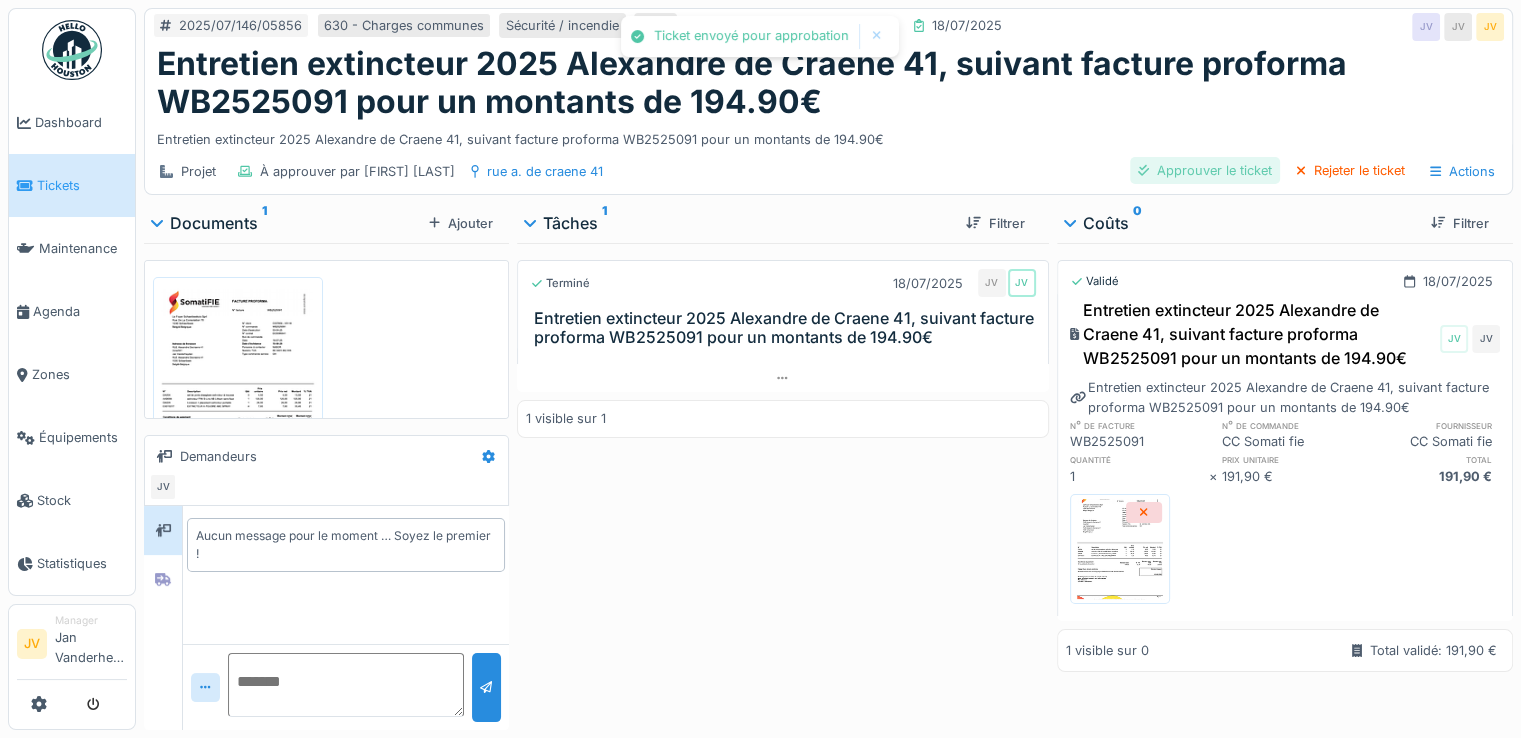 click on "Approuver le ticket" at bounding box center (1205, 170) 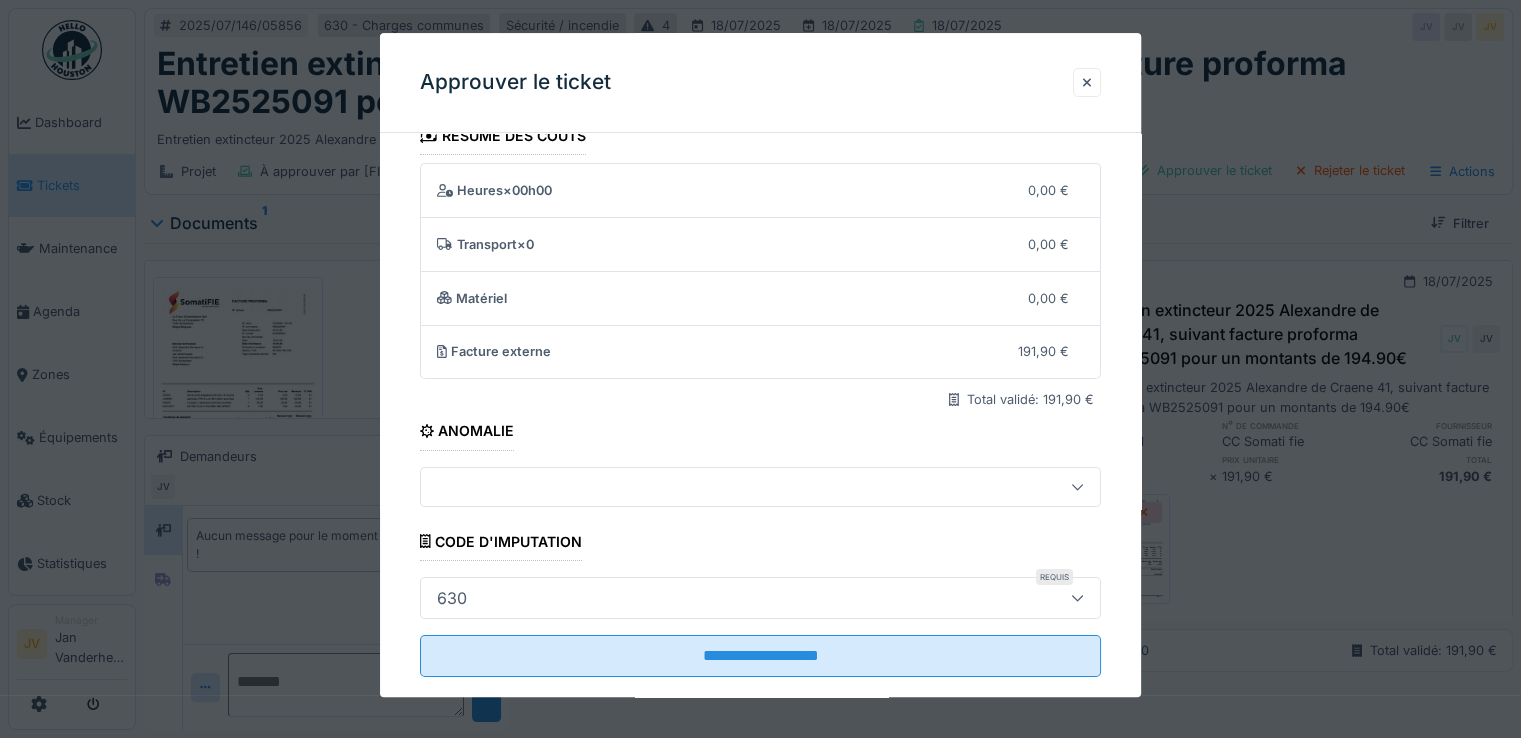 scroll, scrollTop: 64, scrollLeft: 0, axis: vertical 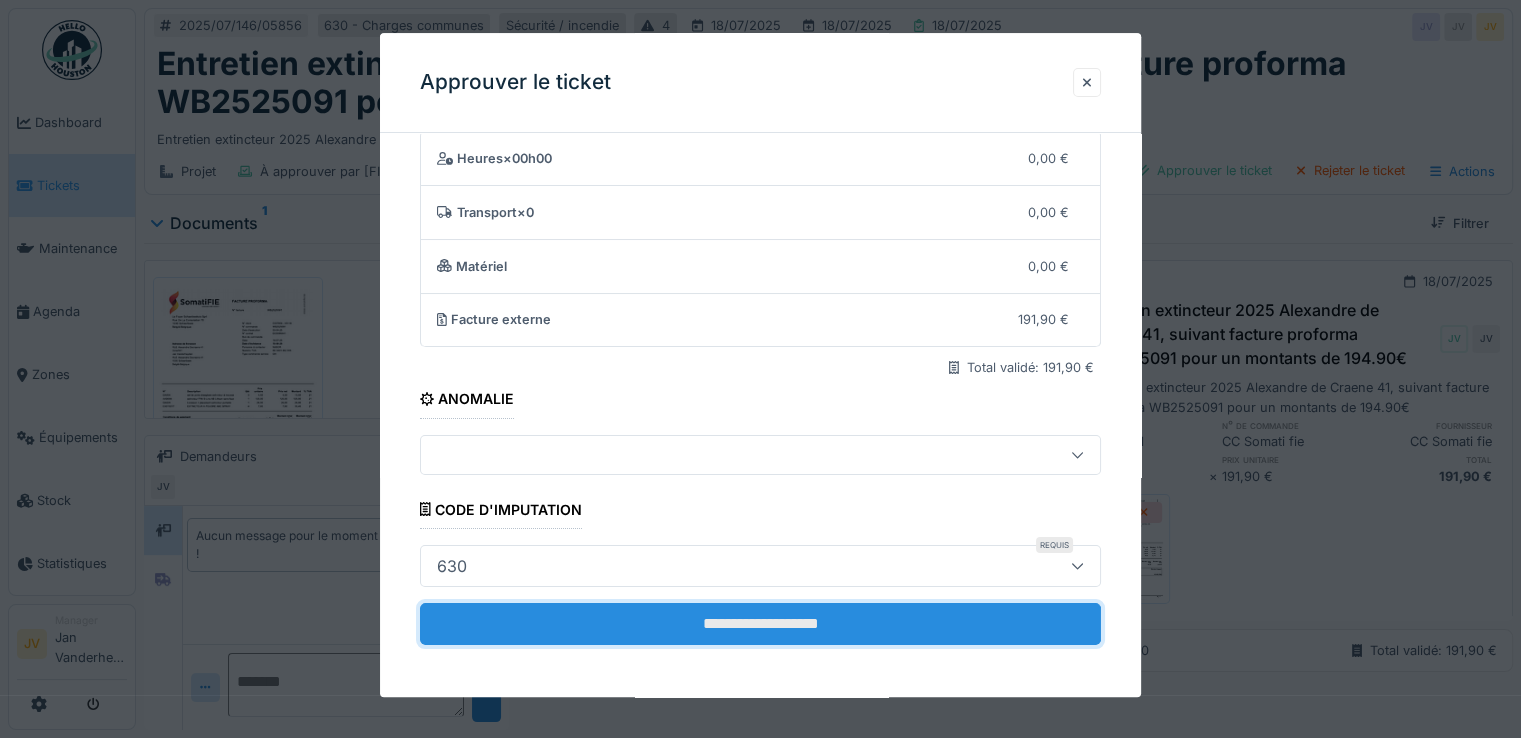 click on "**********" at bounding box center [760, 624] 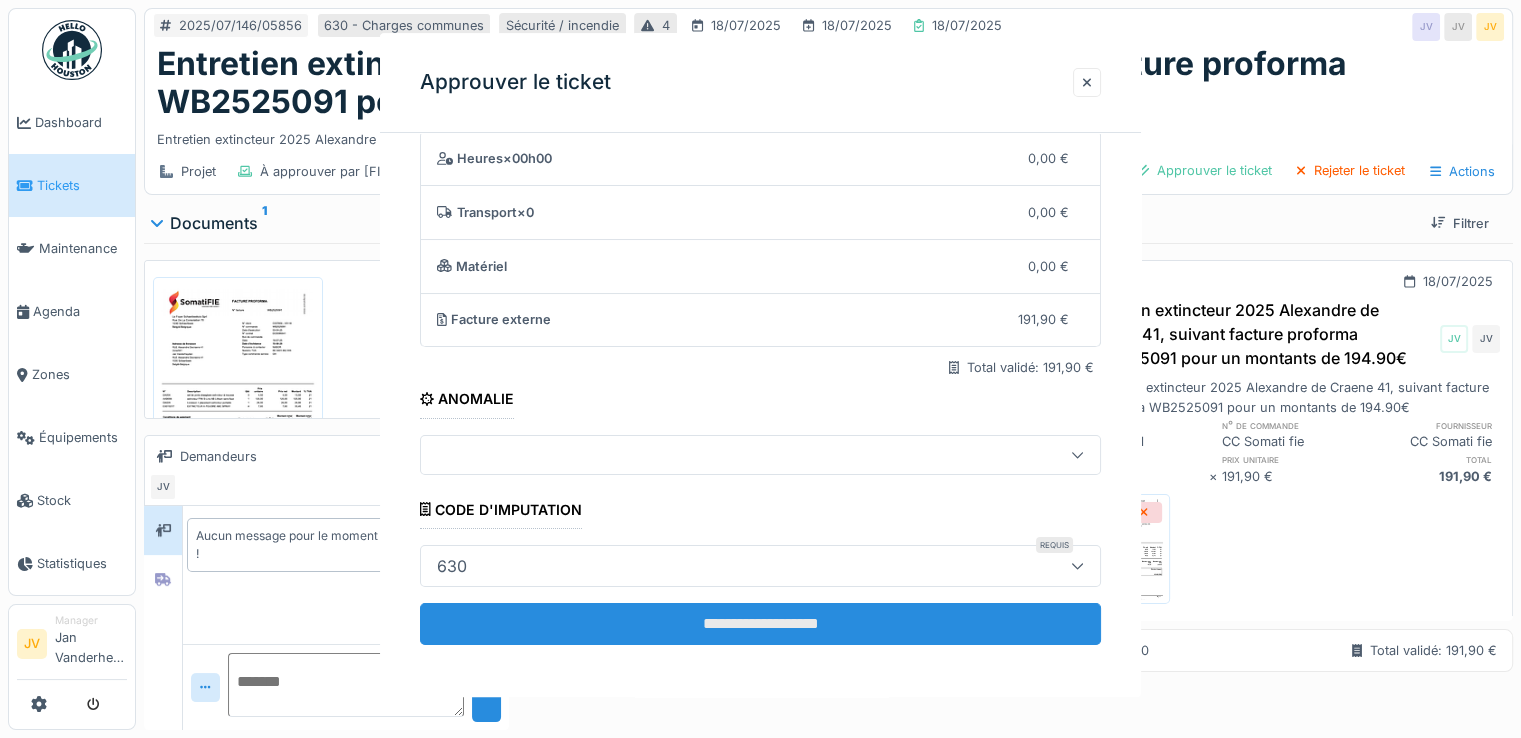 scroll, scrollTop: 0, scrollLeft: 0, axis: both 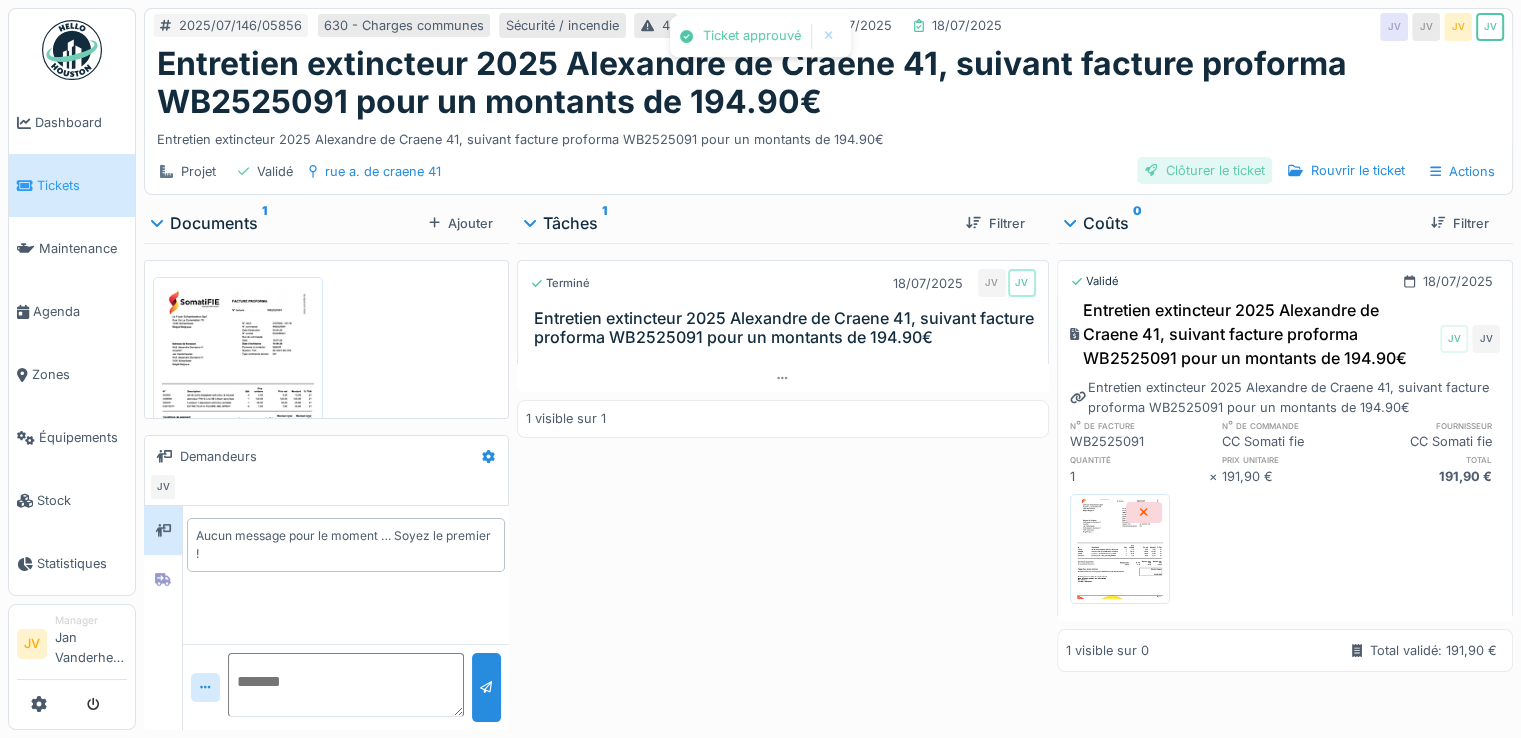 click on "Clôturer le ticket" at bounding box center (1205, 170) 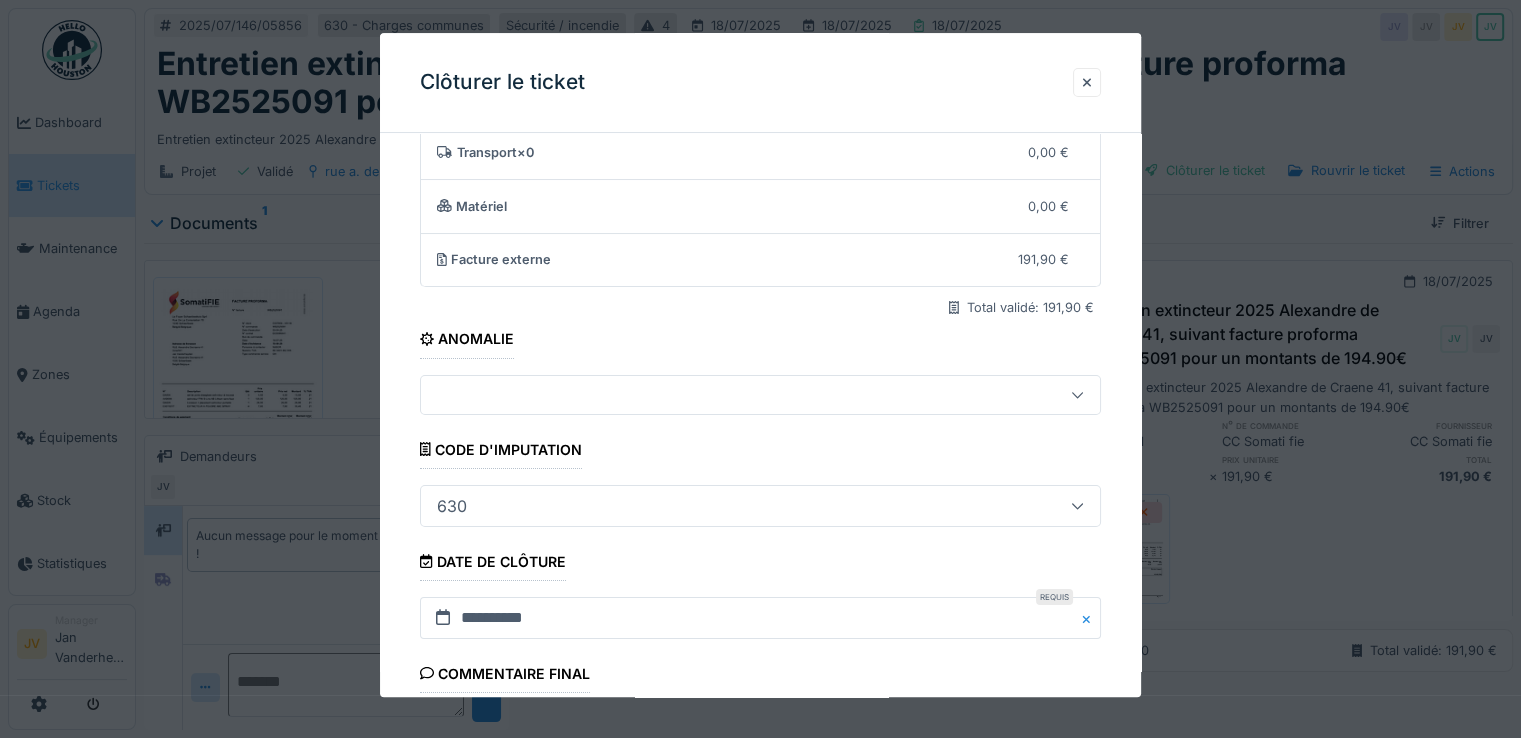 scroll, scrollTop: 332, scrollLeft: 0, axis: vertical 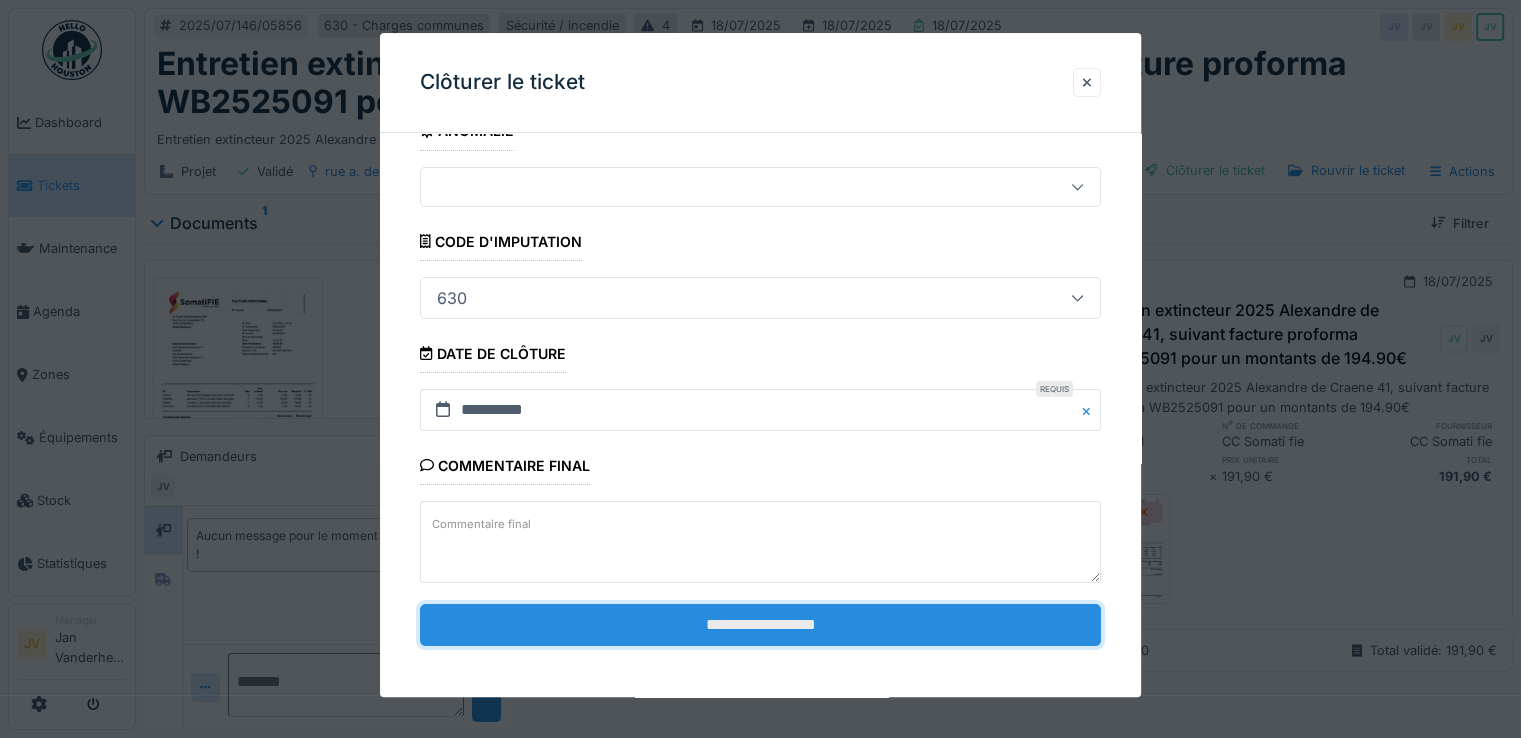 click on "**********" at bounding box center [760, 625] 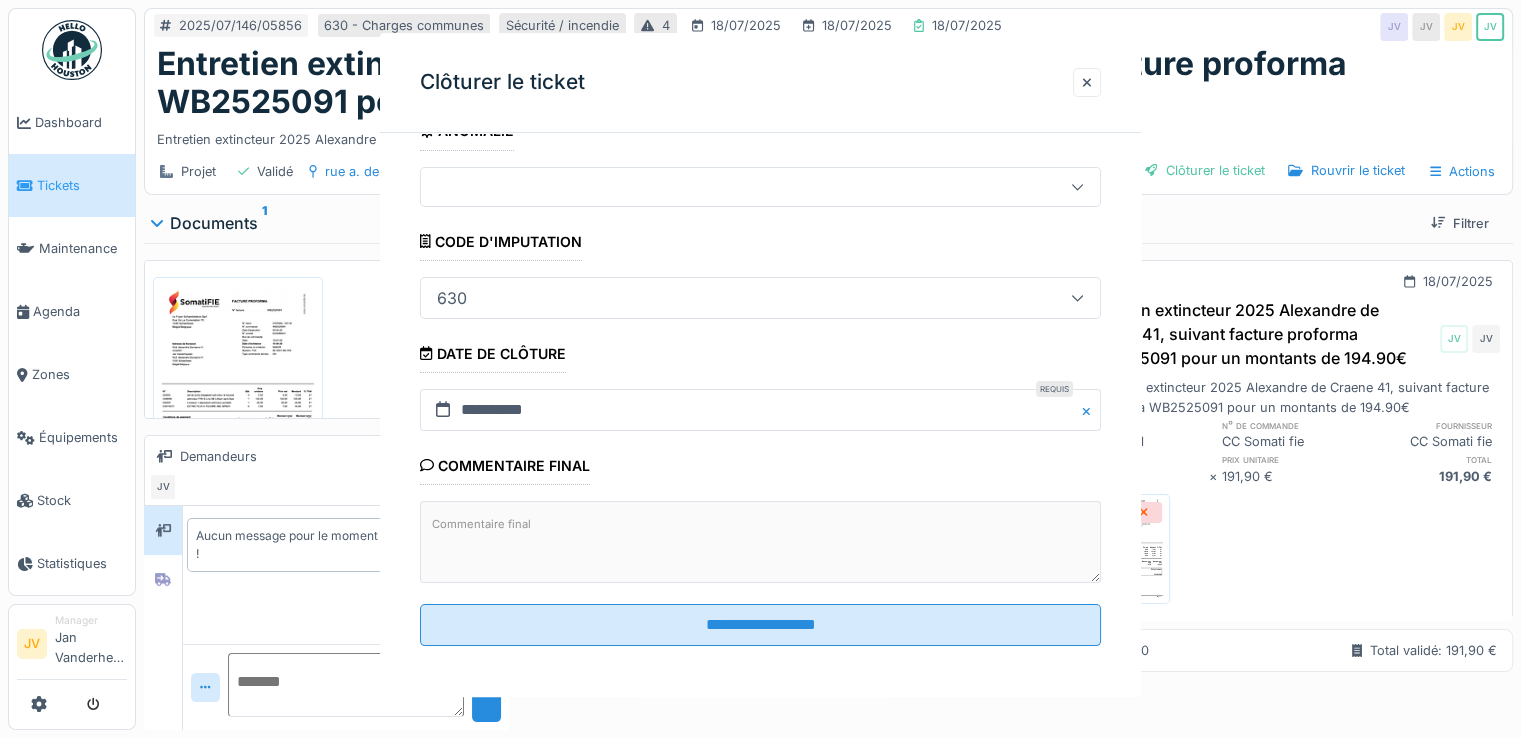 scroll, scrollTop: 0, scrollLeft: 0, axis: both 